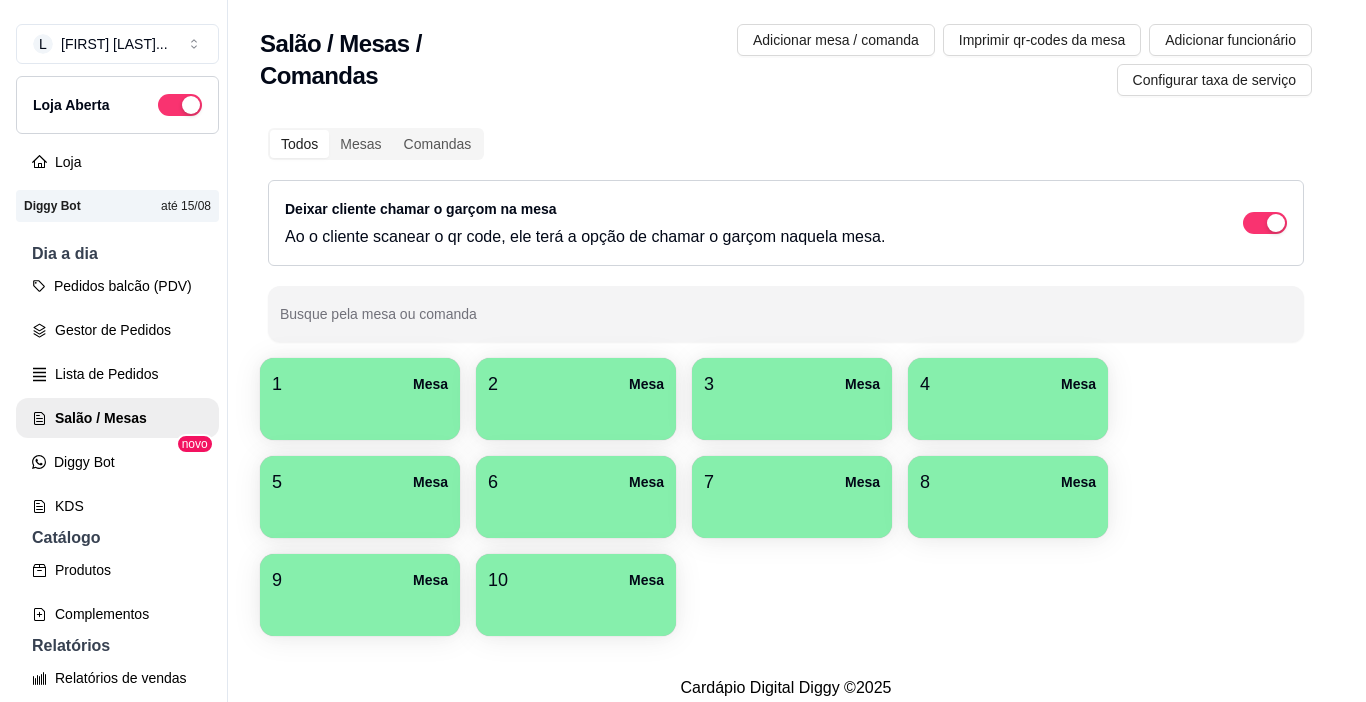 scroll, scrollTop: 0, scrollLeft: 0, axis: both 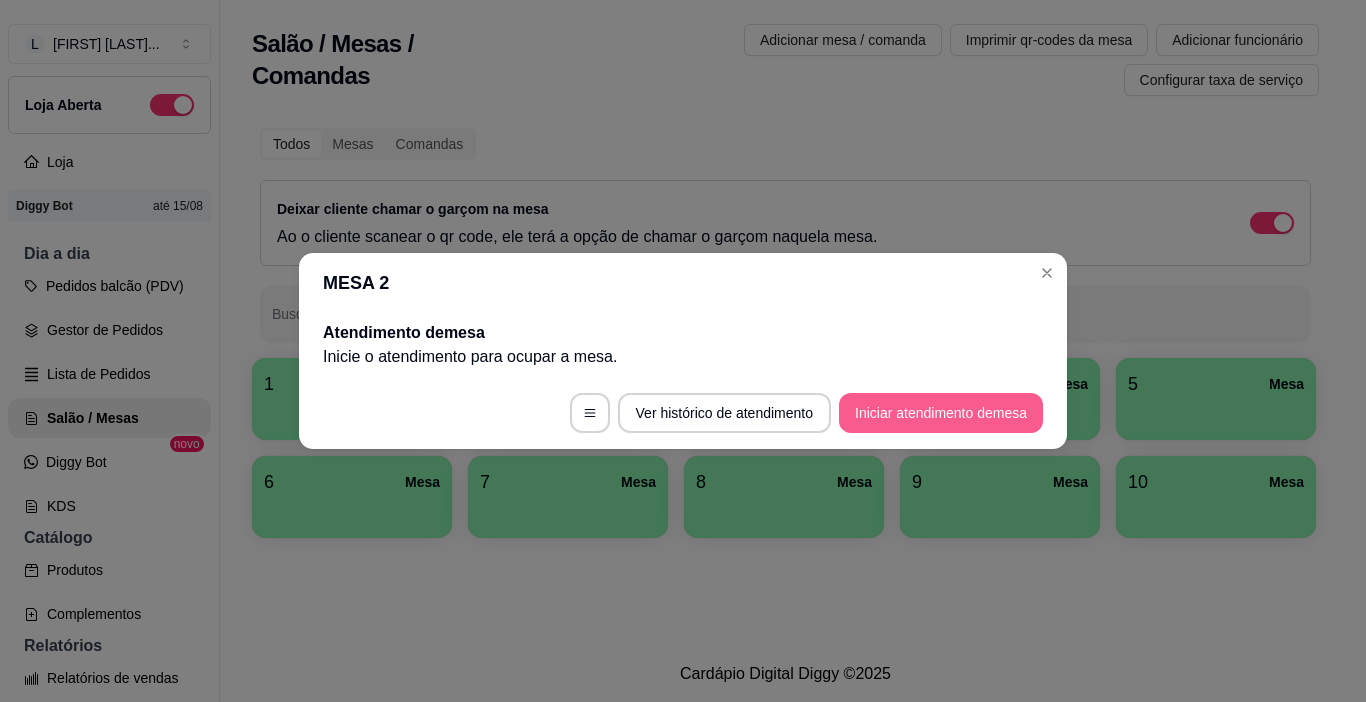 click on "Iniciar atendimento de  mesa" at bounding box center [941, 413] 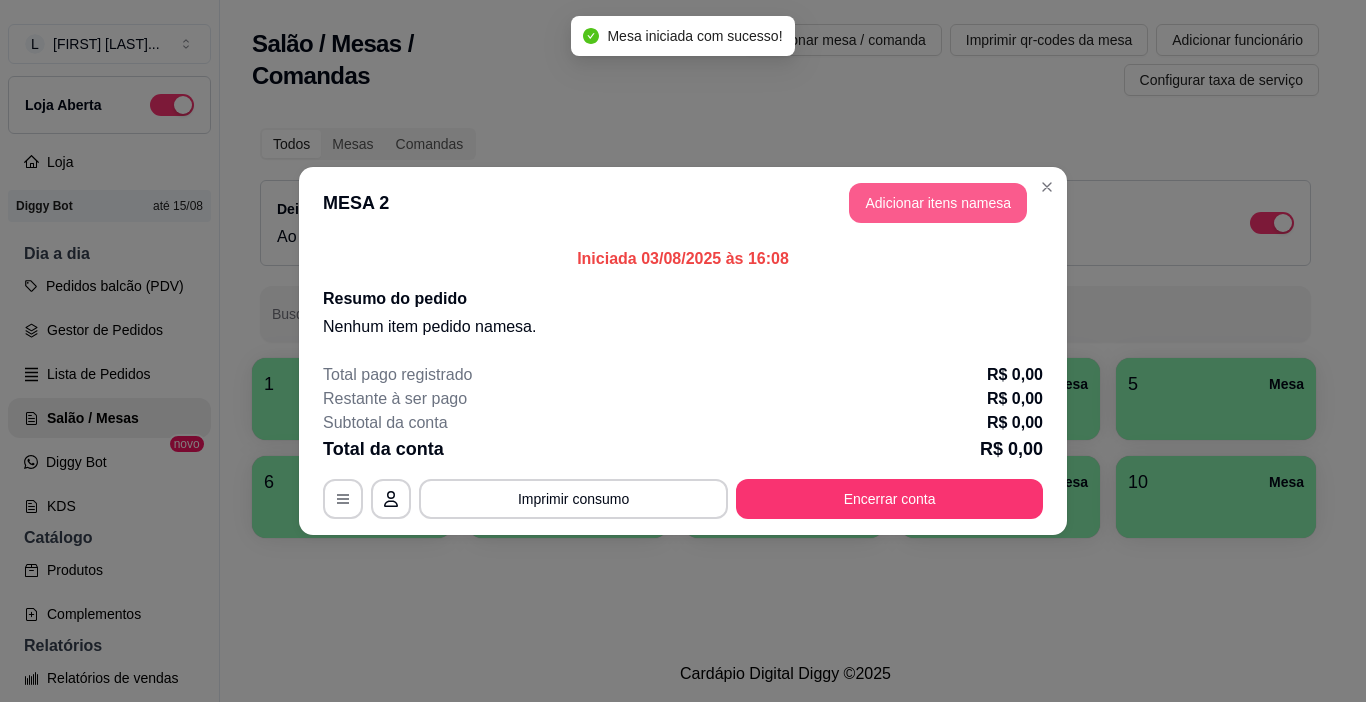 click on "Adicionar itens na  mesa" at bounding box center [938, 203] 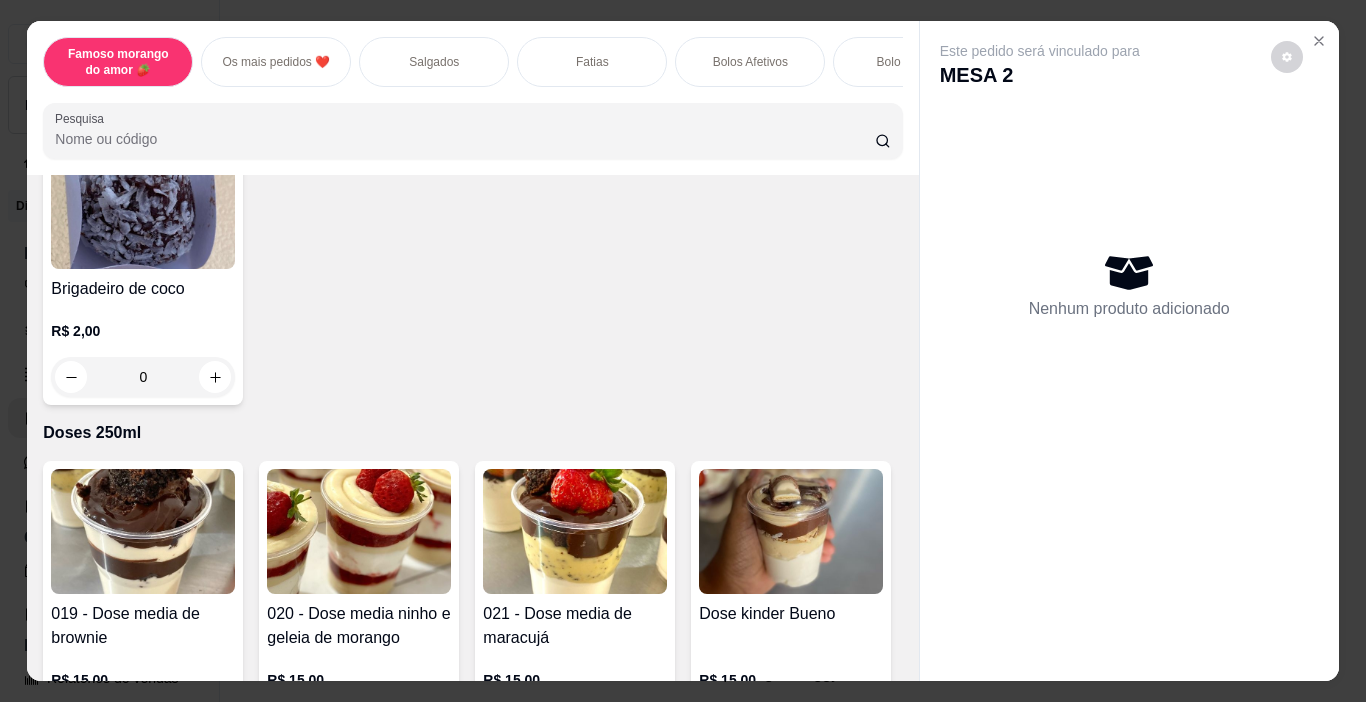 scroll, scrollTop: 4100, scrollLeft: 0, axis: vertical 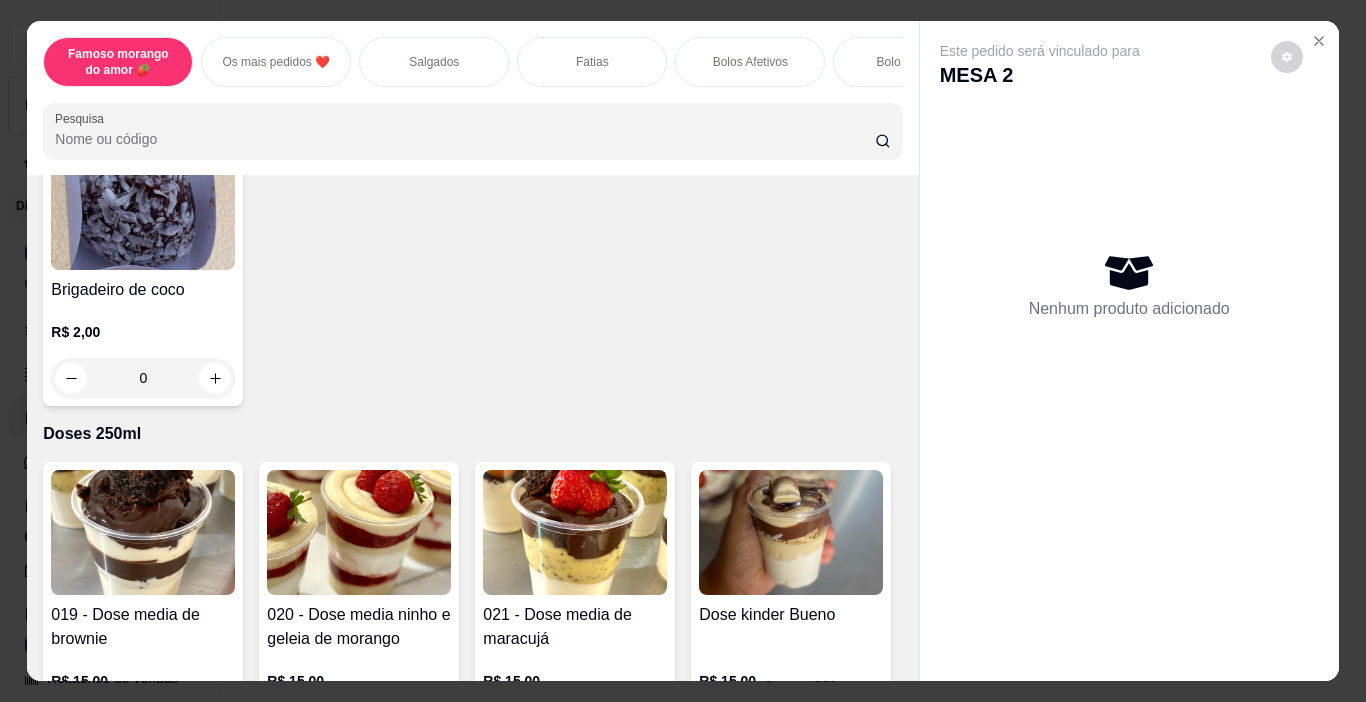 click 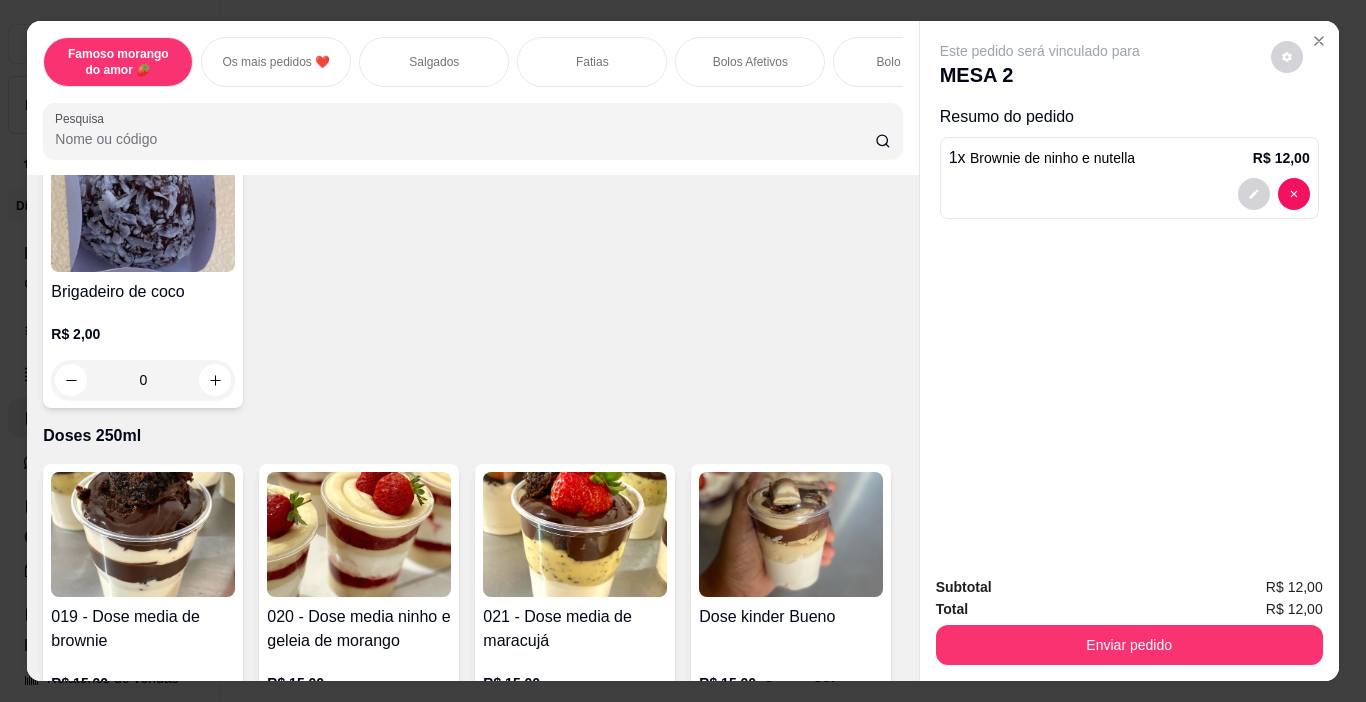click 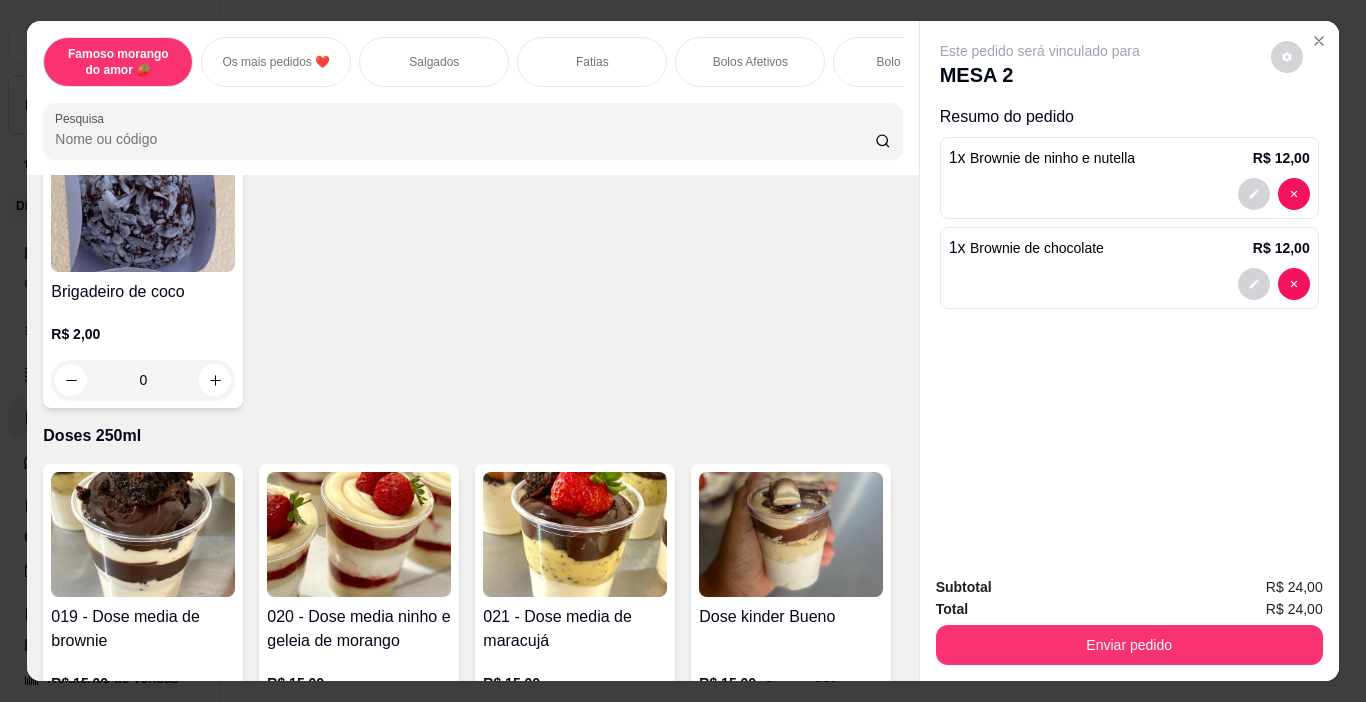 scroll, scrollTop: 4101, scrollLeft: 0, axis: vertical 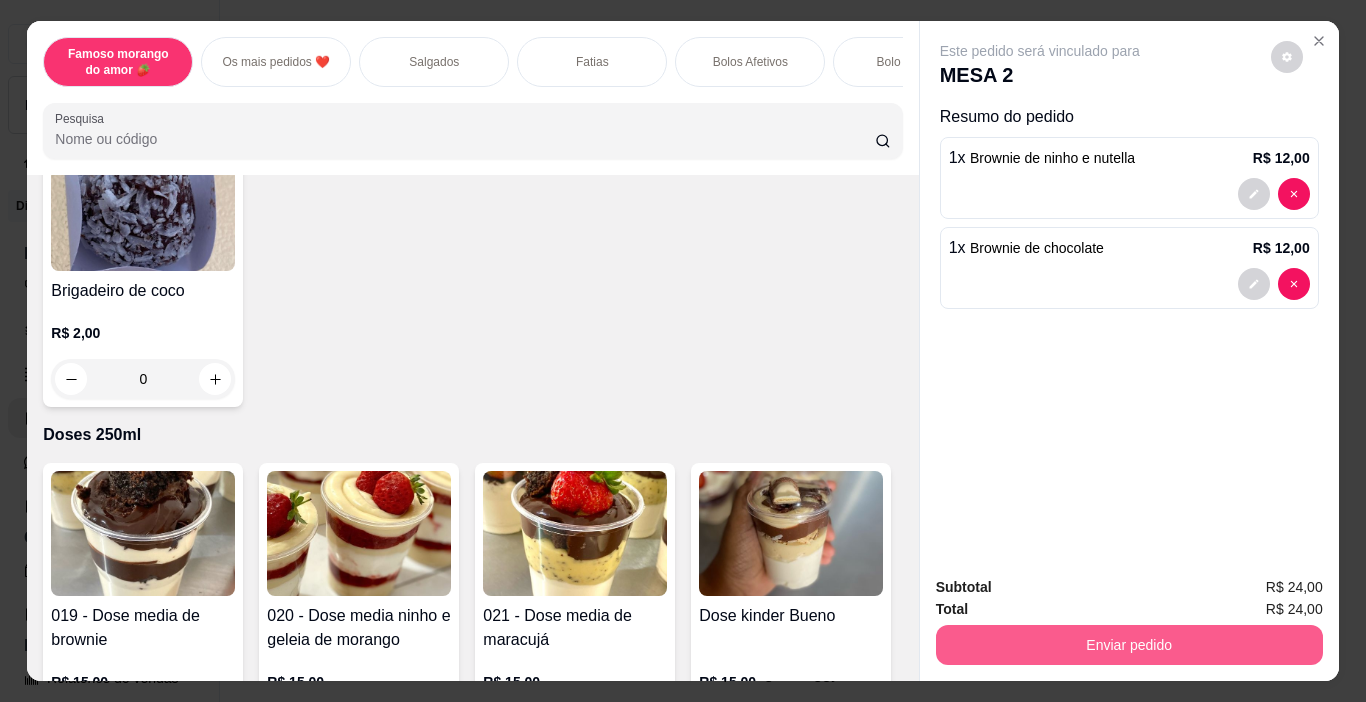 click on "Enviar pedido" at bounding box center (1129, 645) 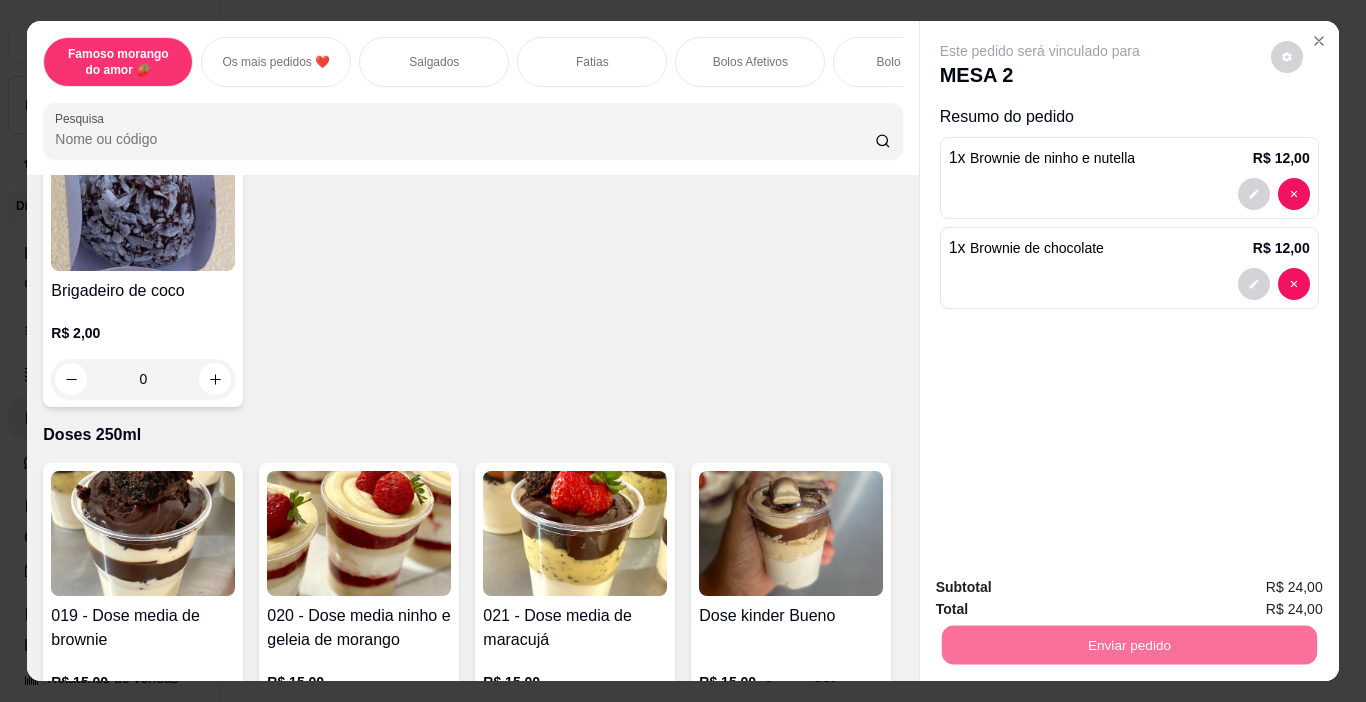 click on "Não registrar e enviar pedido" at bounding box center [1063, 588] 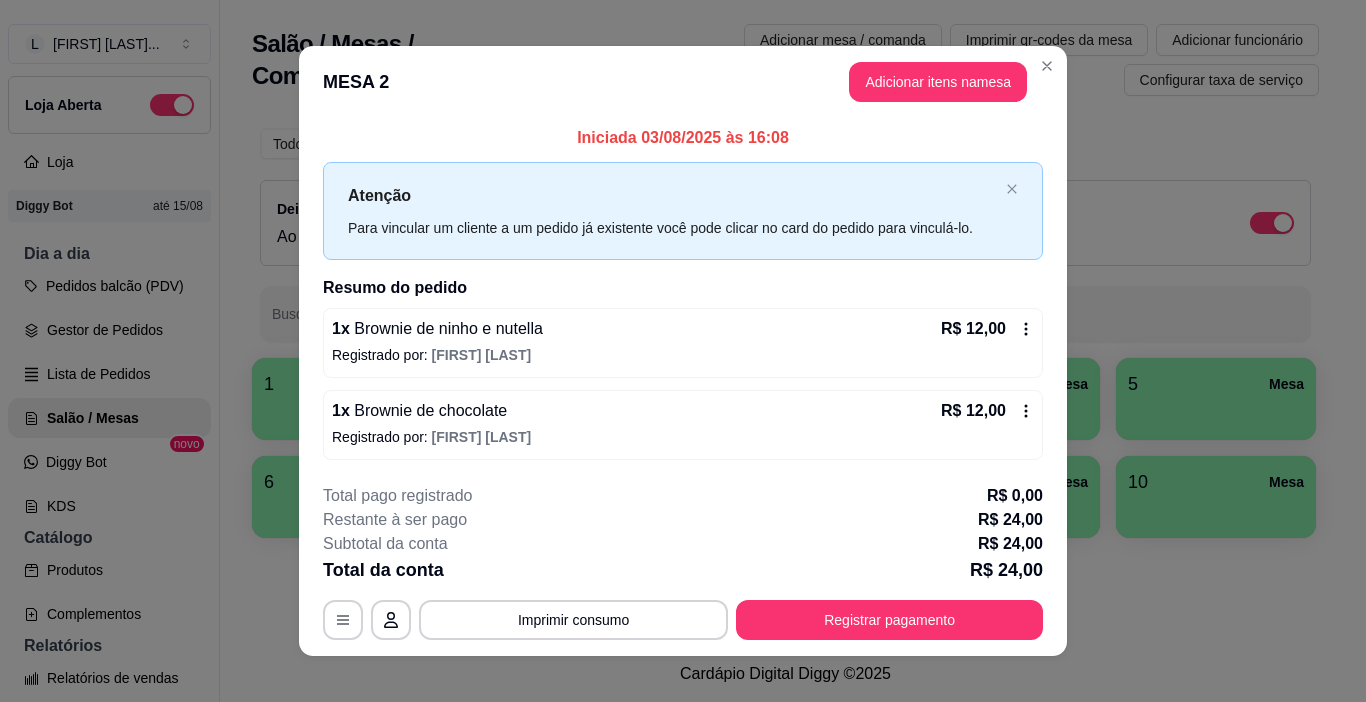 type 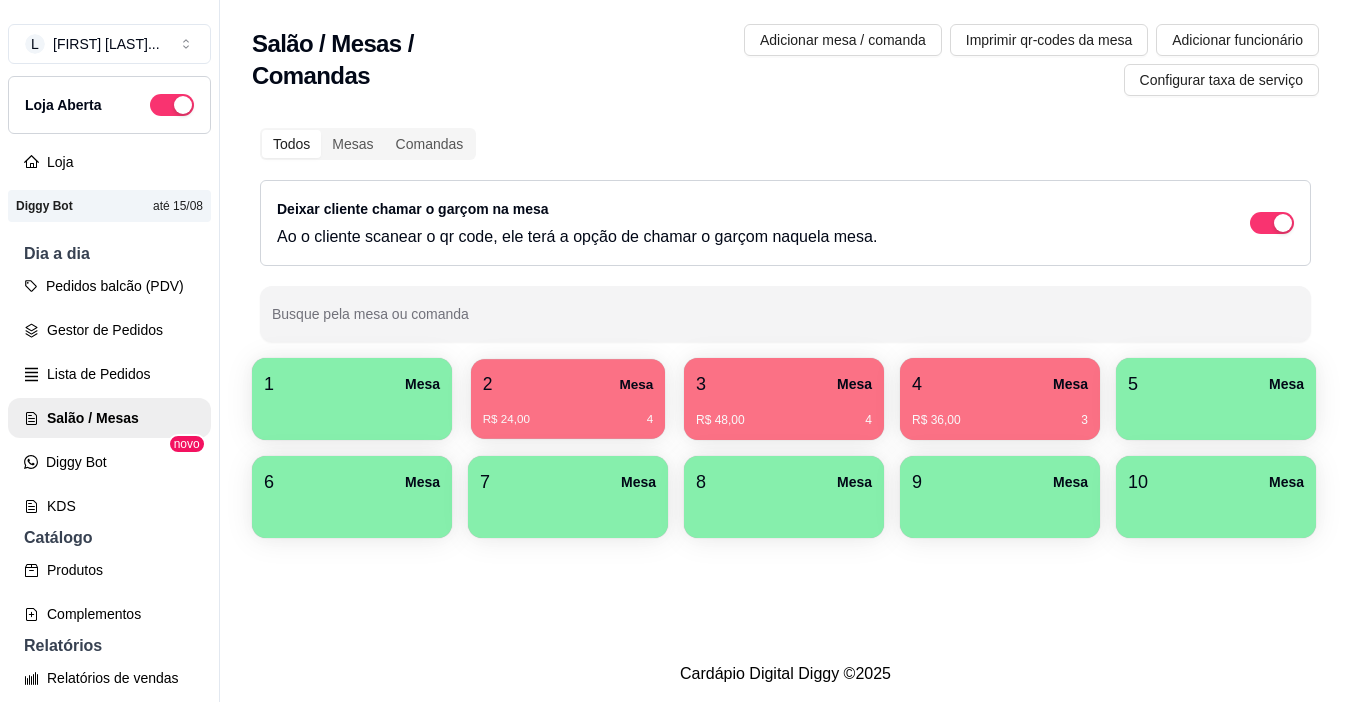 click on "R$ 24,00 4" at bounding box center (568, 412) 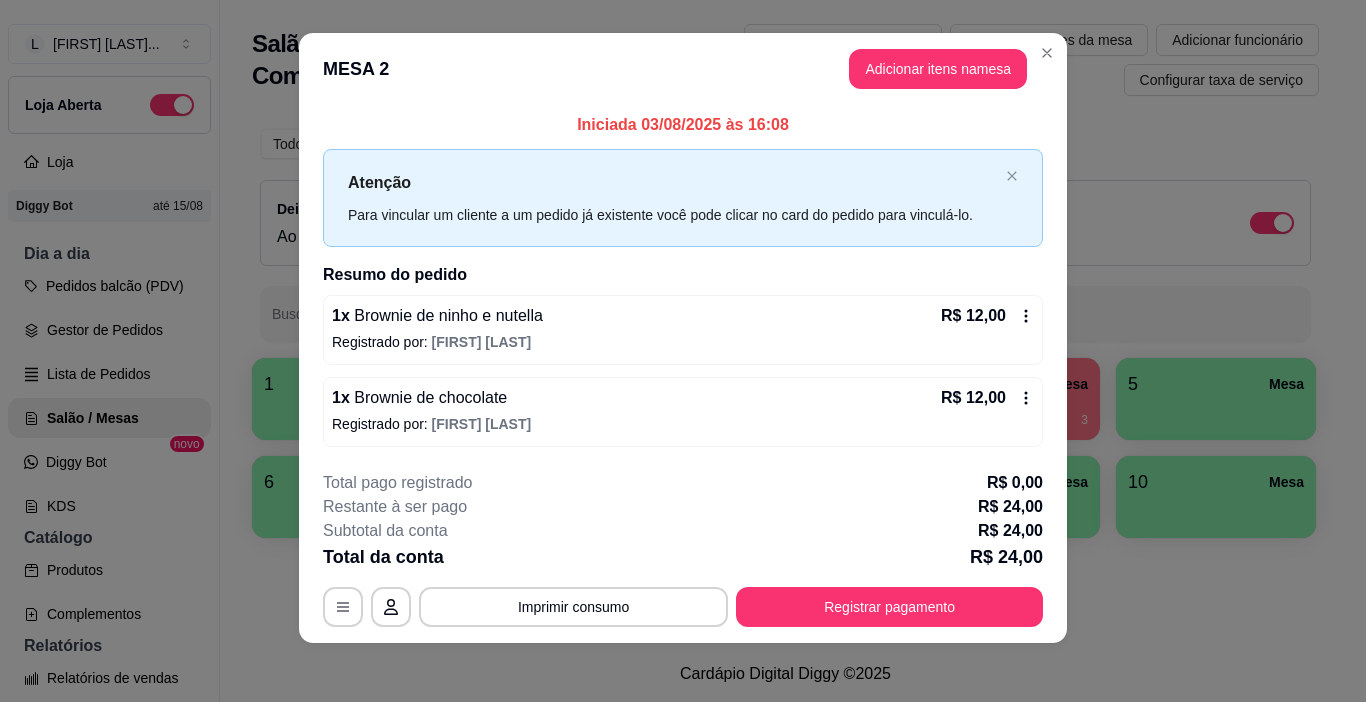 scroll, scrollTop: 0, scrollLeft: 0, axis: both 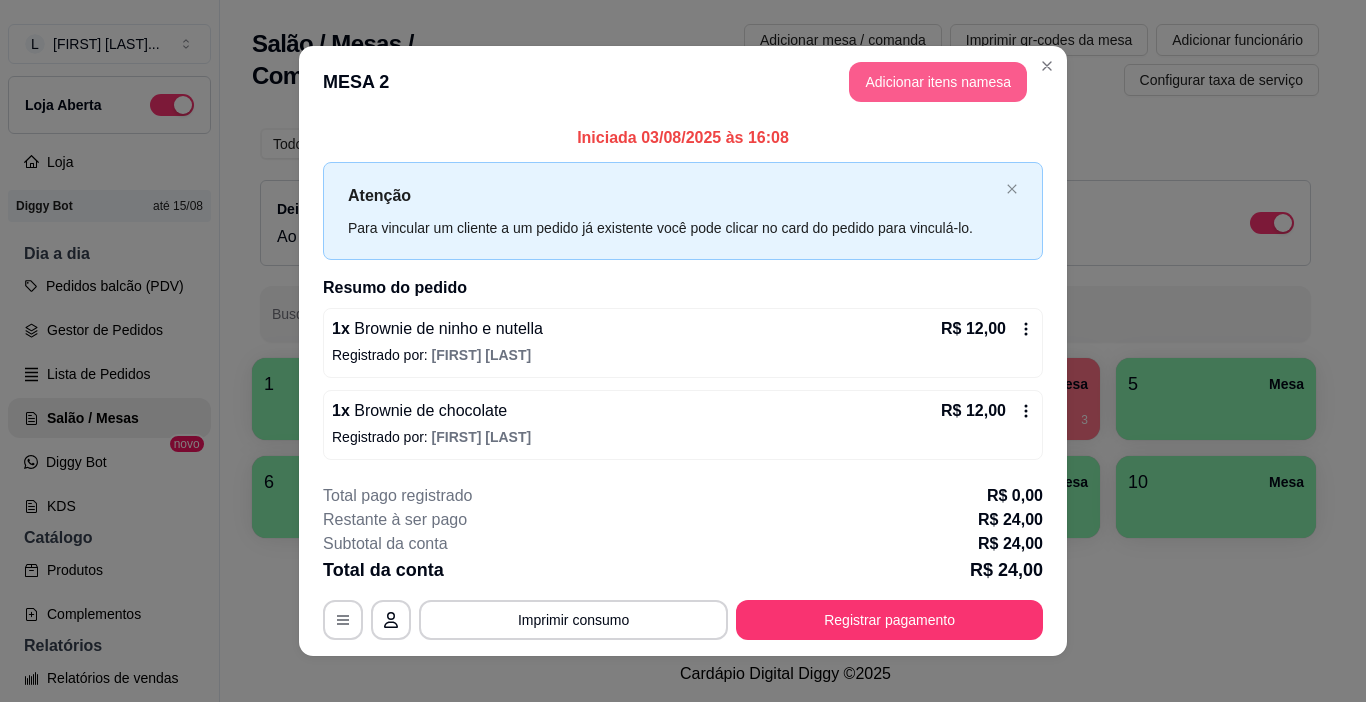 click on "Adicionar itens na  mesa" at bounding box center (938, 82) 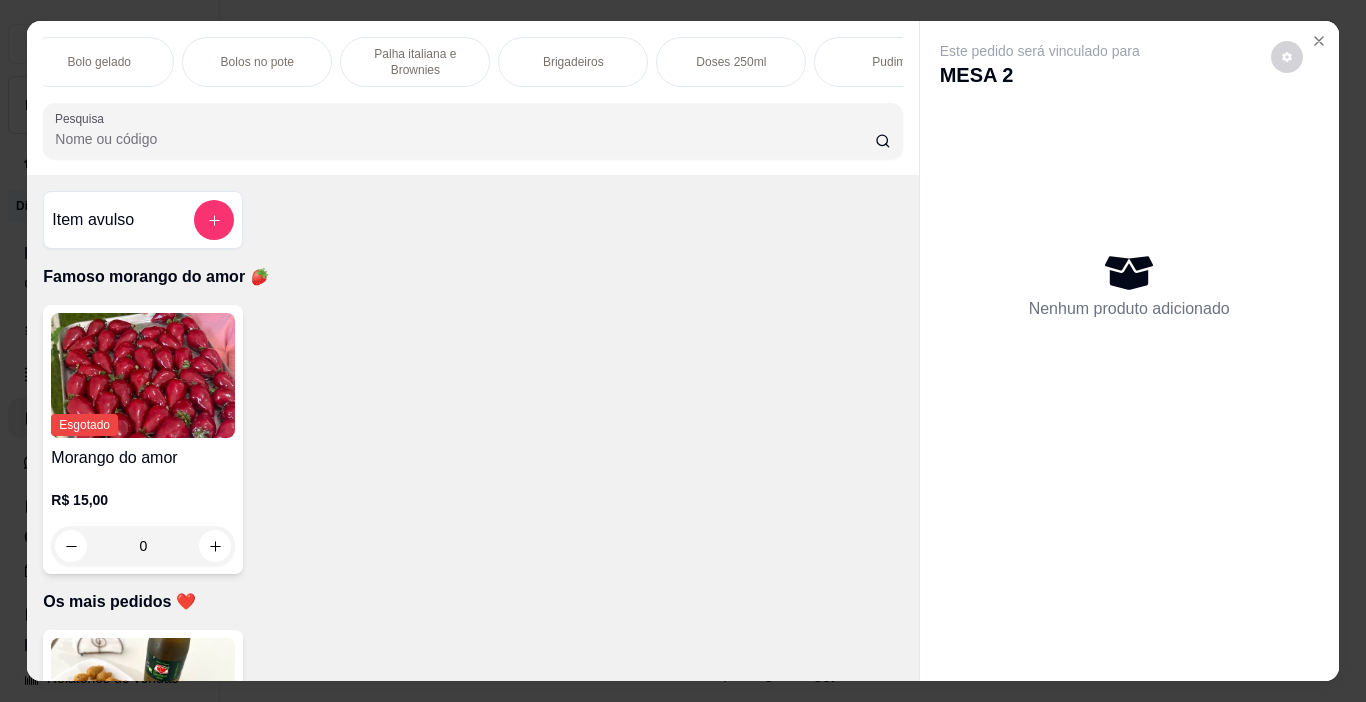 scroll, scrollTop: 0, scrollLeft: 832, axis: horizontal 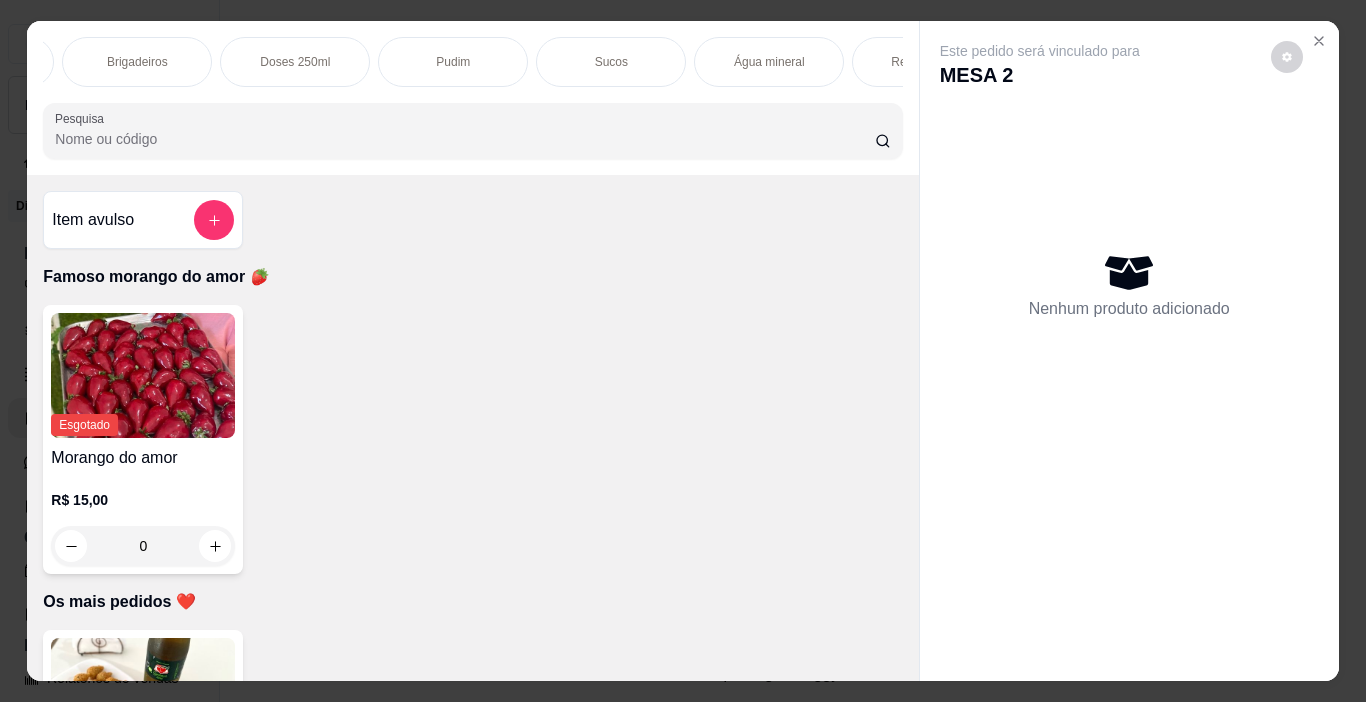click on "Água mineral" at bounding box center (769, 62) 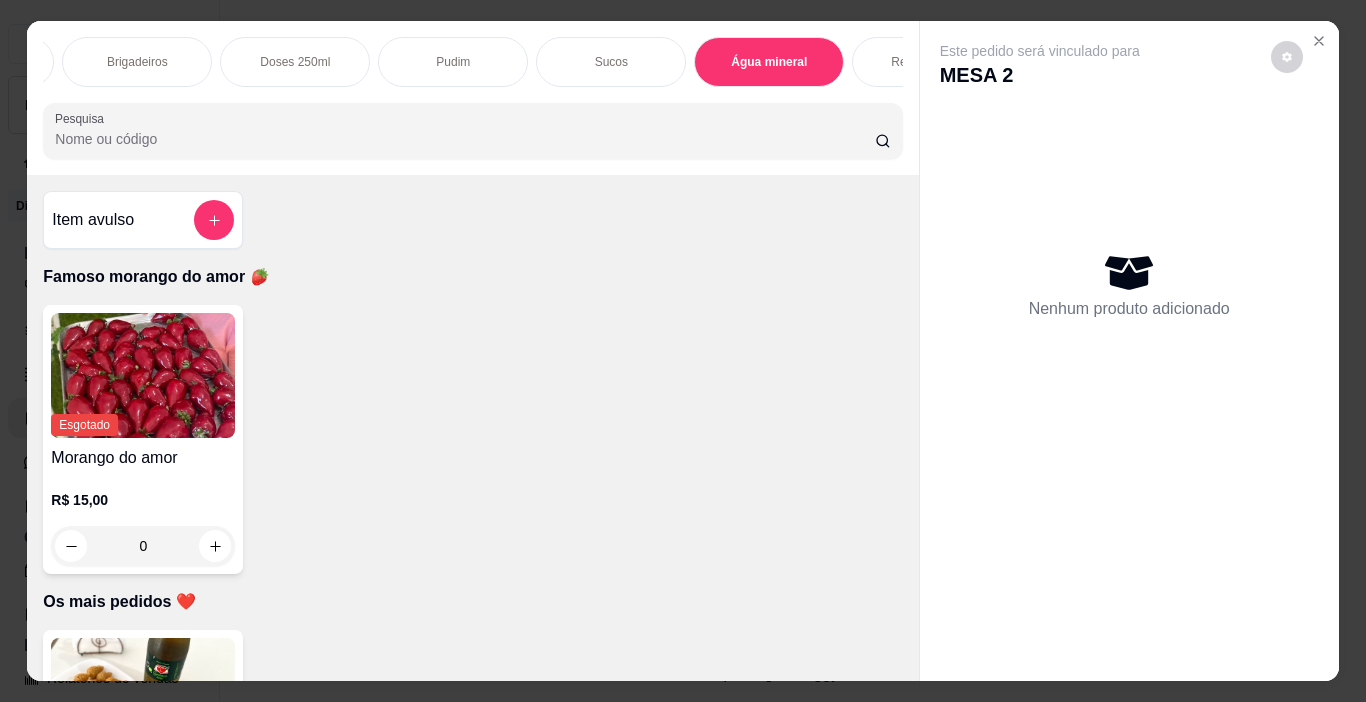 scroll, scrollTop: 5916, scrollLeft: 0, axis: vertical 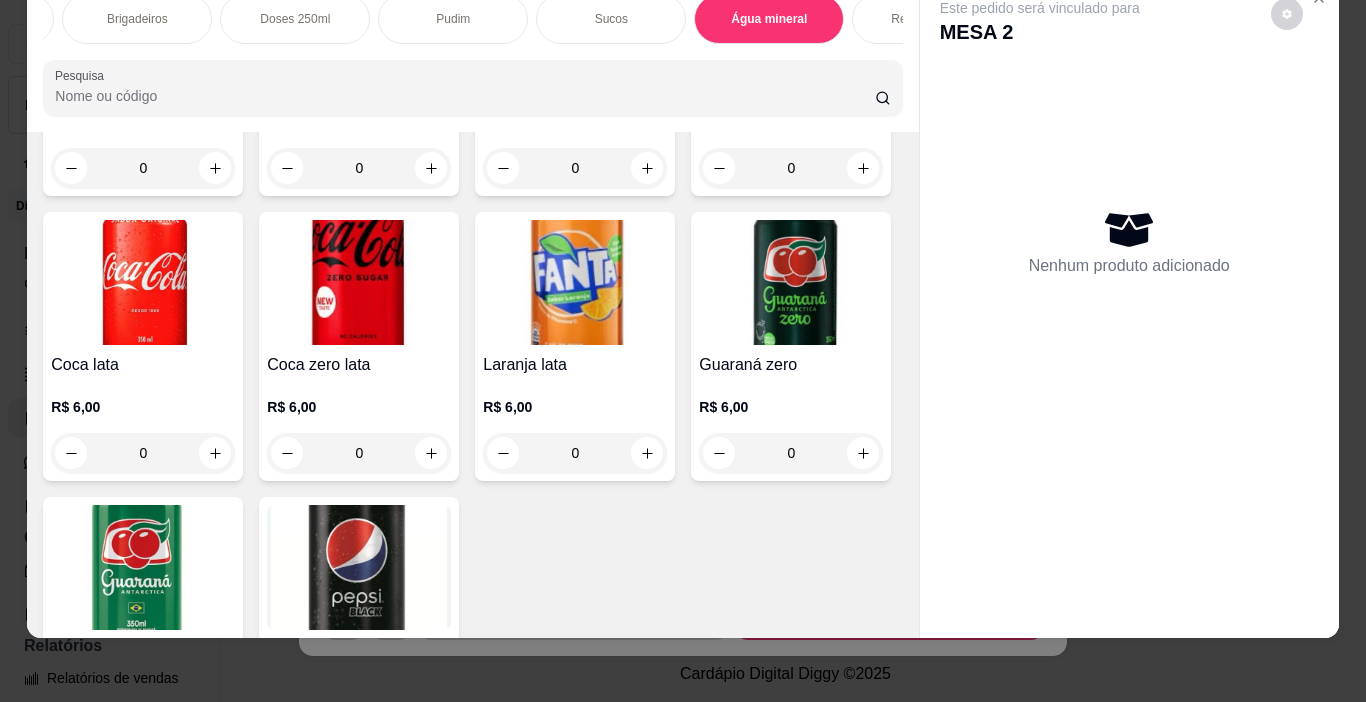 click at bounding box center (215, -157) 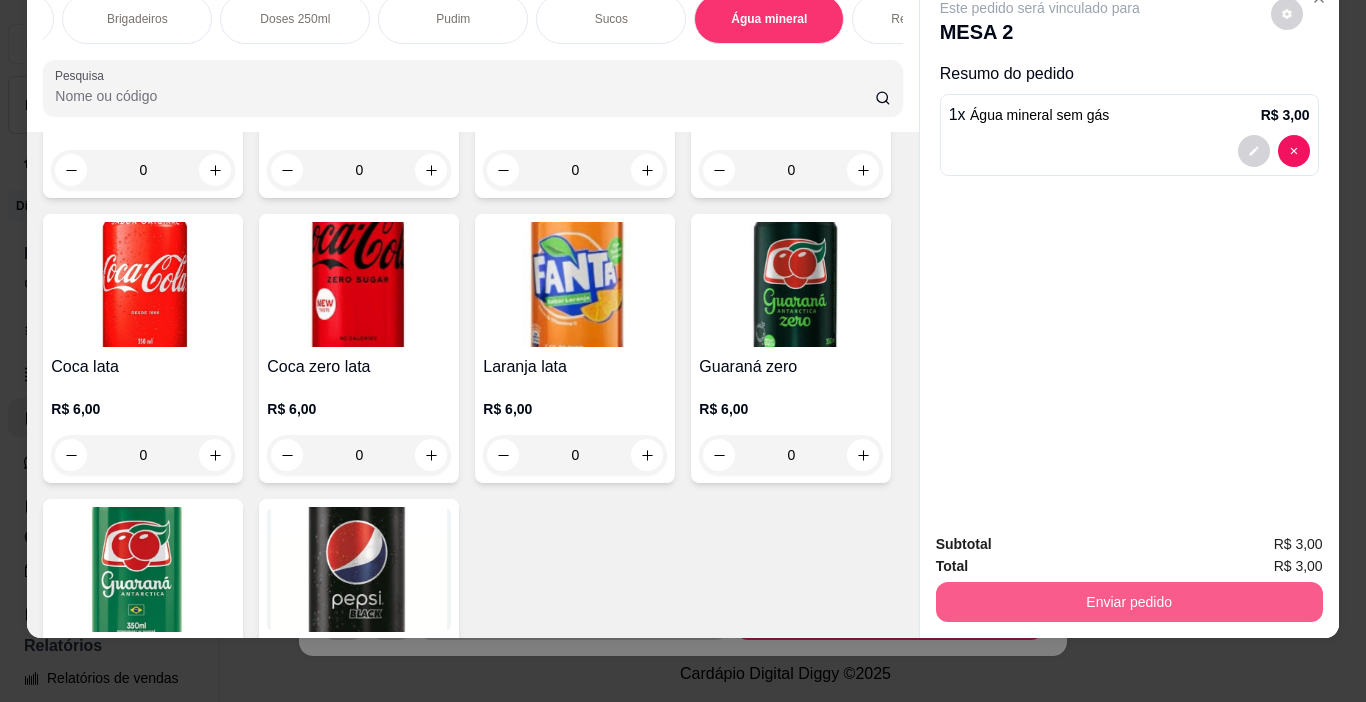 click on "Enviar pedido" at bounding box center (1129, 602) 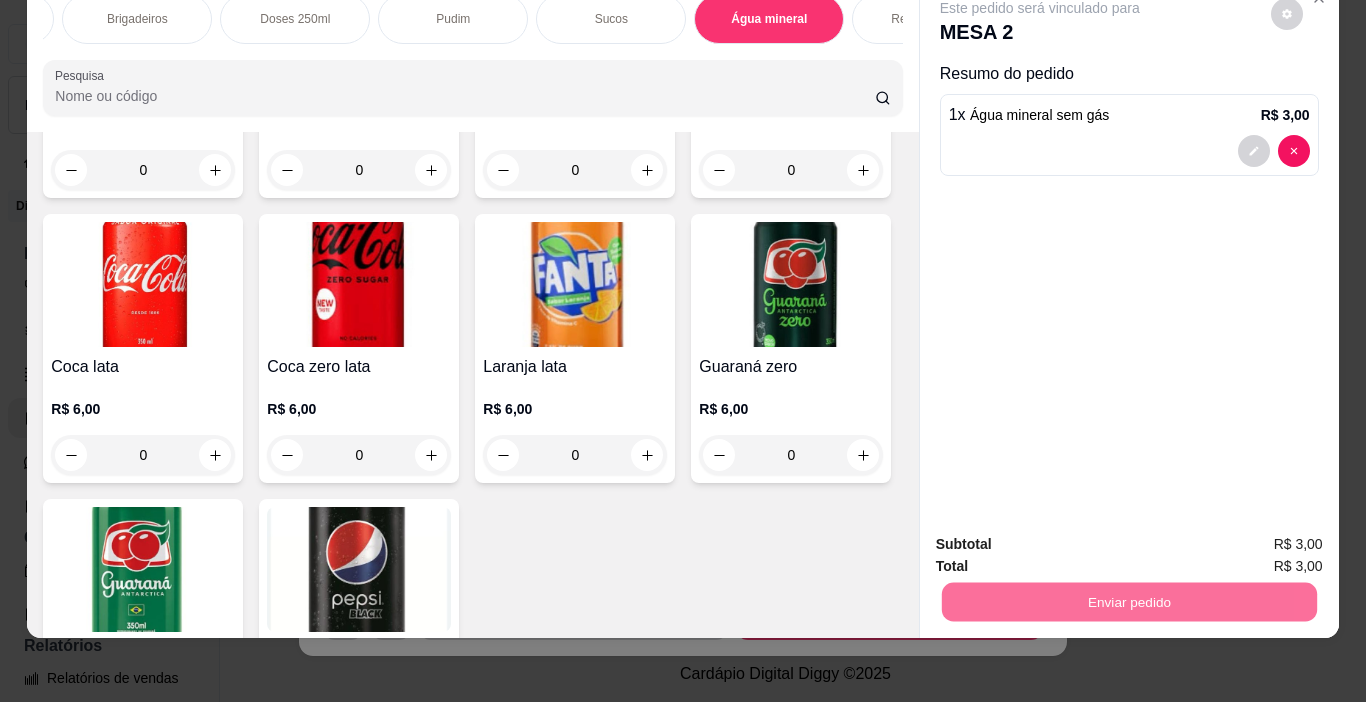 click on "Não registrar e enviar pedido" at bounding box center [1063, 538] 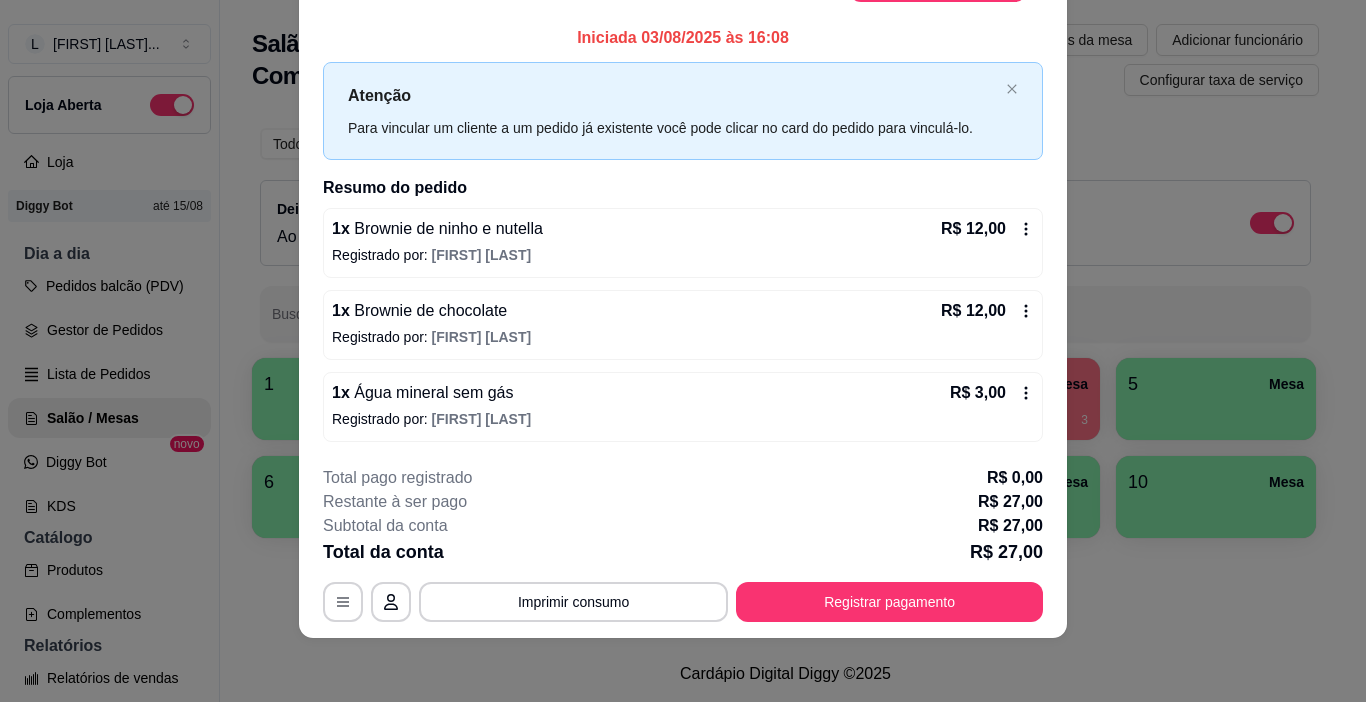 scroll, scrollTop: 0, scrollLeft: 0, axis: both 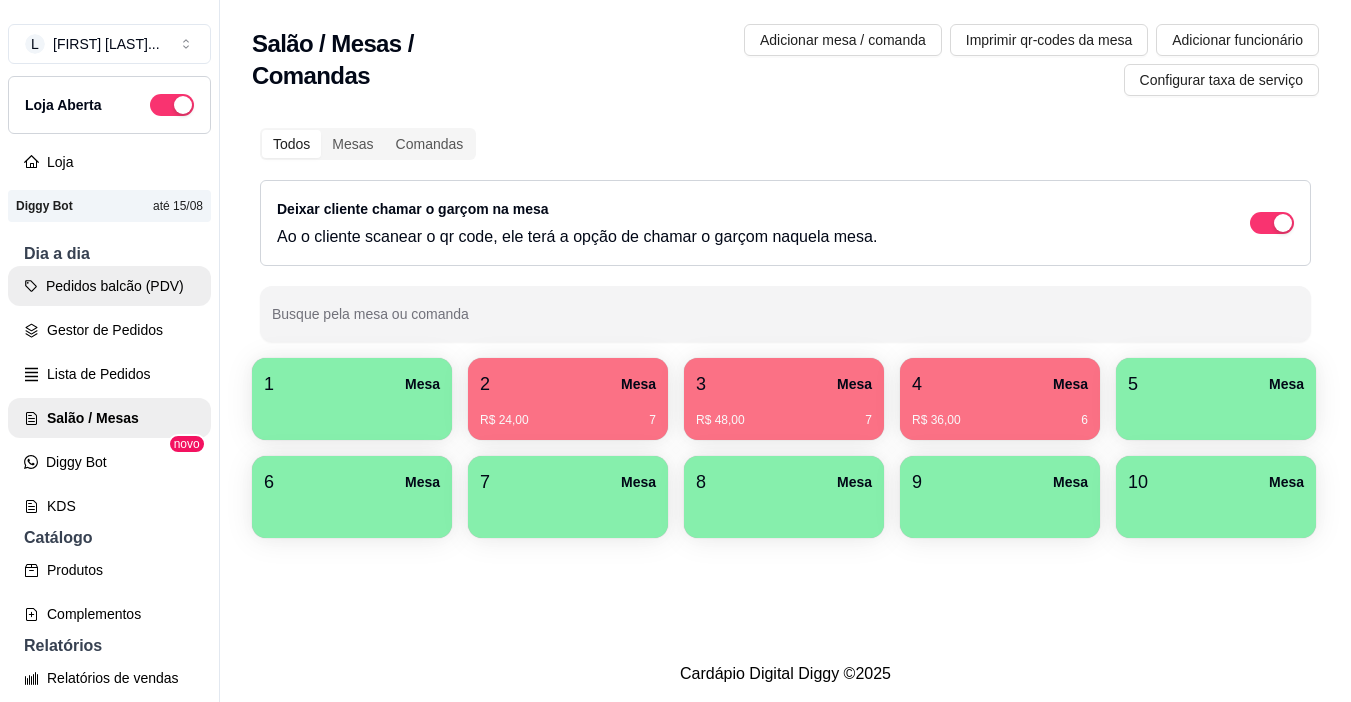 click on "Pedidos balcão (PDV)" at bounding box center (109, 286) 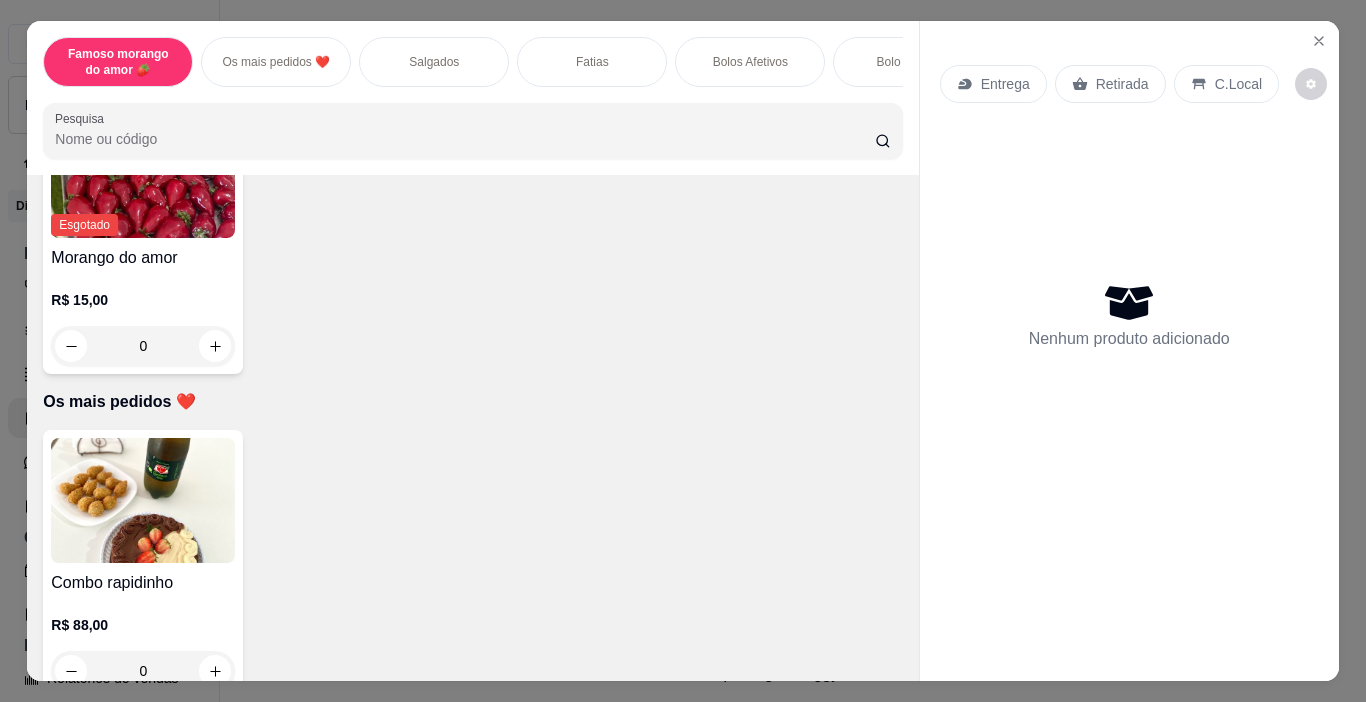 click on "Salgados" at bounding box center [434, 62] 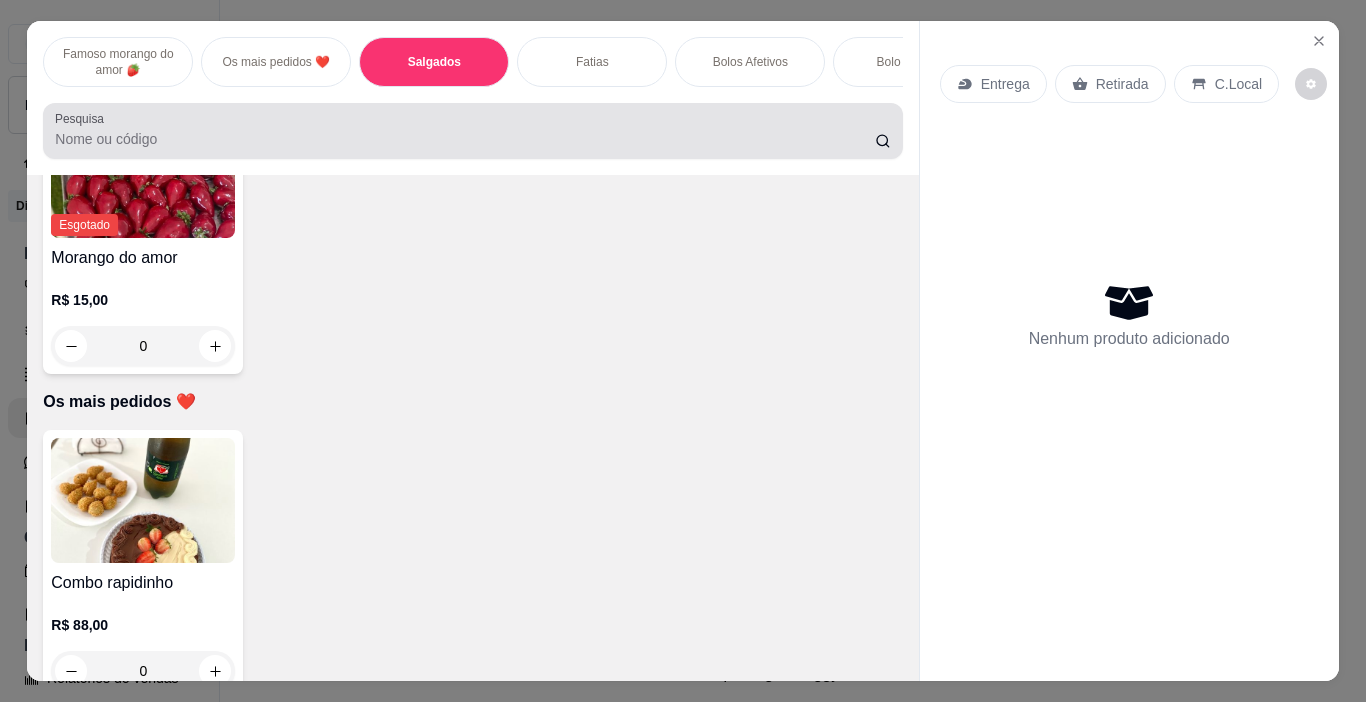 scroll, scrollTop: 740, scrollLeft: 0, axis: vertical 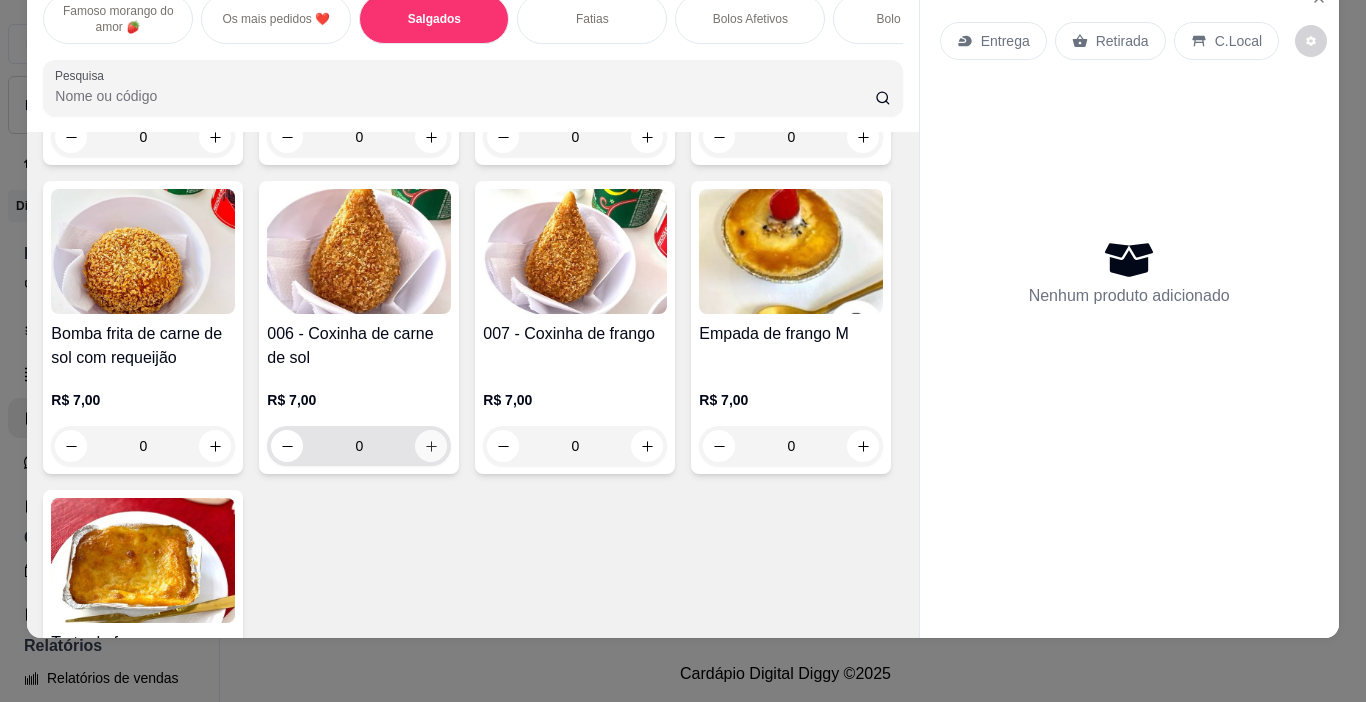 click at bounding box center [431, 446] 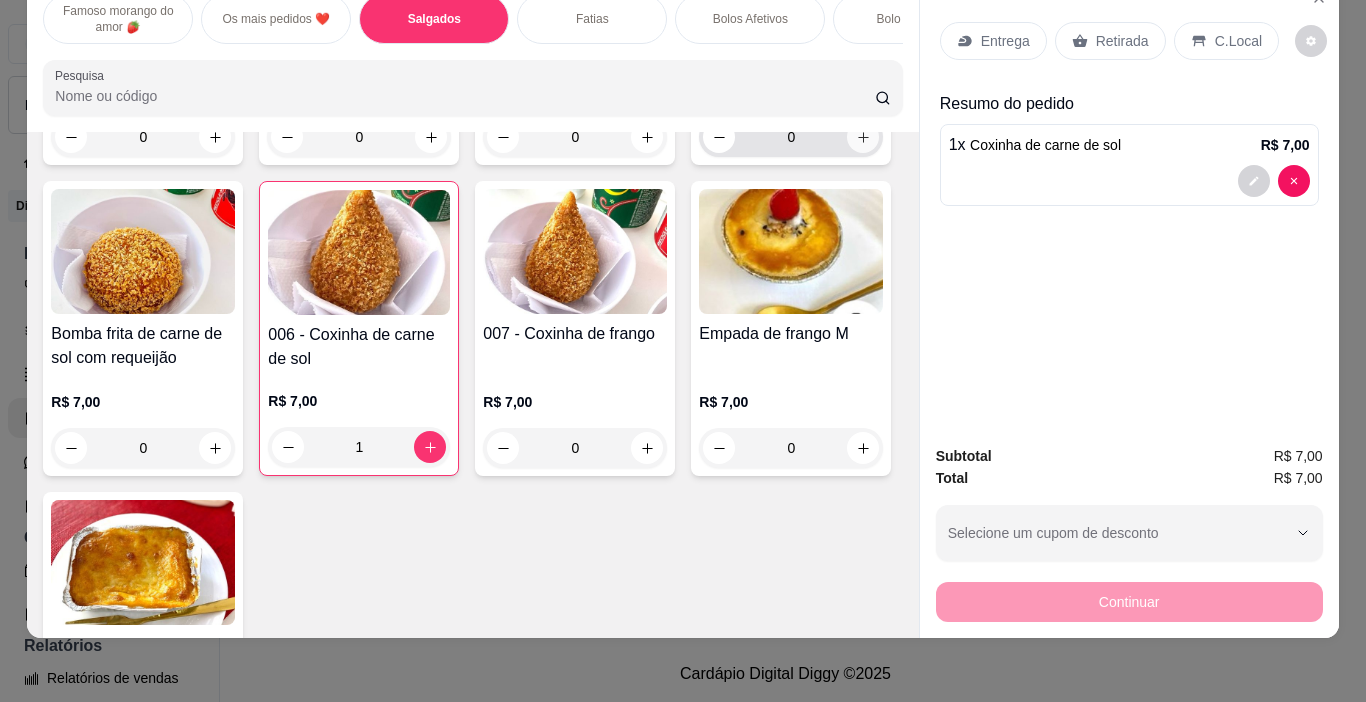 click 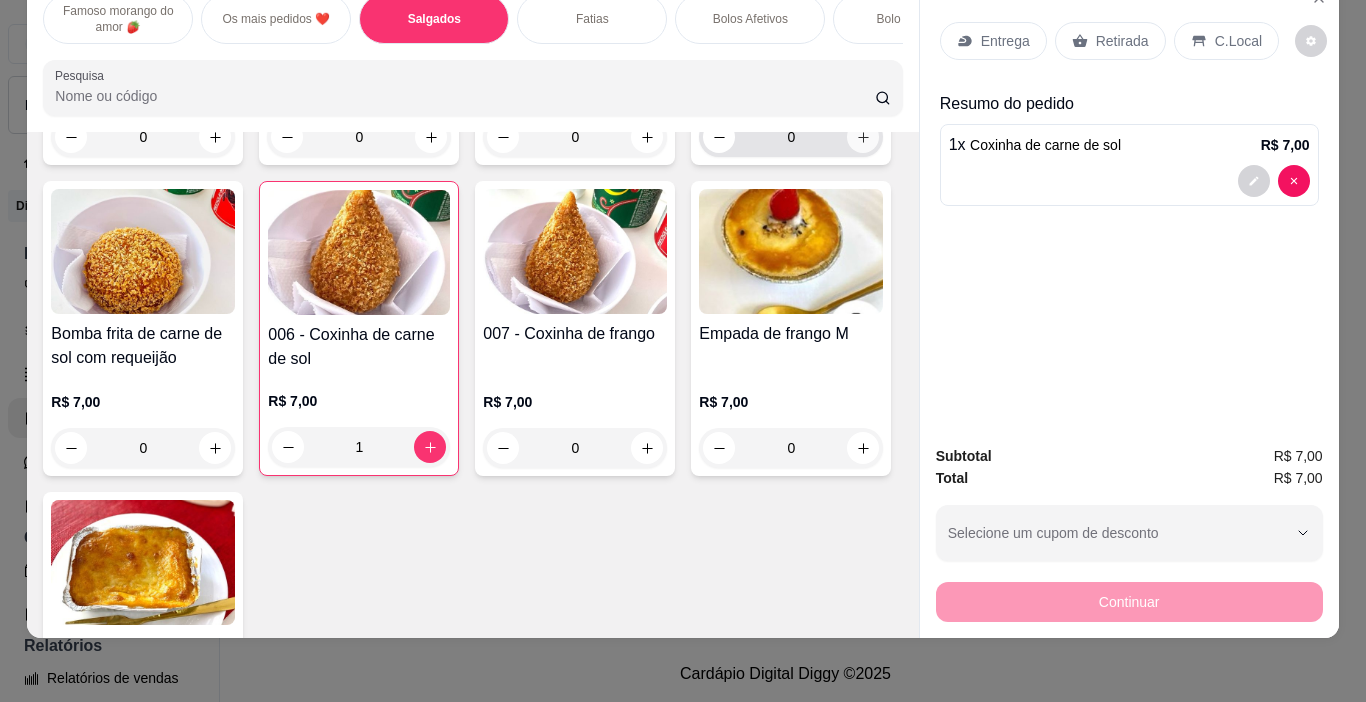 type on "1" 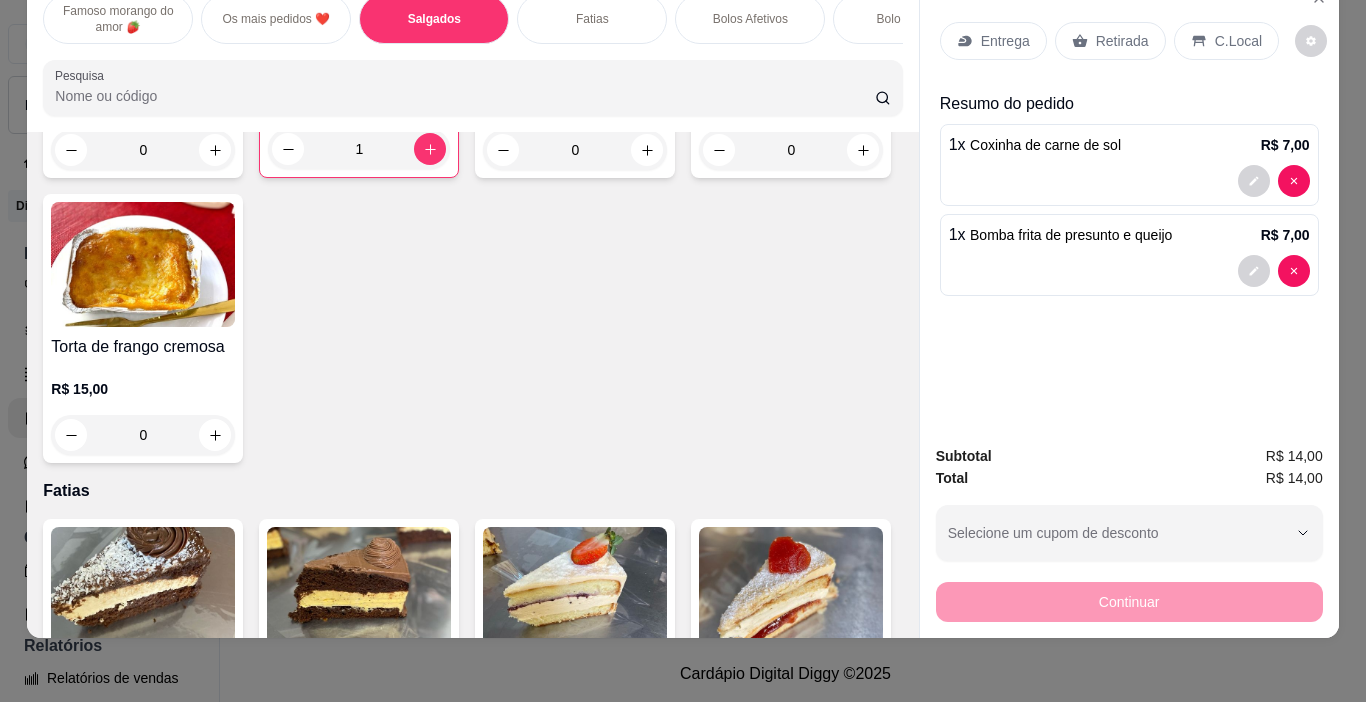 scroll, scrollTop: 1440, scrollLeft: 0, axis: vertical 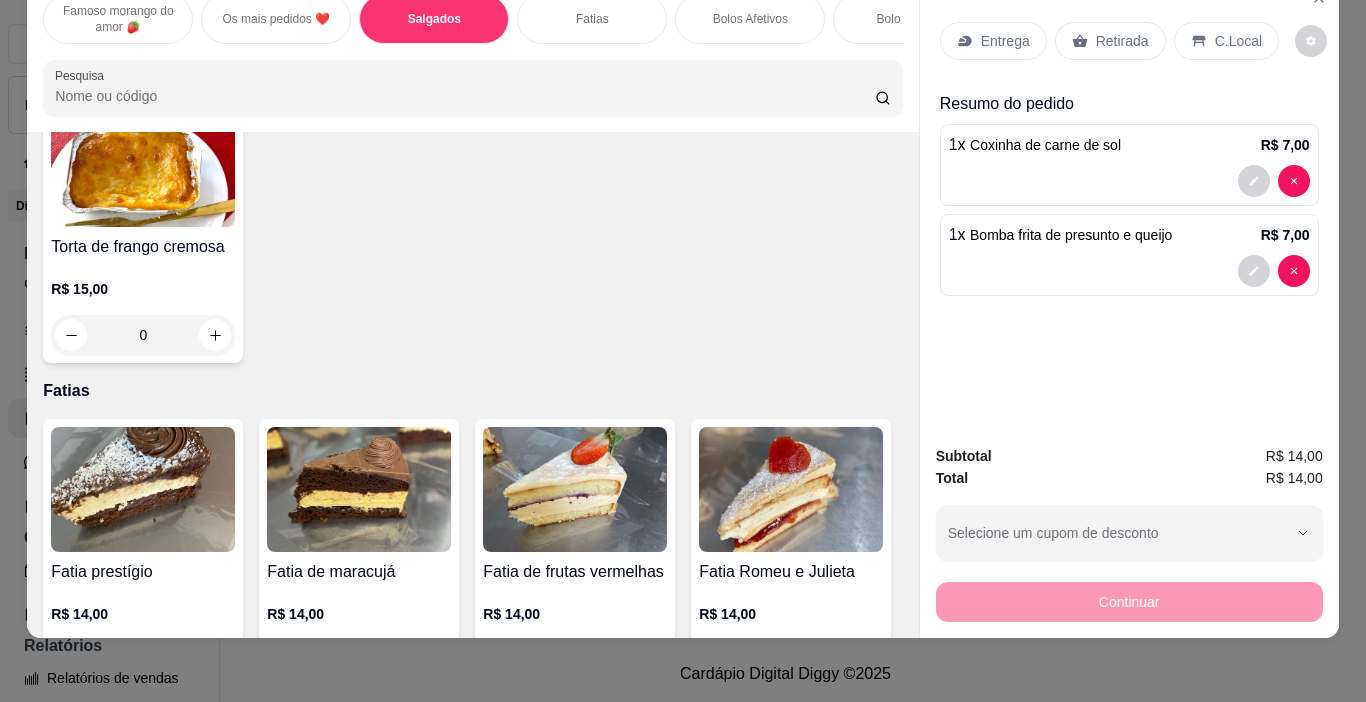 click 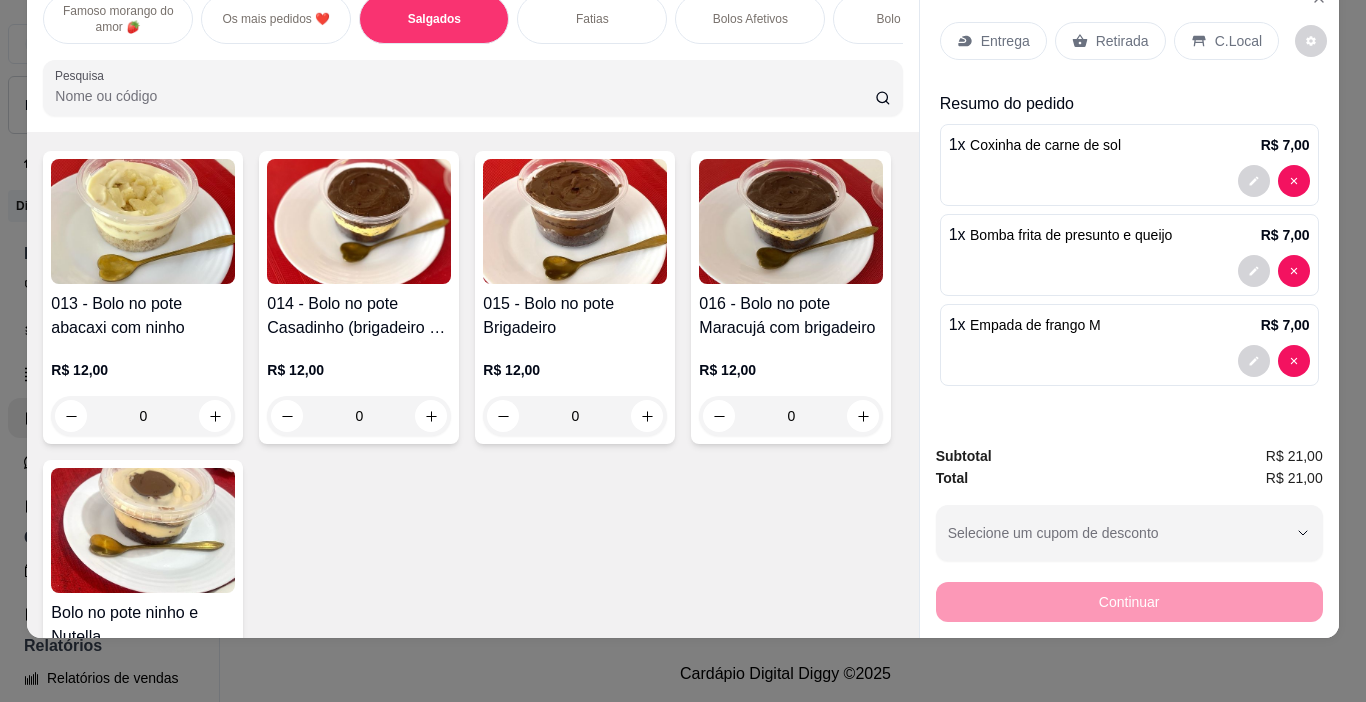 scroll, scrollTop: 3240, scrollLeft: 0, axis: vertical 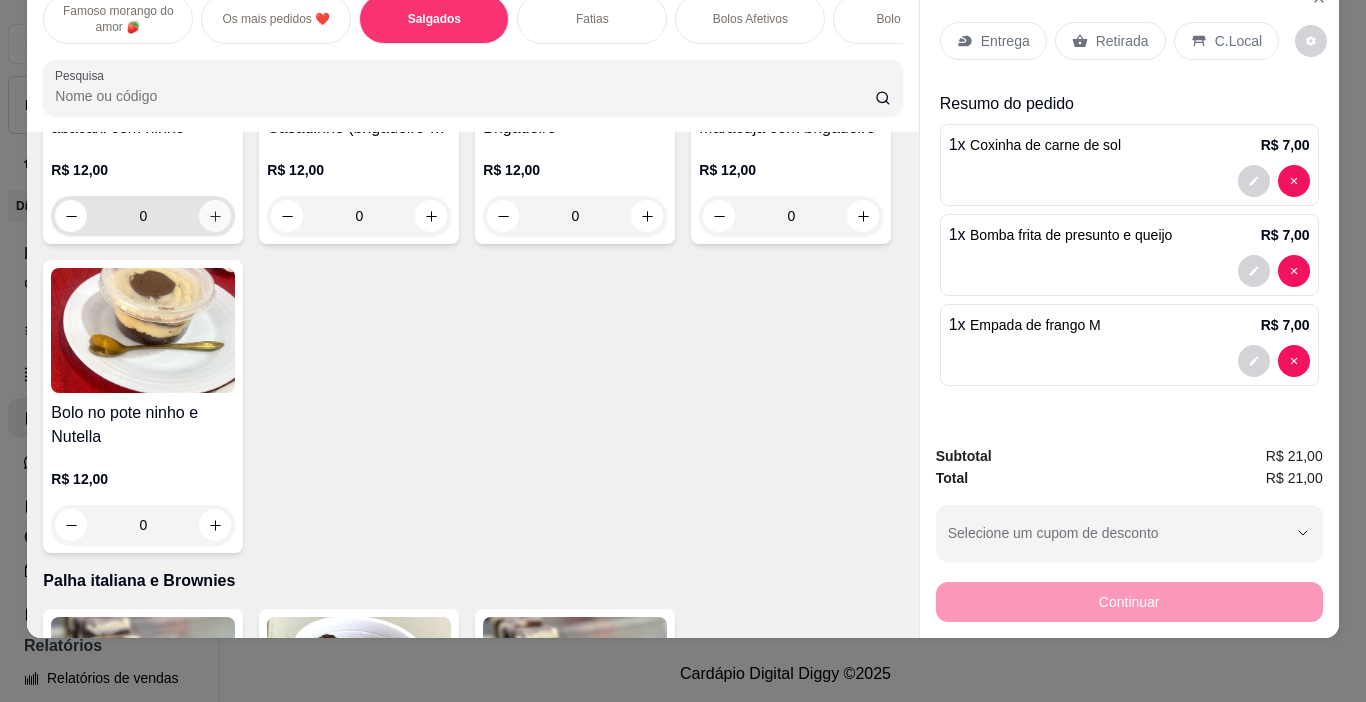 click at bounding box center [215, 216] 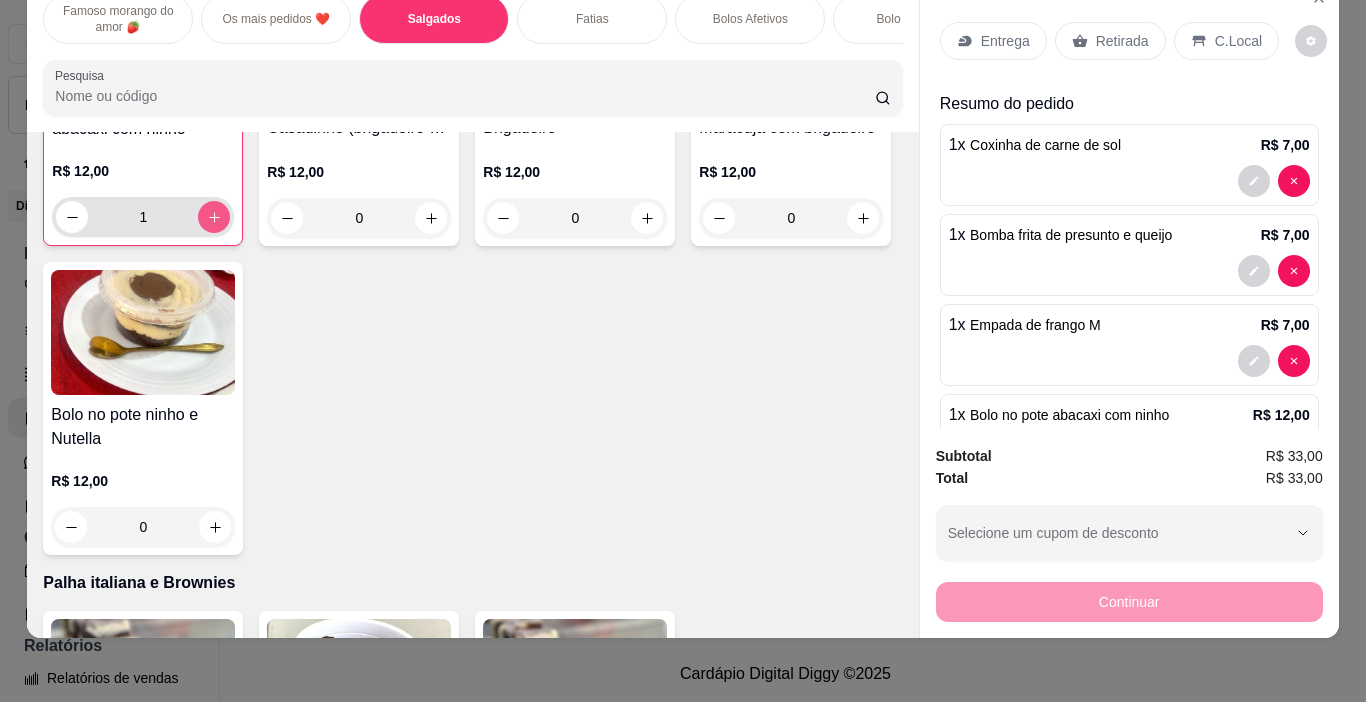 type on "1" 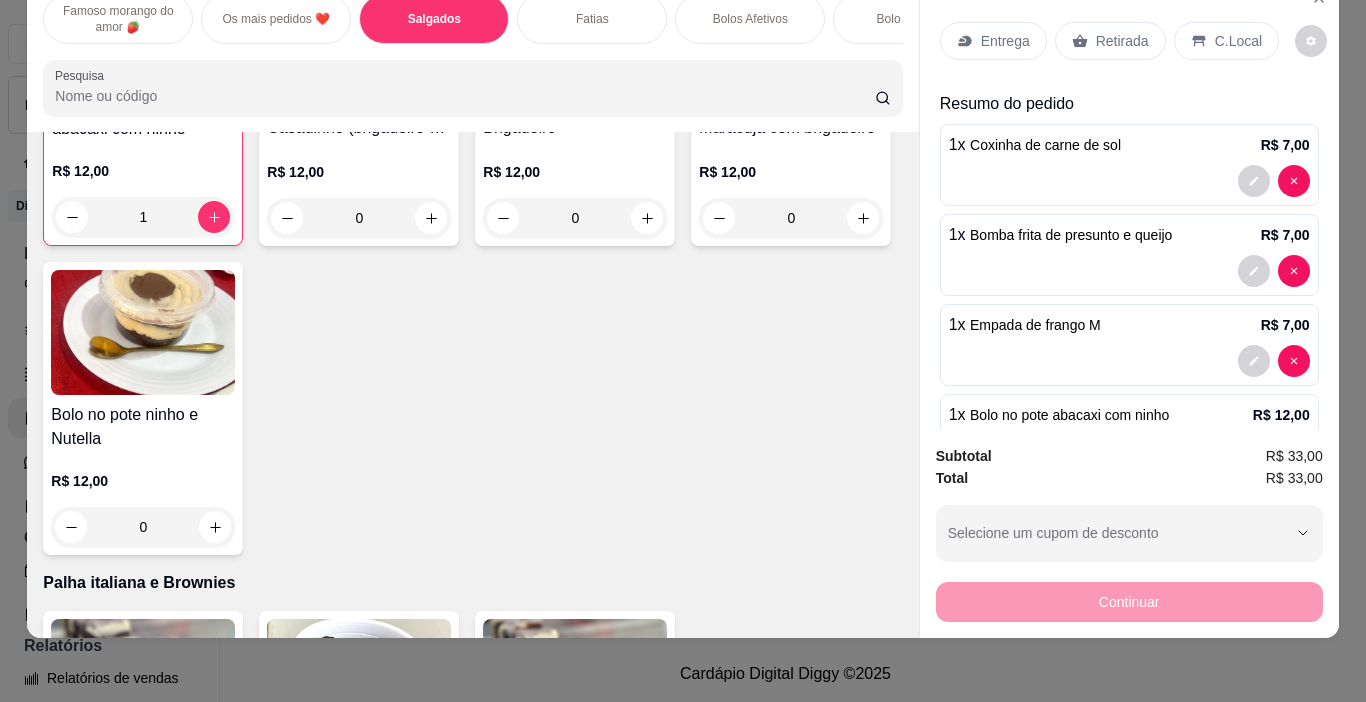 click 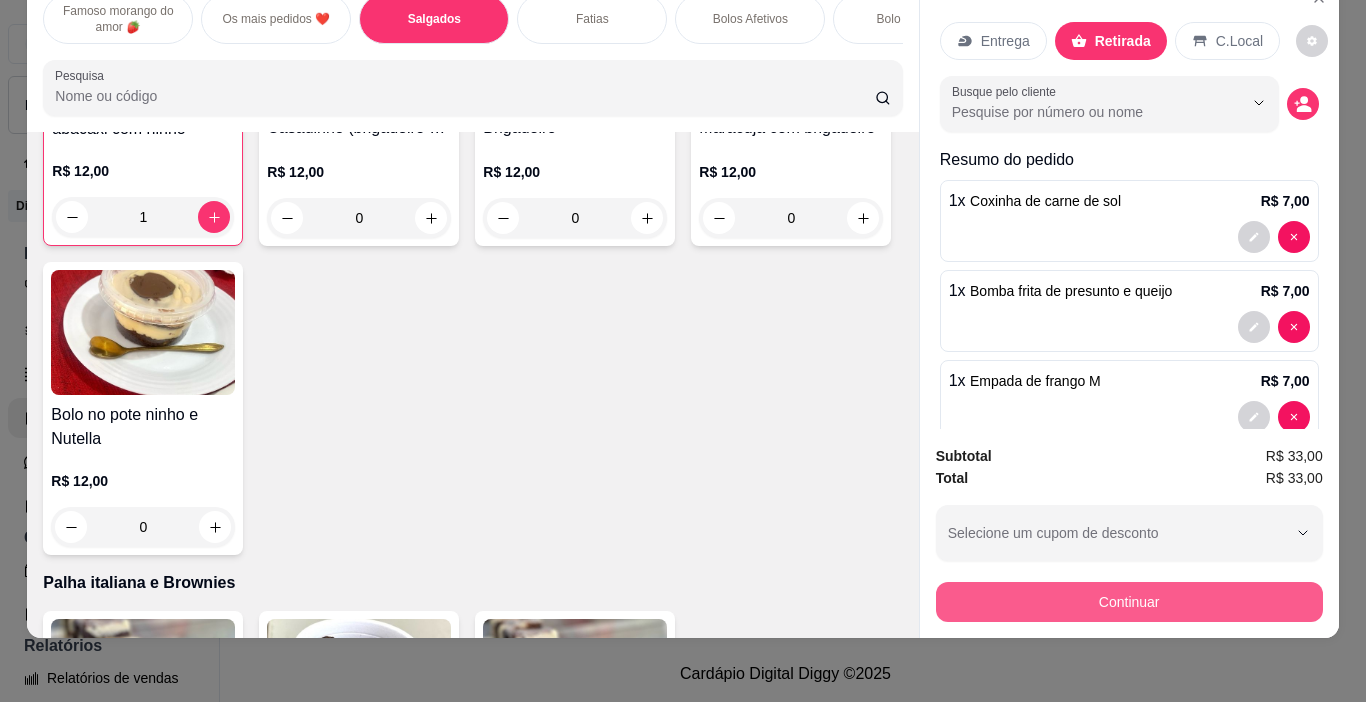 click on "Continuar" at bounding box center (1129, 602) 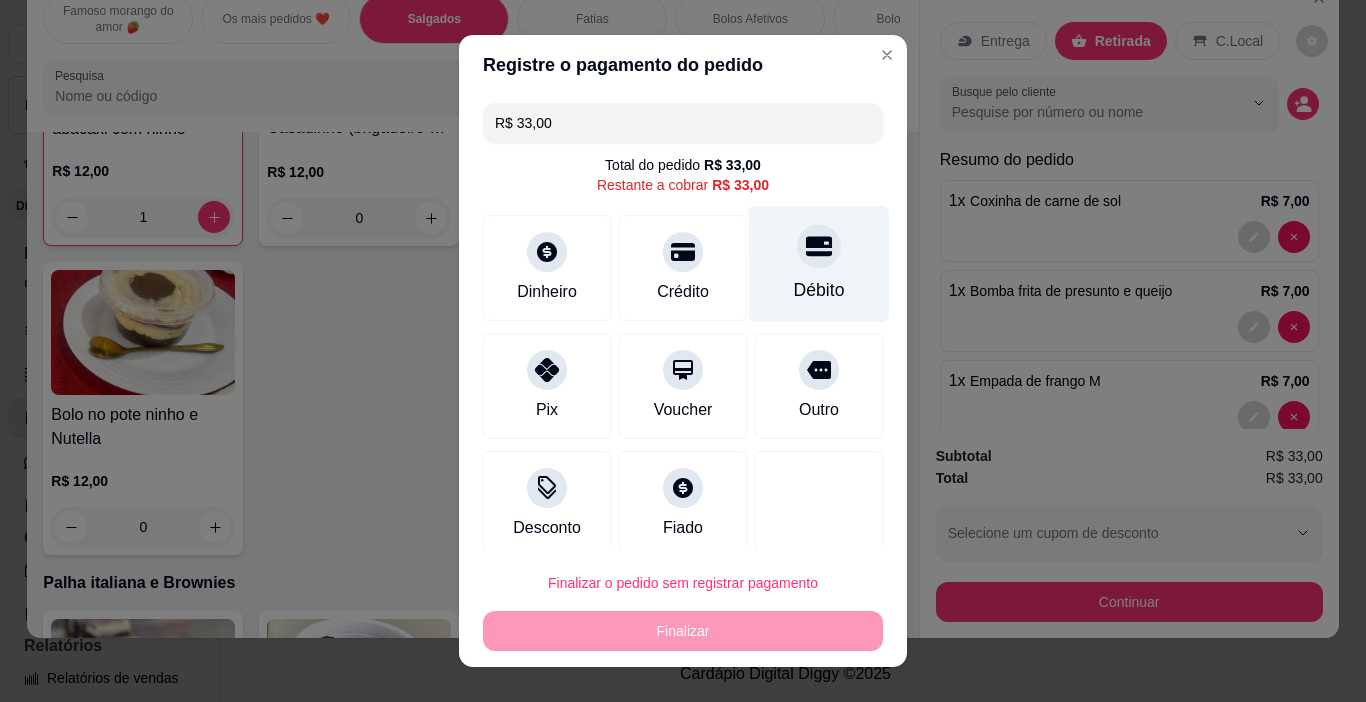 click on "Débito" at bounding box center [819, 264] 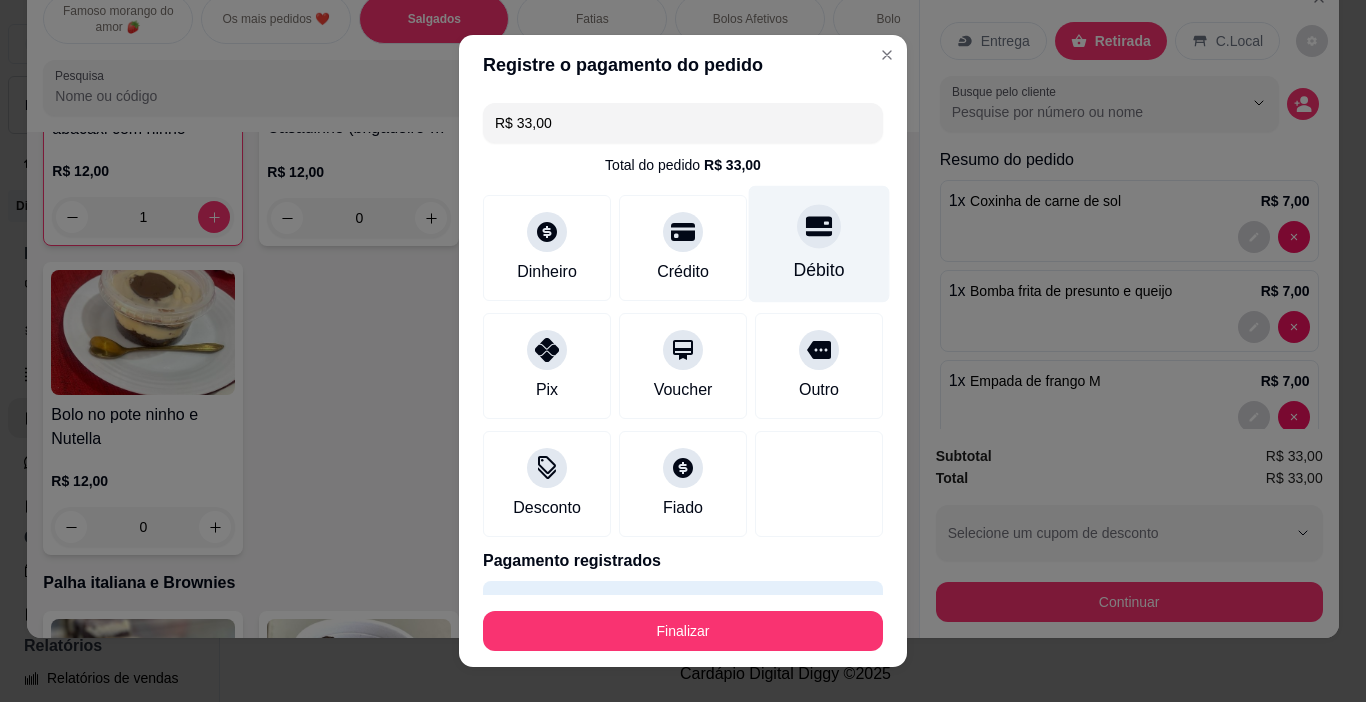 type on "R$ 0,00" 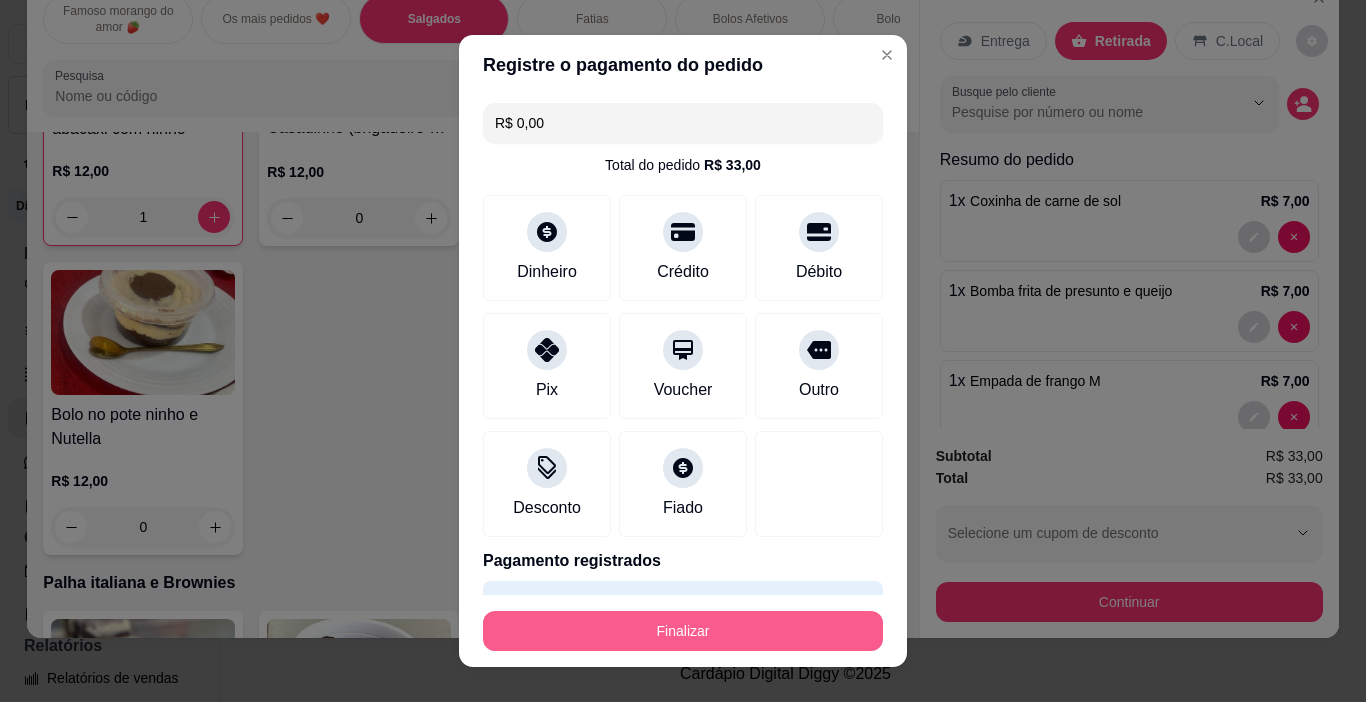 click on "Finalizar" at bounding box center (683, 631) 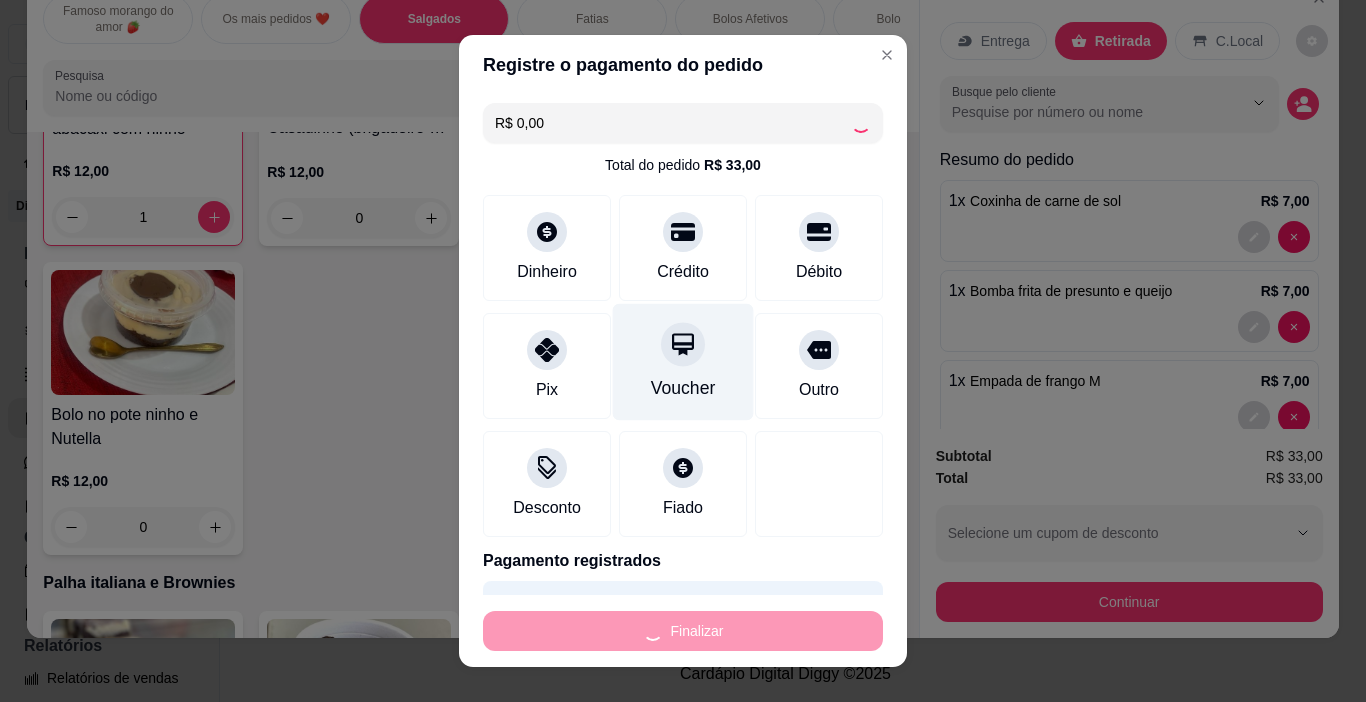 type on "0" 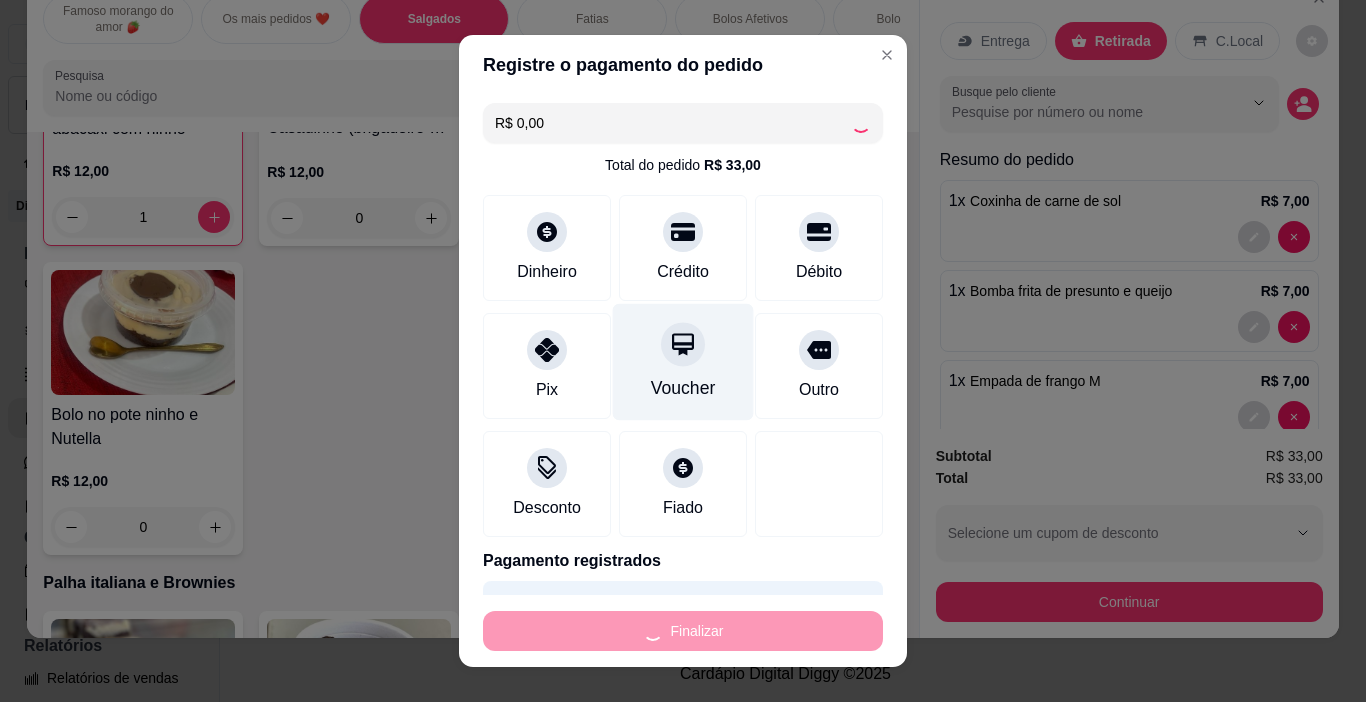 type on "0" 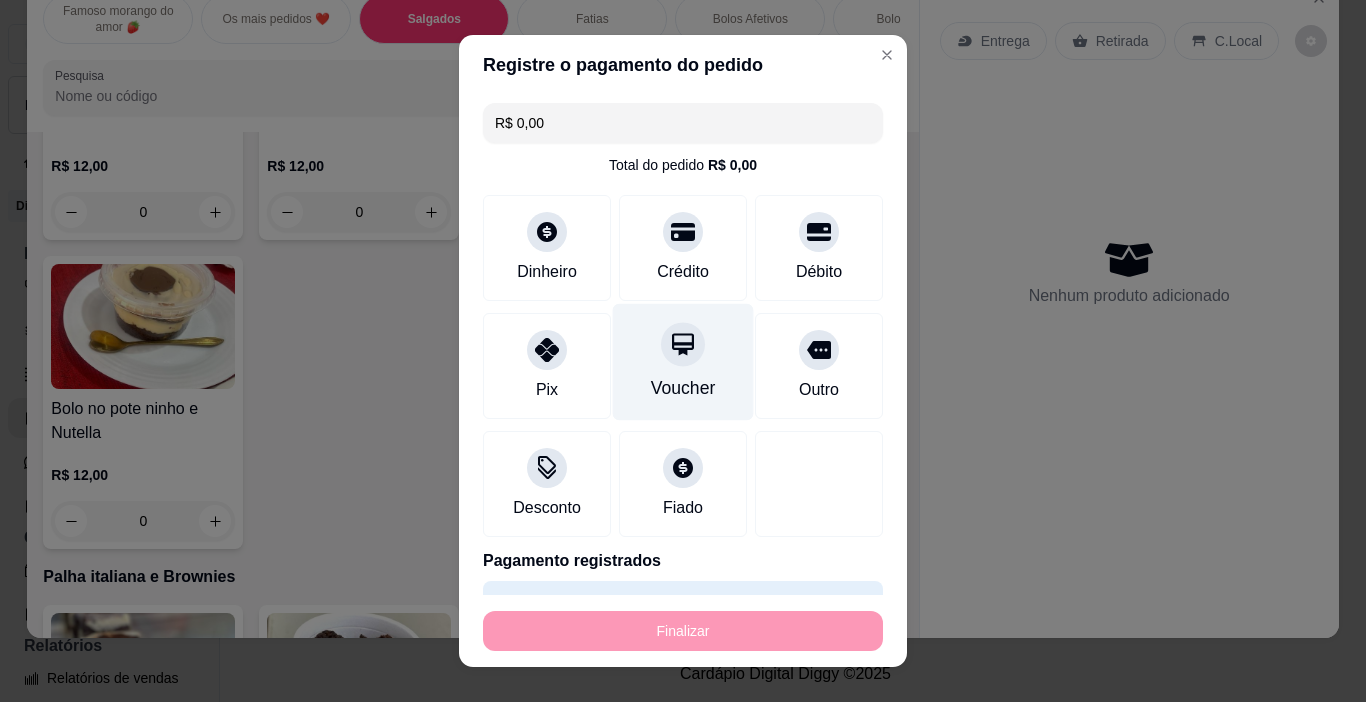 type on "-R$ 33,00" 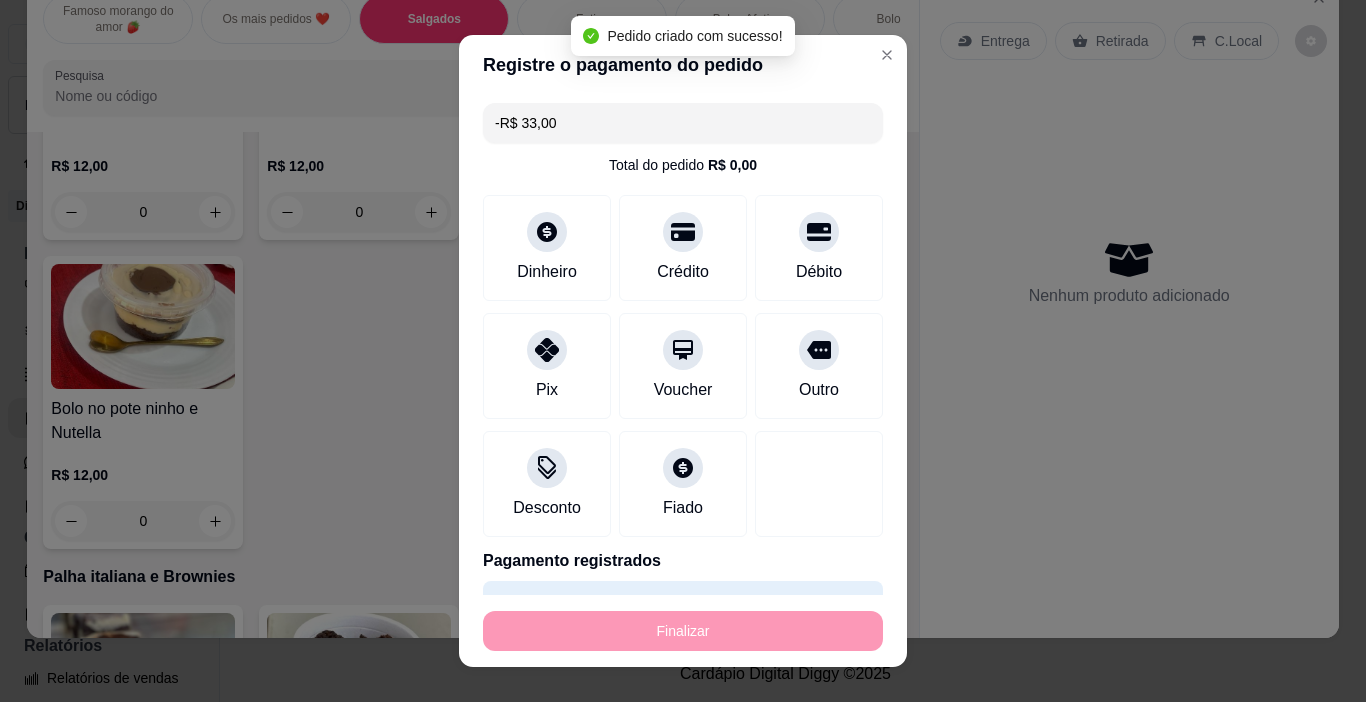 scroll, scrollTop: 3236, scrollLeft: 0, axis: vertical 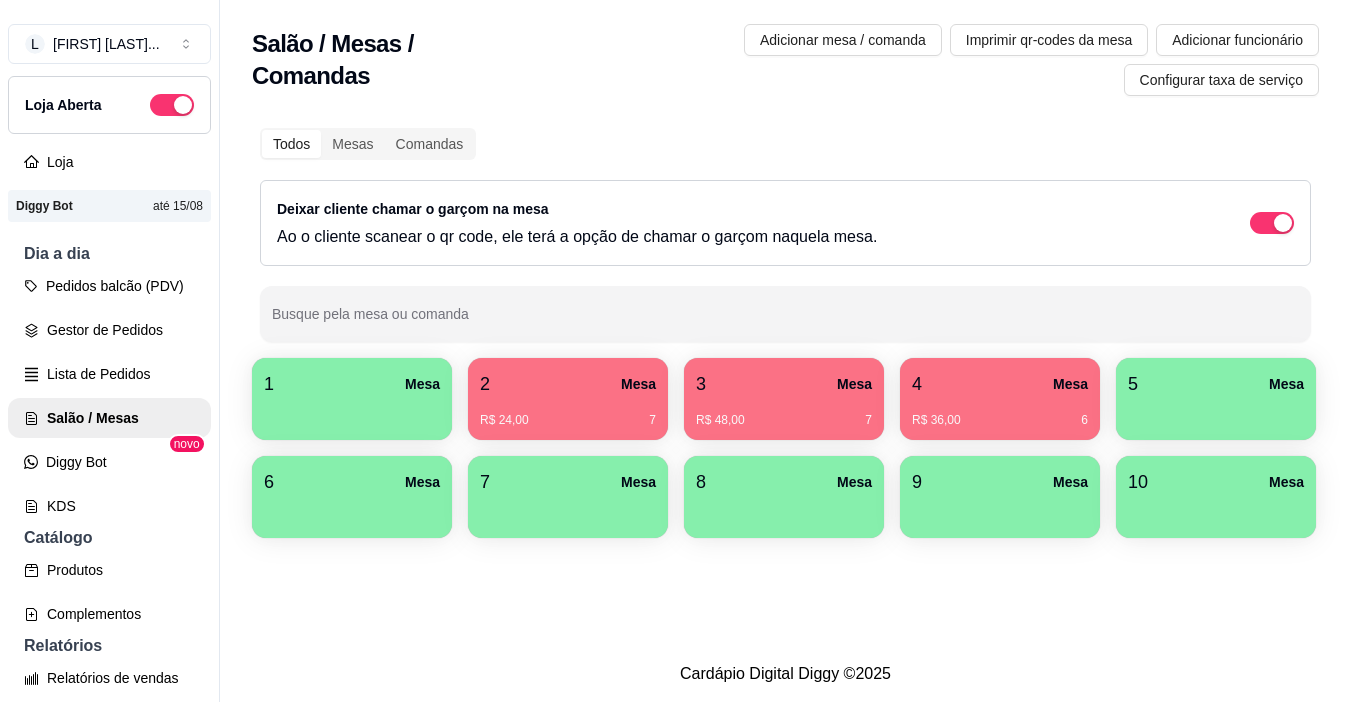 click on "3 Mesa" at bounding box center [784, 384] 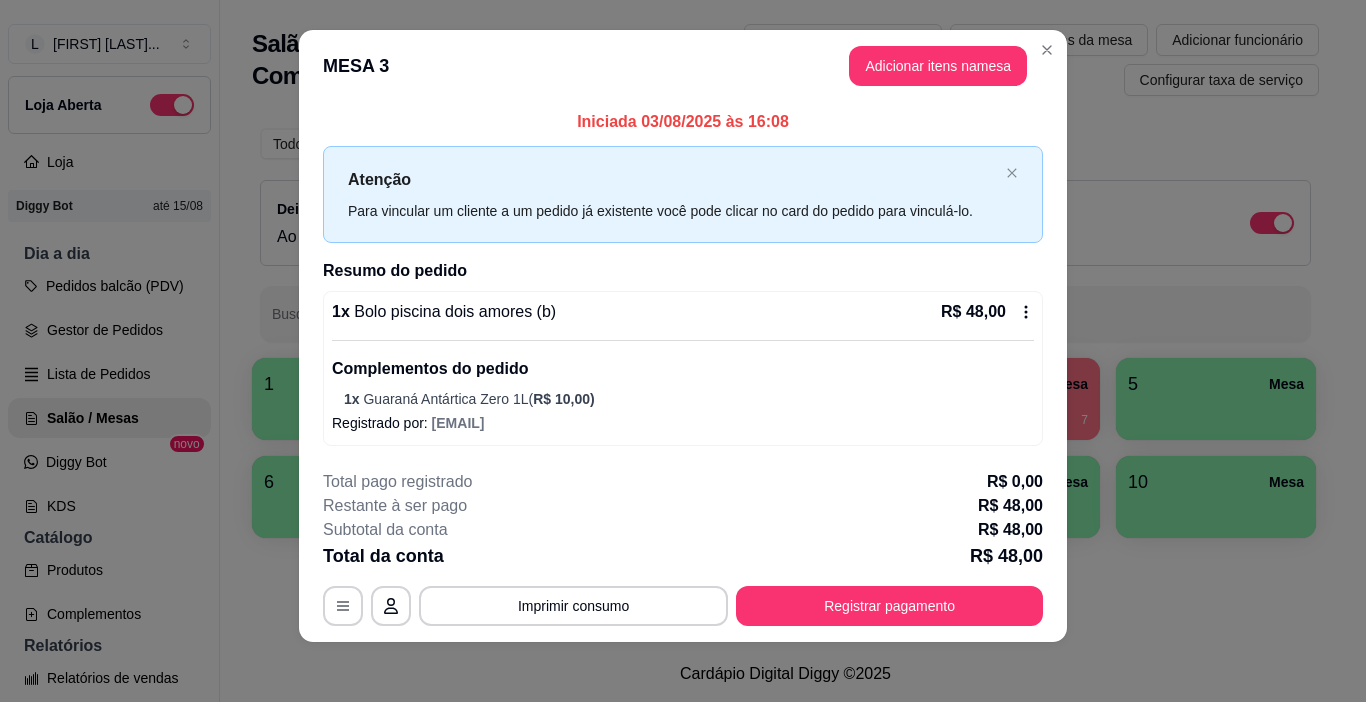 scroll, scrollTop: 19, scrollLeft: 0, axis: vertical 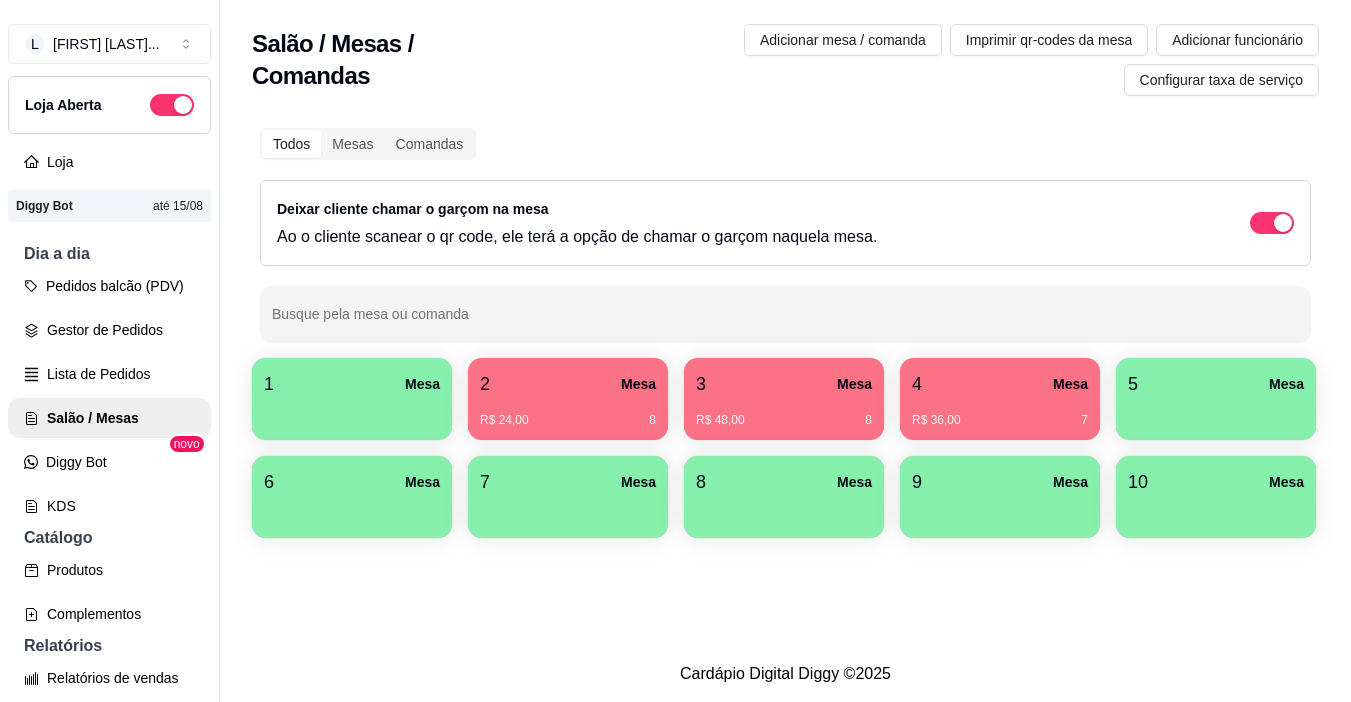 click on "R$ 36,00 7" at bounding box center (1000, 420) 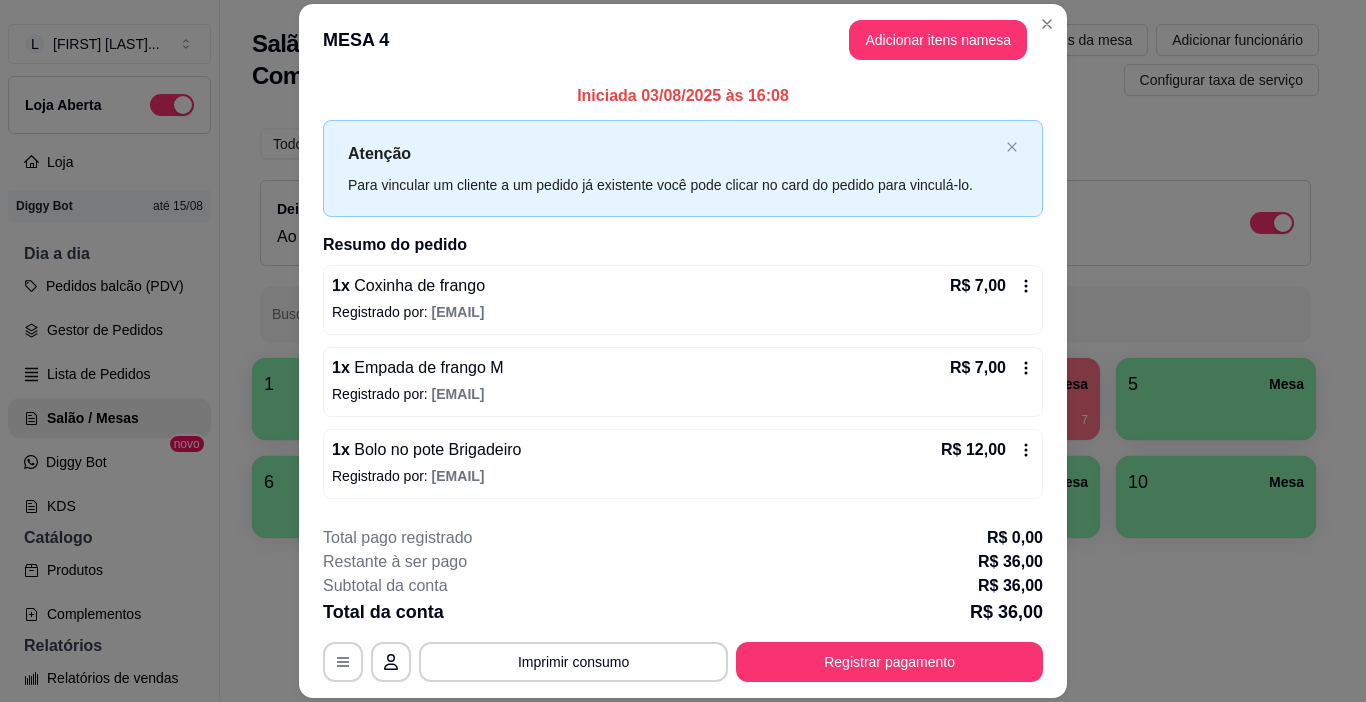 scroll, scrollTop: 78, scrollLeft: 0, axis: vertical 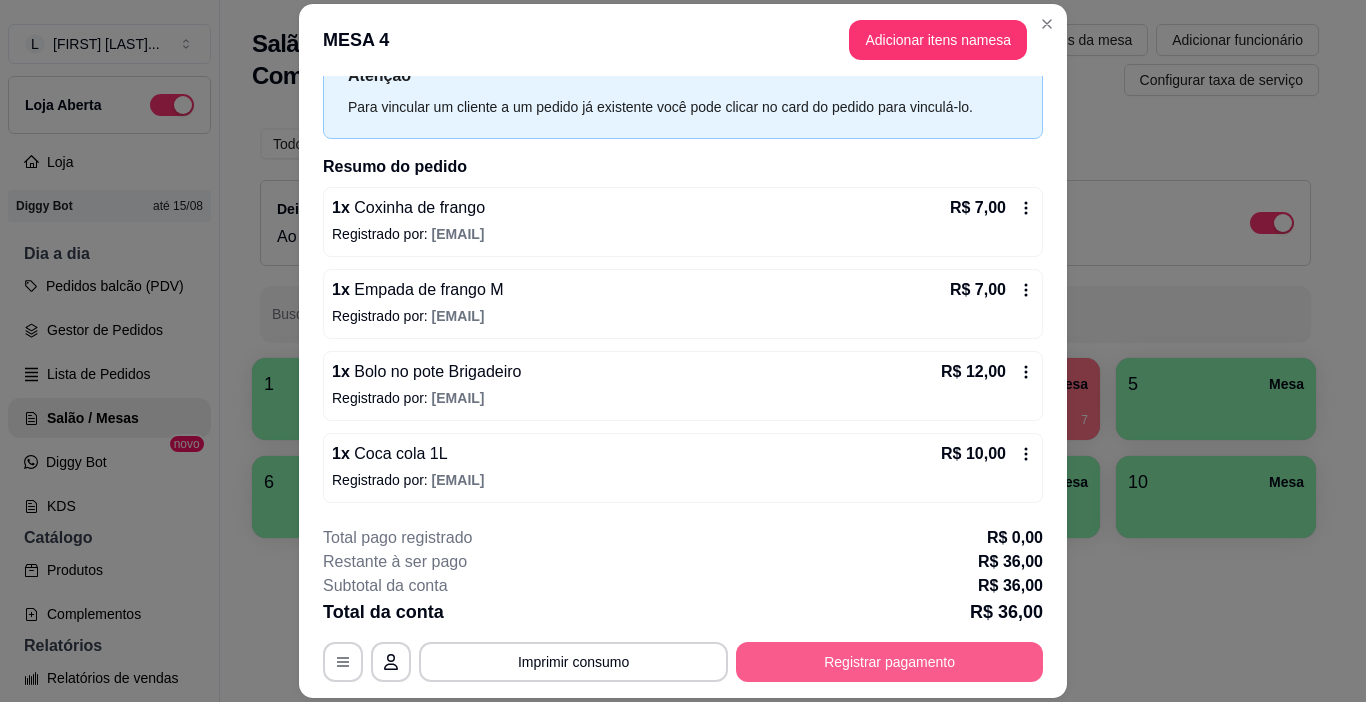 click on "Registrar pagamento" at bounding box center (889, 662) 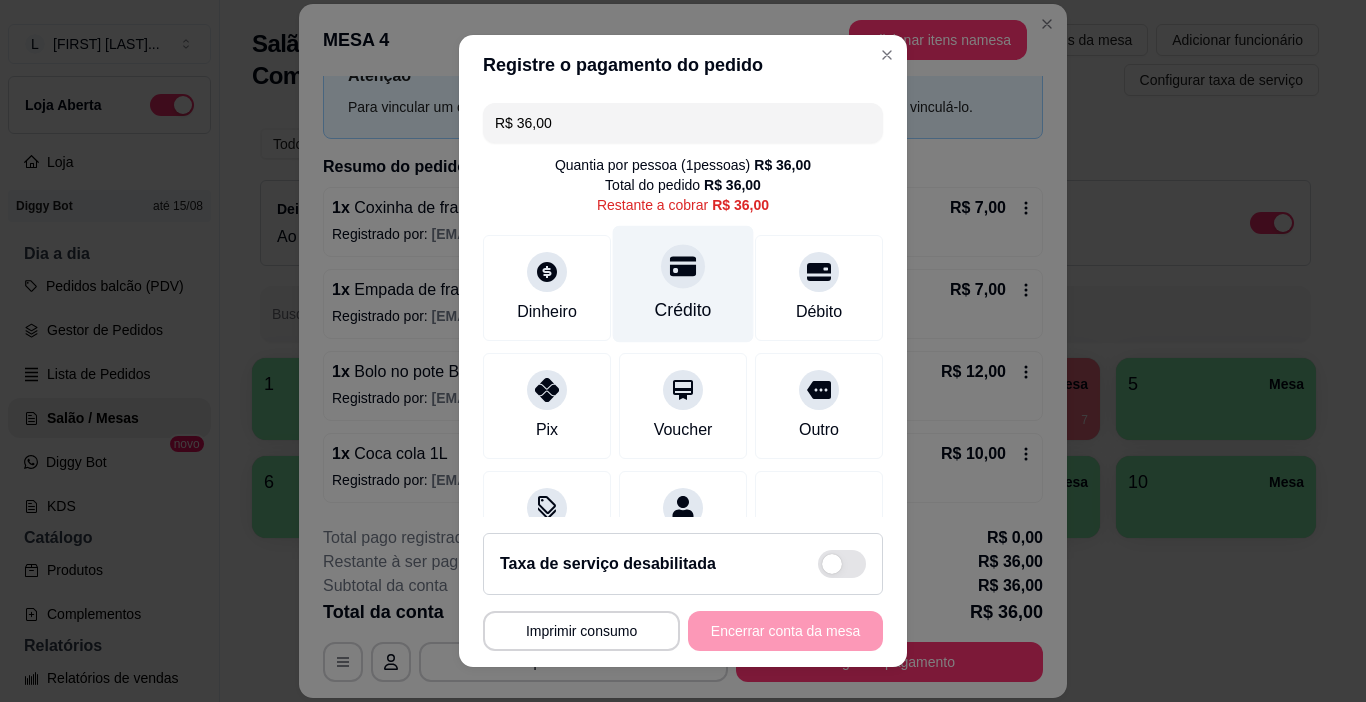 click at bounding box center (683, 267) 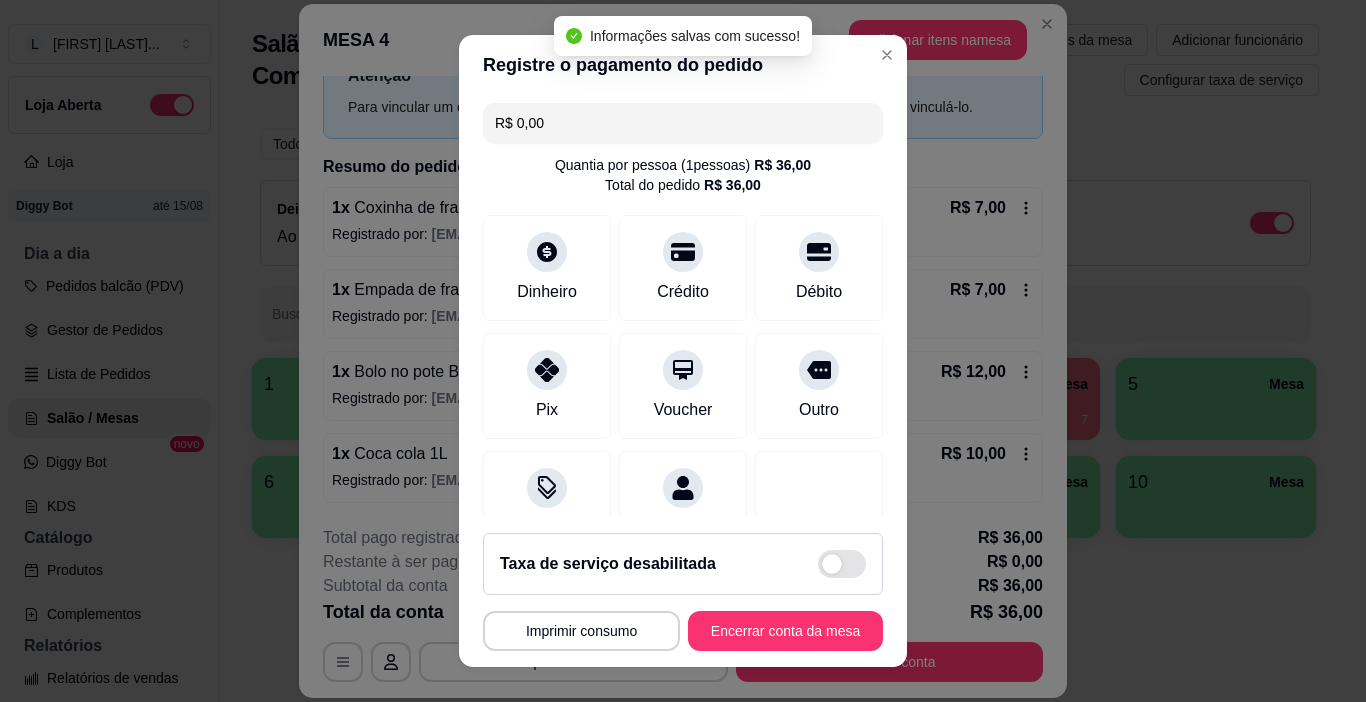 type on "R$ 0,00" 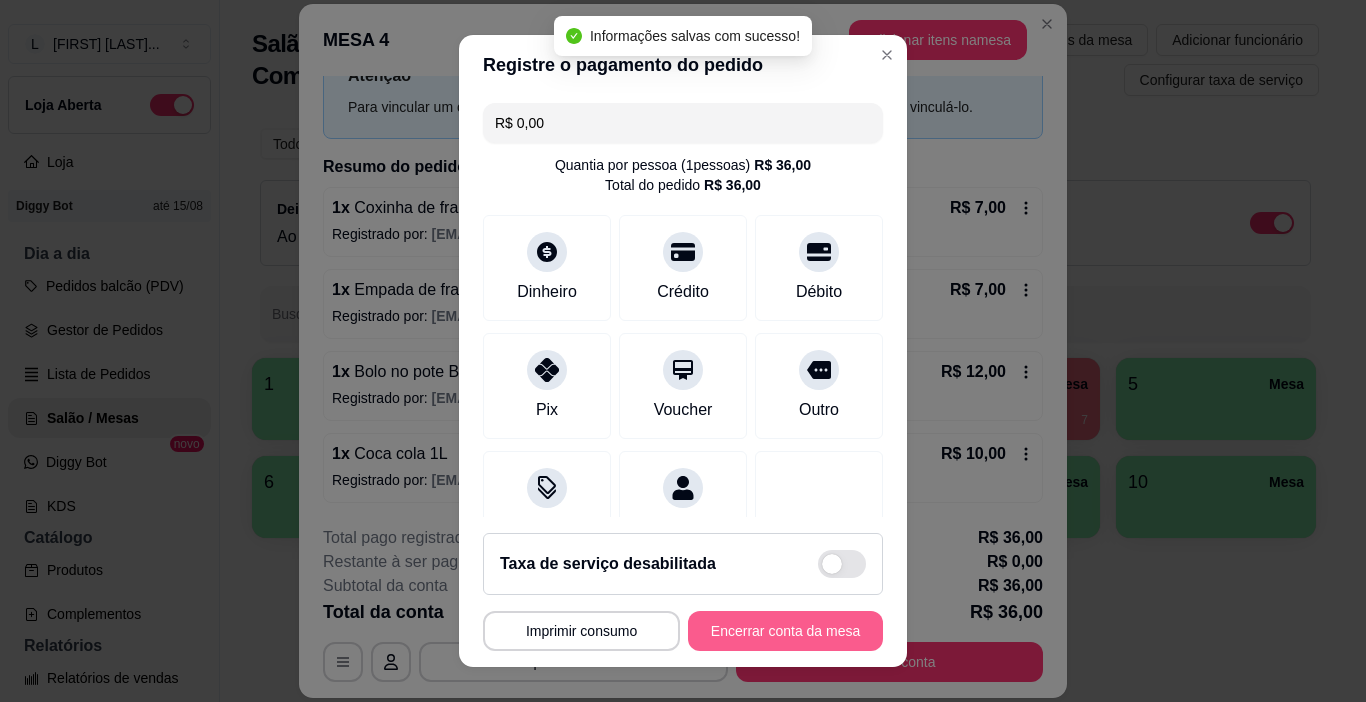 click on "Encerrar conta da mesa" at bounding box center [785, 631] 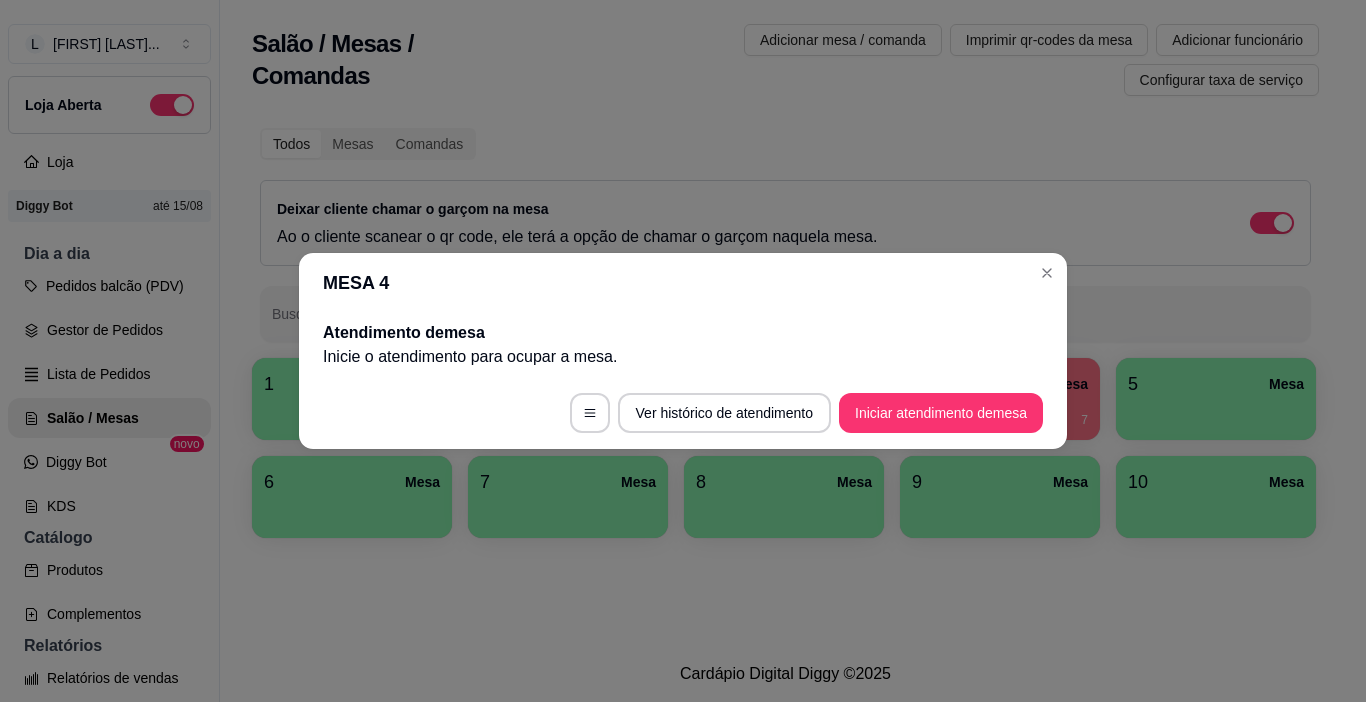 scroll, scrollTop: 0, scrollLeft: 0, axis: both 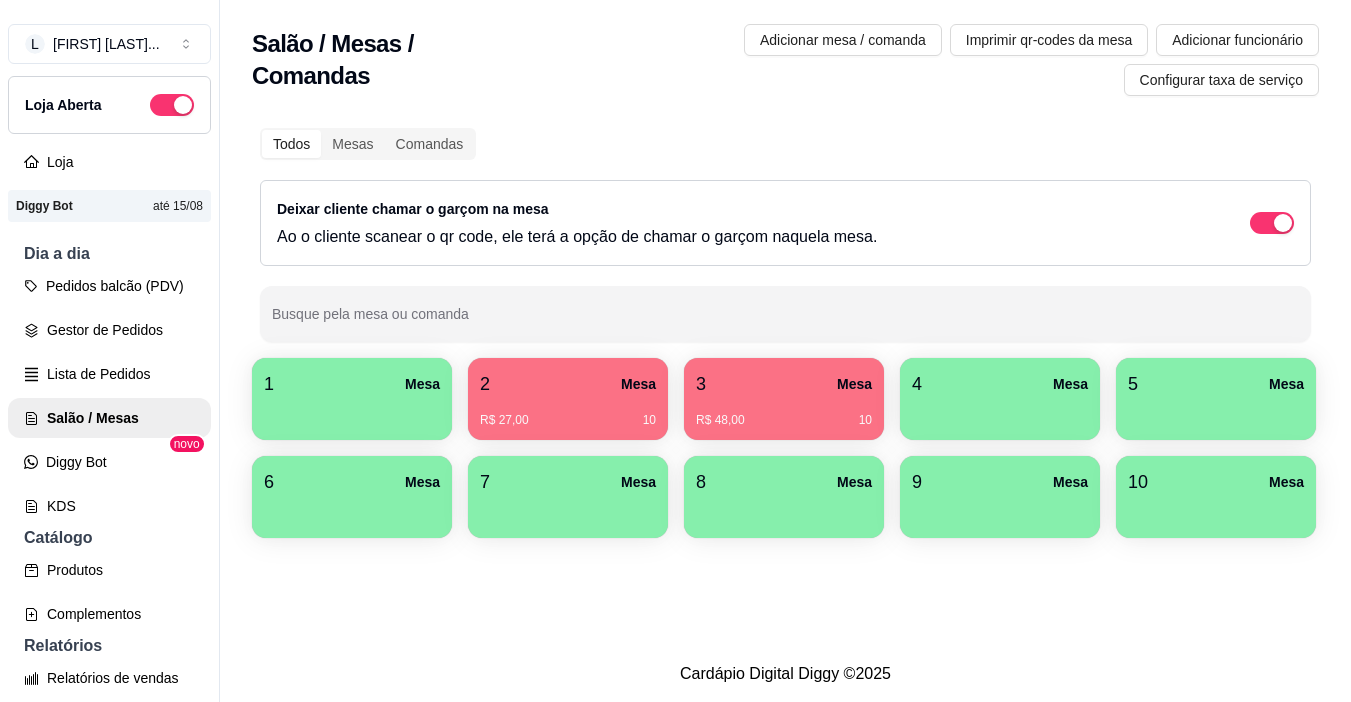 click on "R$ 27,00 10" at bounding box center (568, 413) 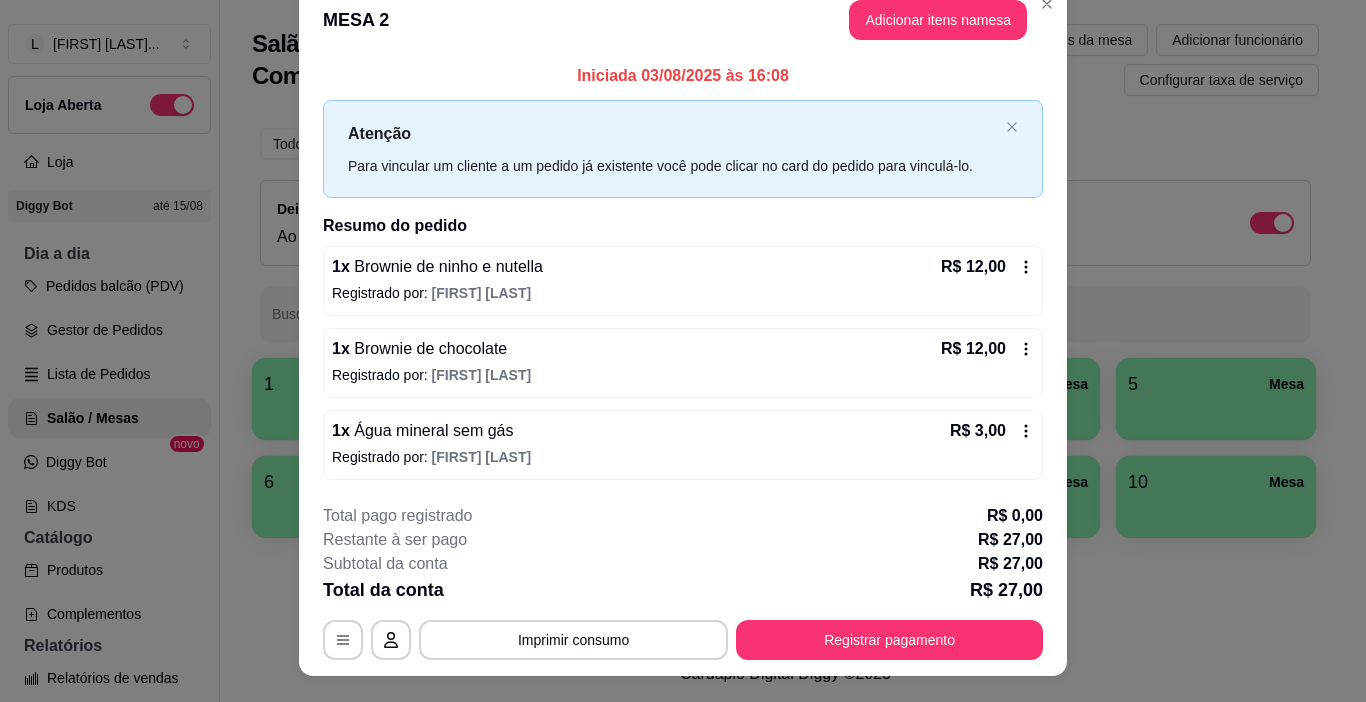 scroll, scrollTop: 0, scrollLeft: 0, axis: both 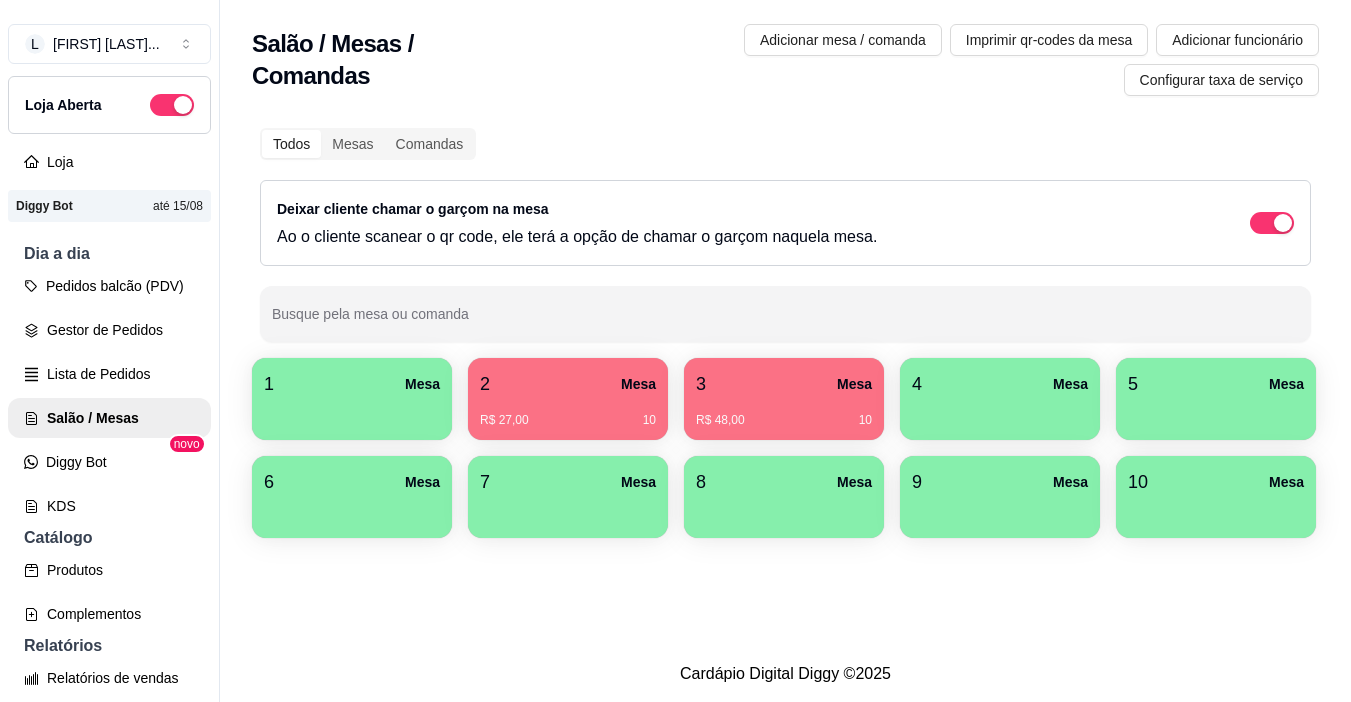 click on "R$ 48,00 10" at bounding box center (784, 420) 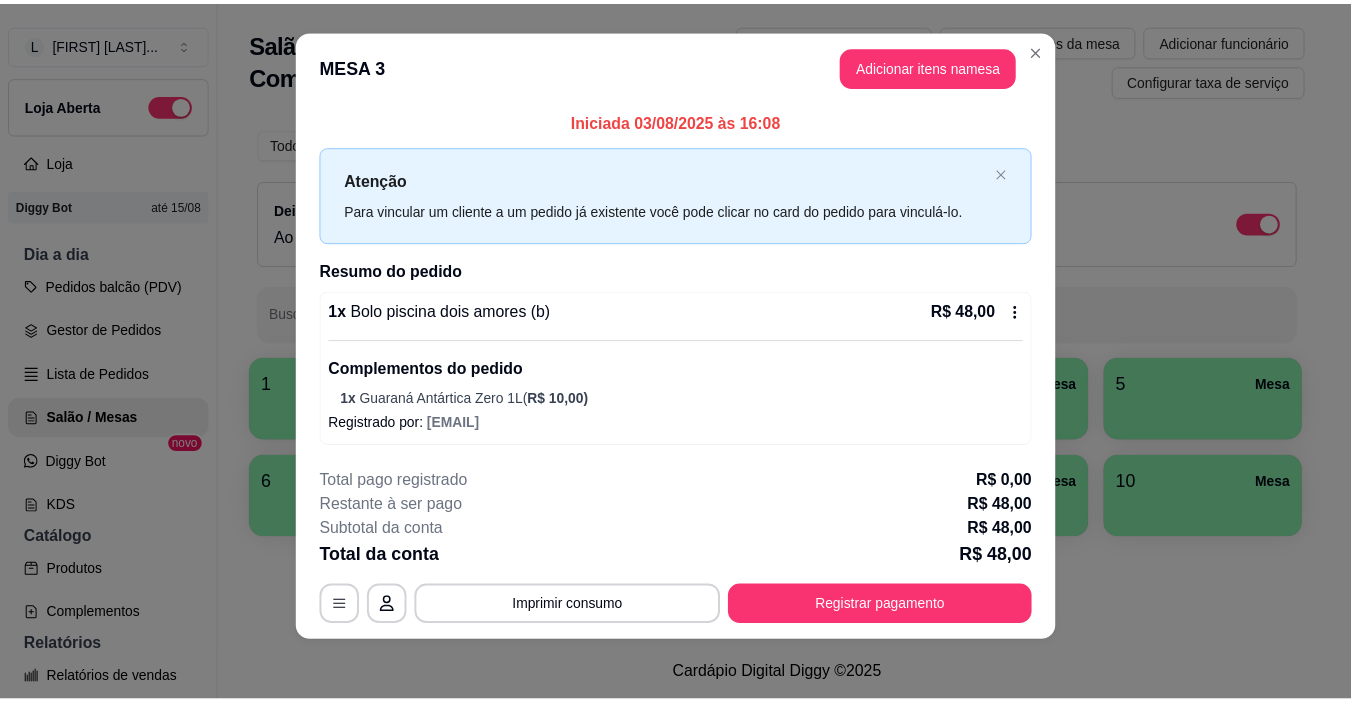 scroll, scrollTop: 19, scrollLeft: 0, axis: vertical 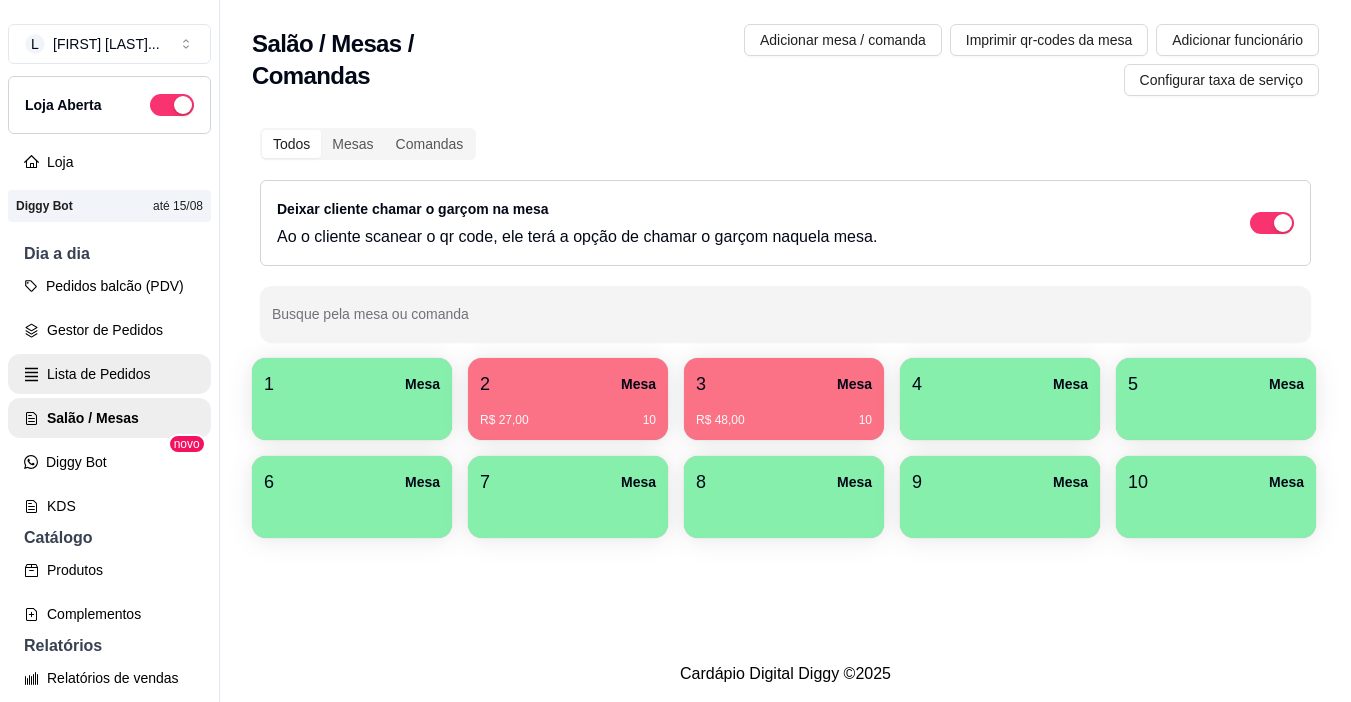 click on "Lista de Pedidos" at bounding box center [109, 374] 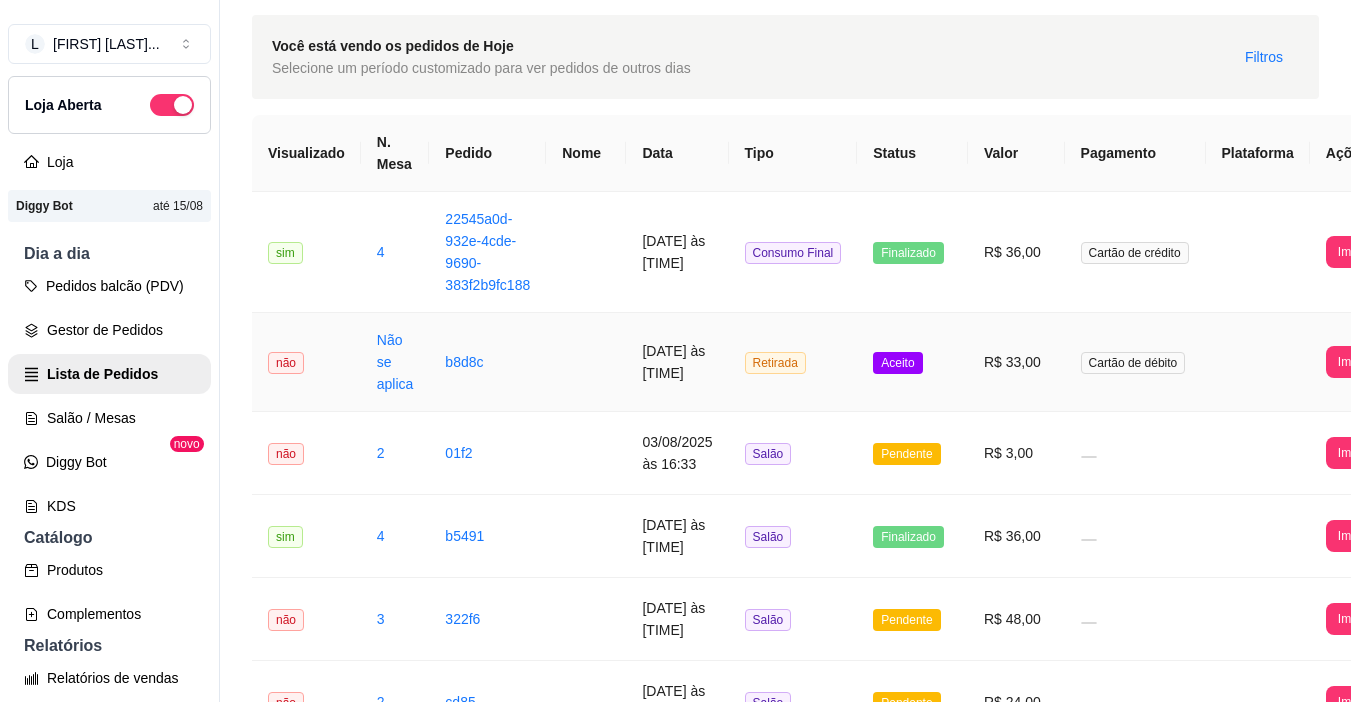 scroll, scrollTop: 100, scrollLeft: 0, axis: vertical 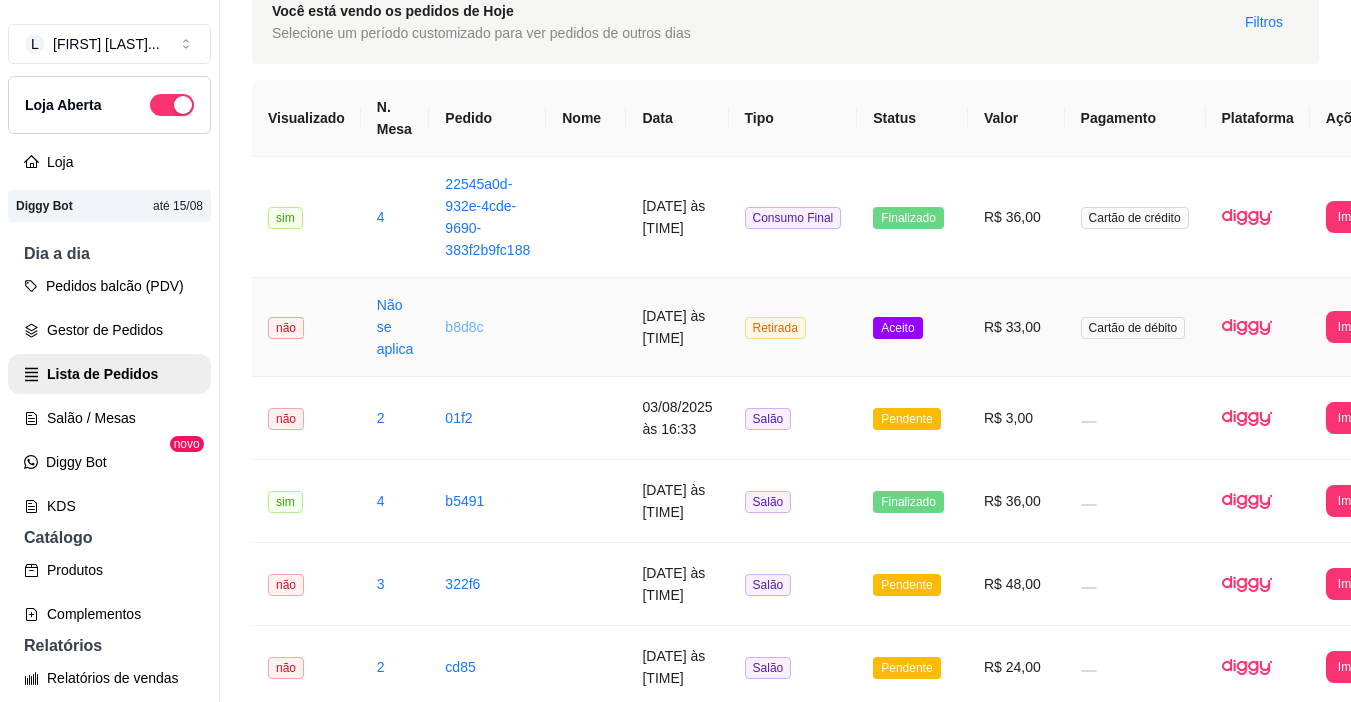 click on "b8d8c" at bounding box center [464, 327] 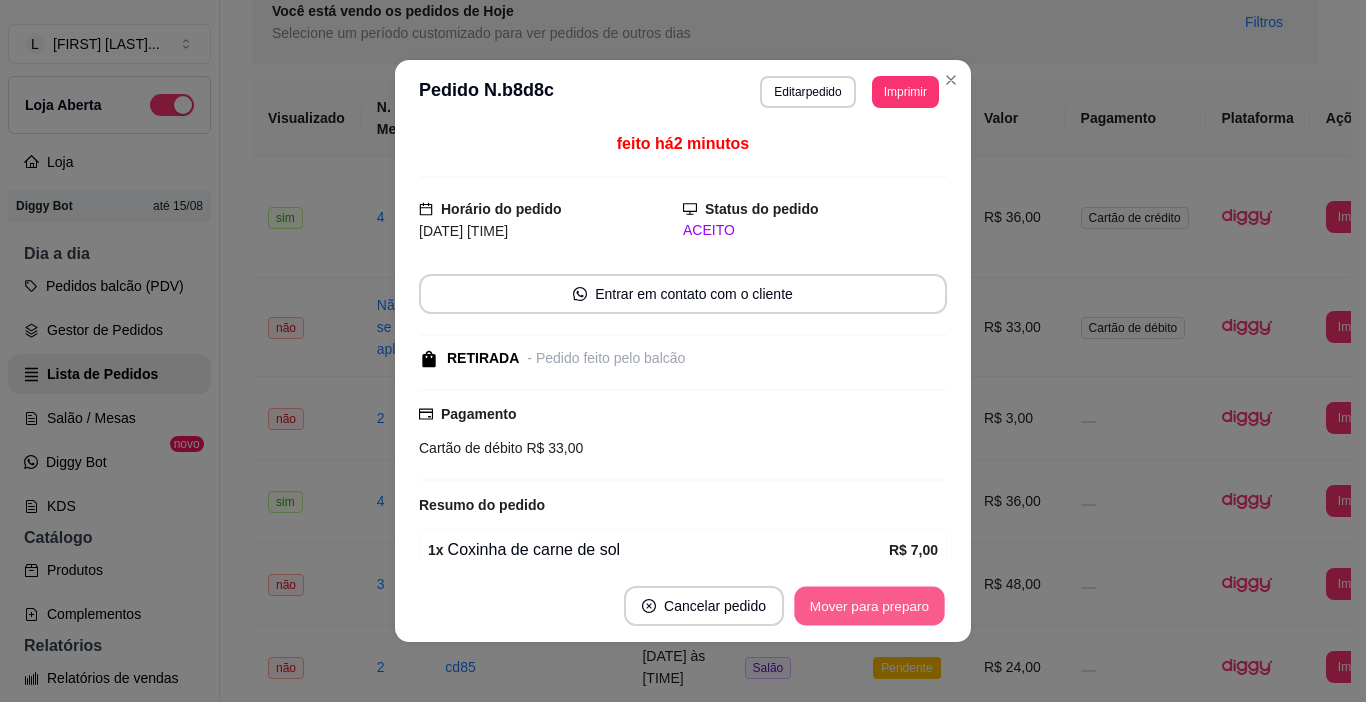 click on "Mover para preparo" at bounding box center (869, 606) 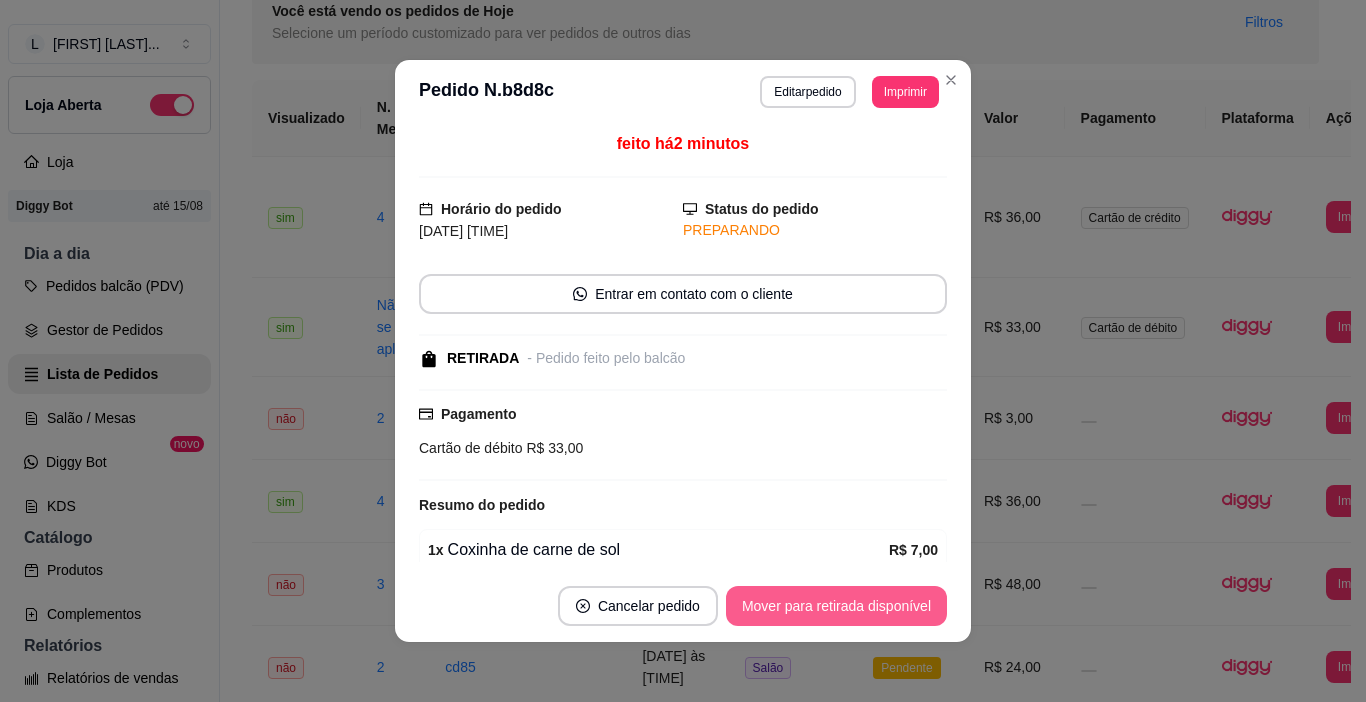 click on "Mover para retirada disponível" at bounding box center [836, 606] 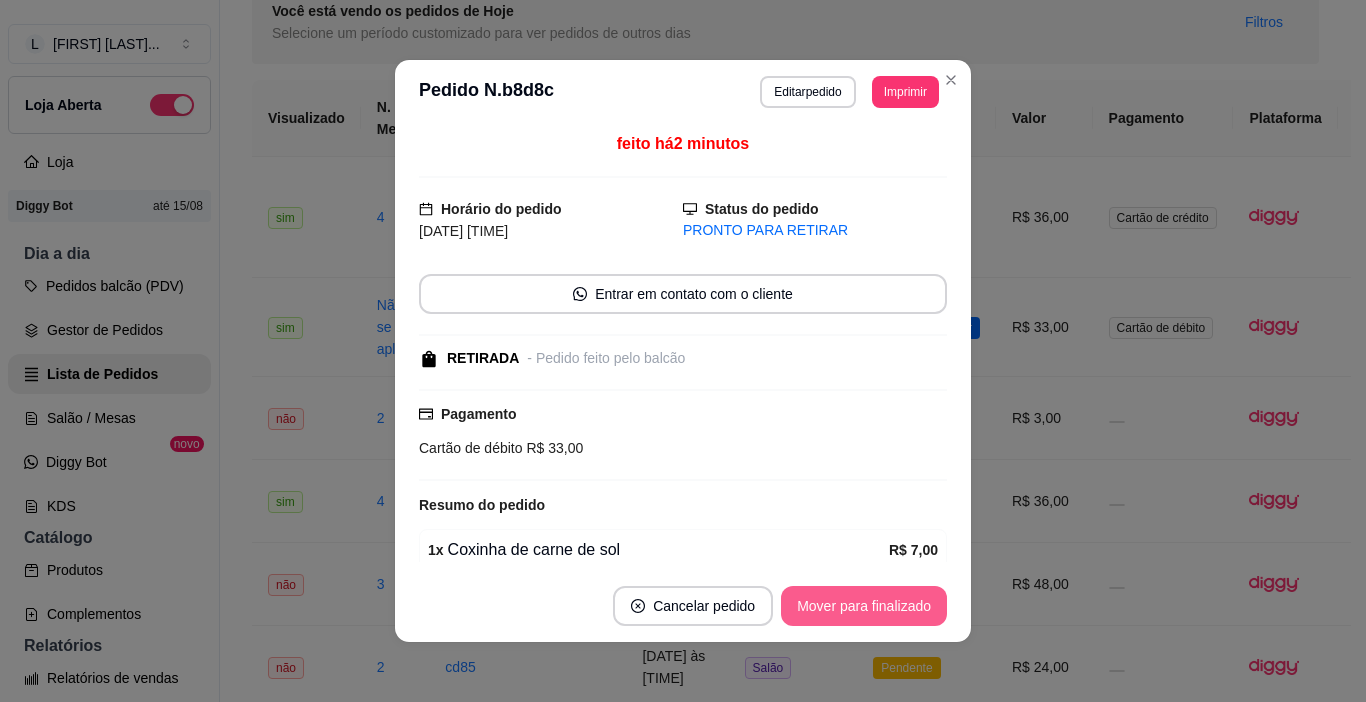 click on "Mover para finalizado" at bounding box center (864, 606) 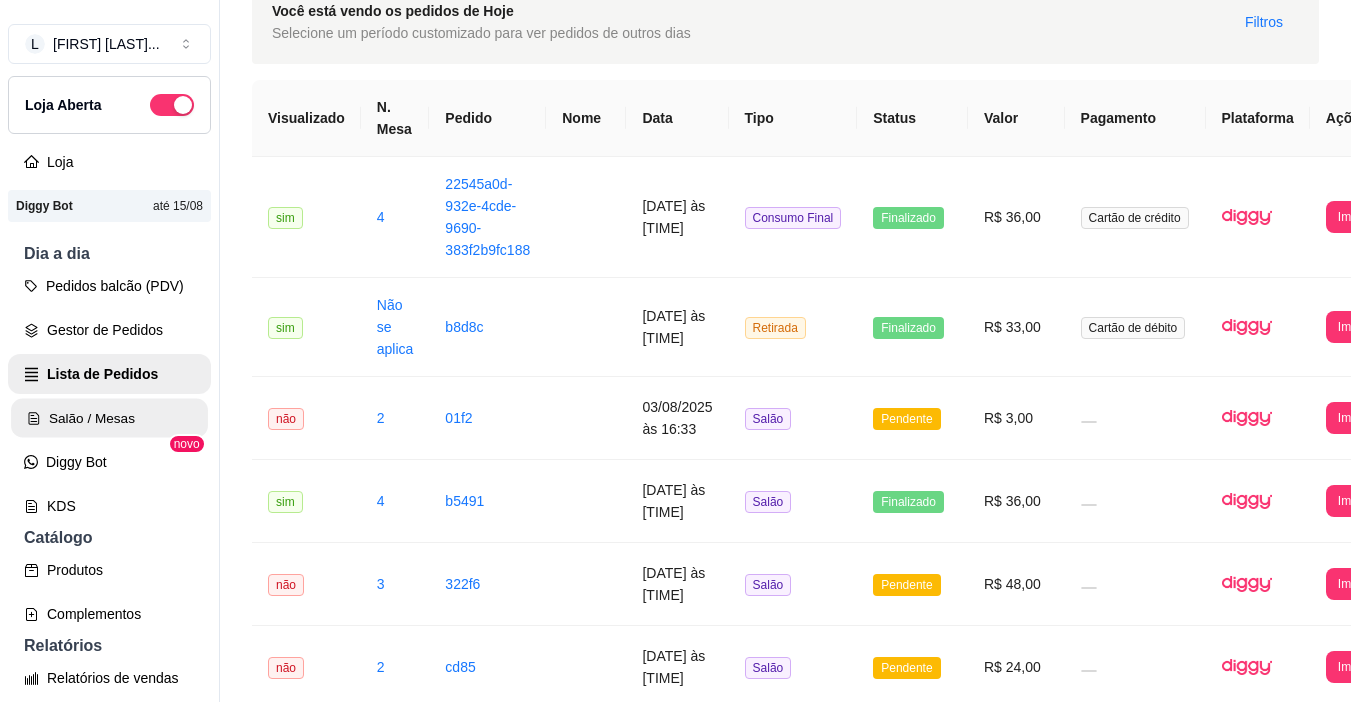 click on "Salão / Mesas" at bounding box center (109, 418) 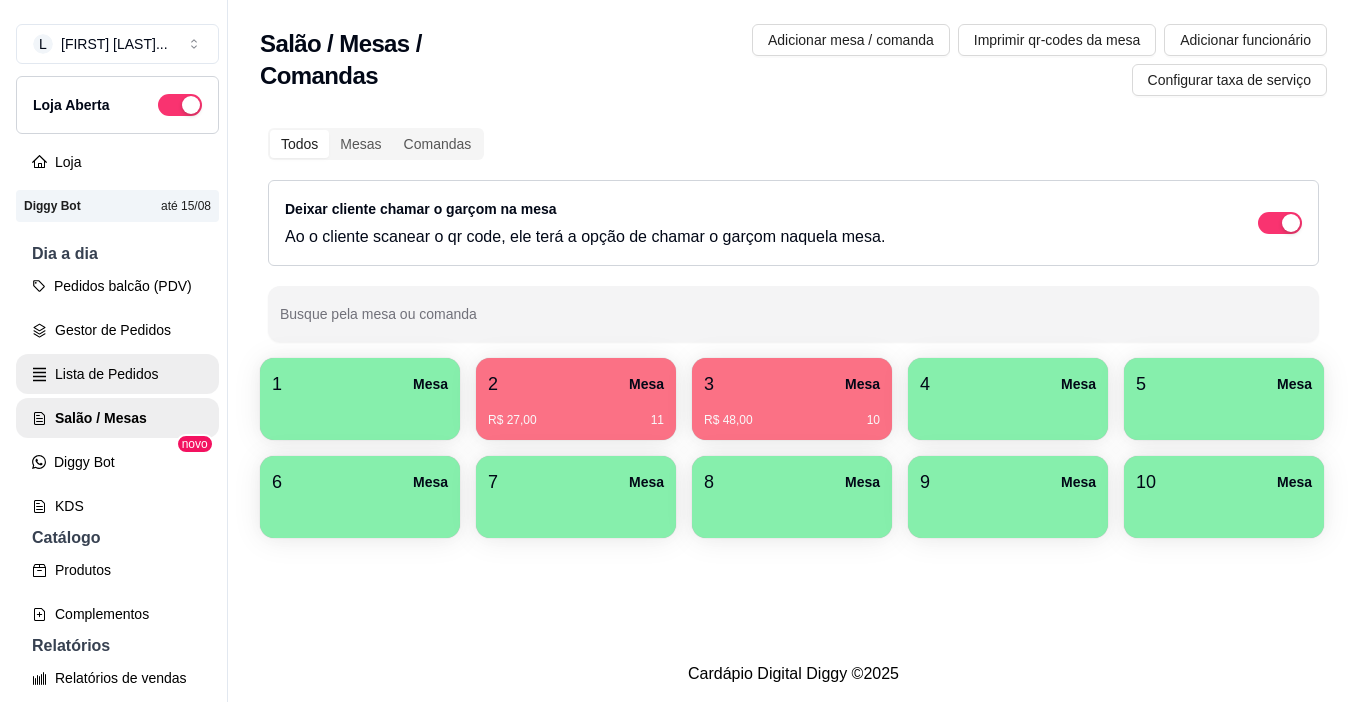 scroll, scrollTop: 0, scrollLeft: 0, axis: both 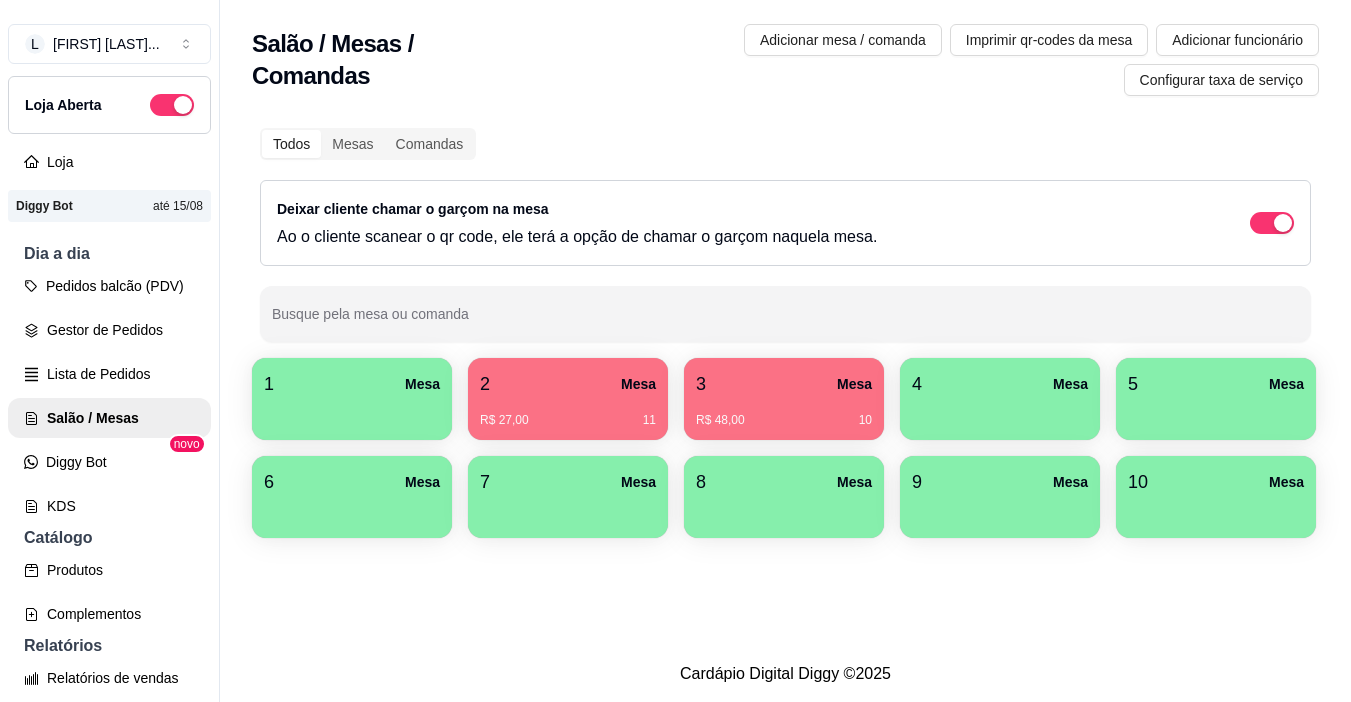 click on "2 Mesa" at bounding box center (568, 384) 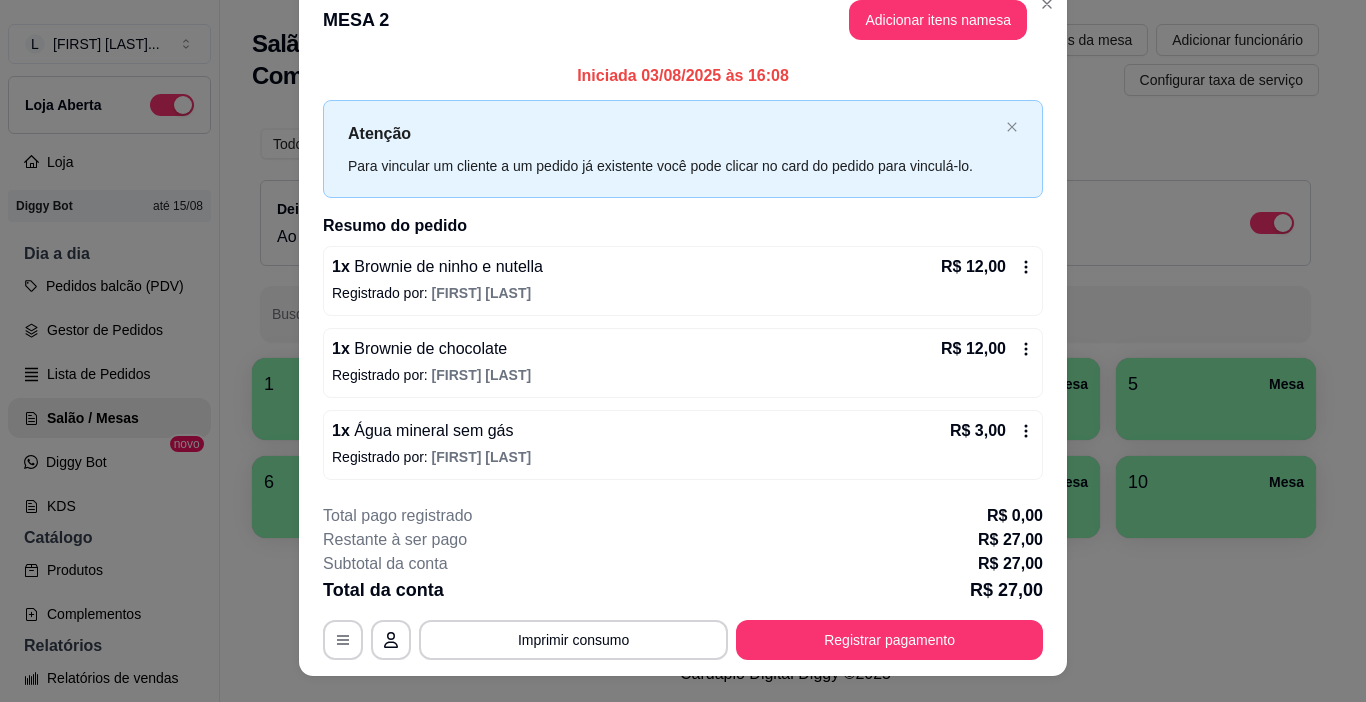 scroll, scrollTop: 0, scrollLeft: 0, axis: both 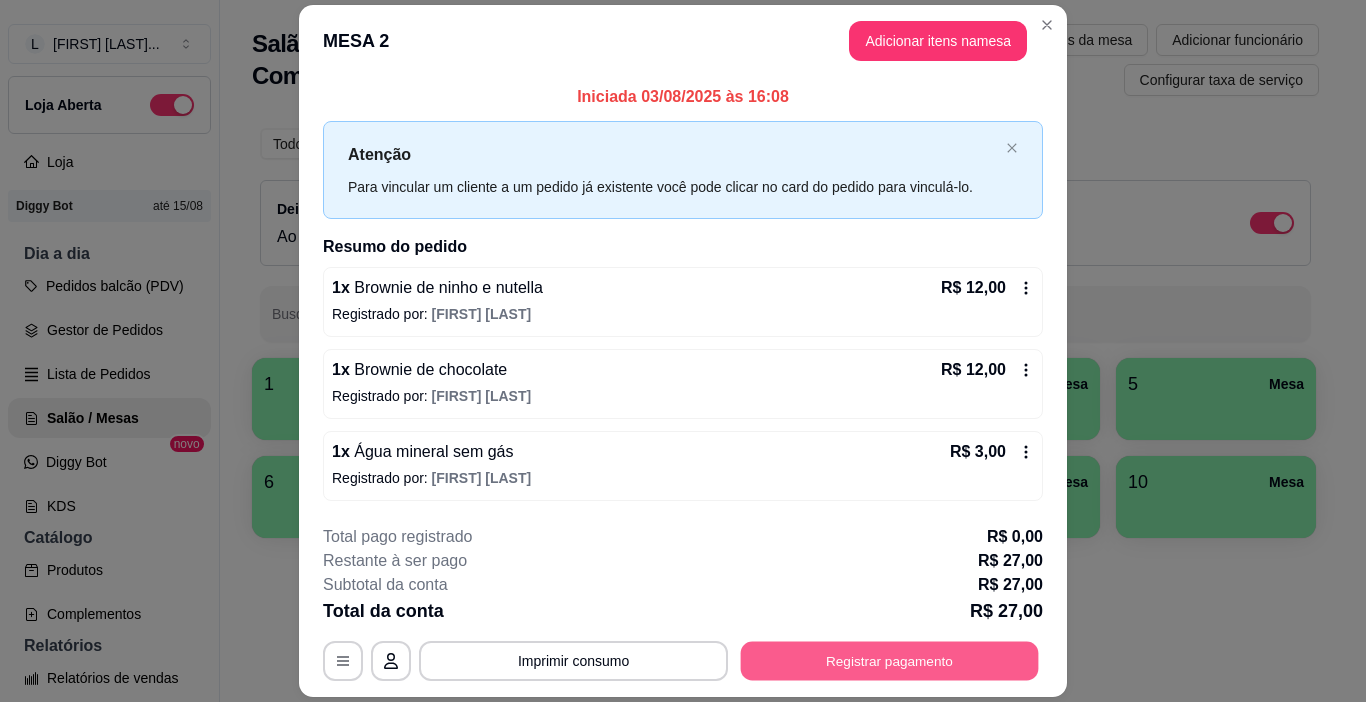 click on "Registrar pagamento" at bounding box center [890, 660] 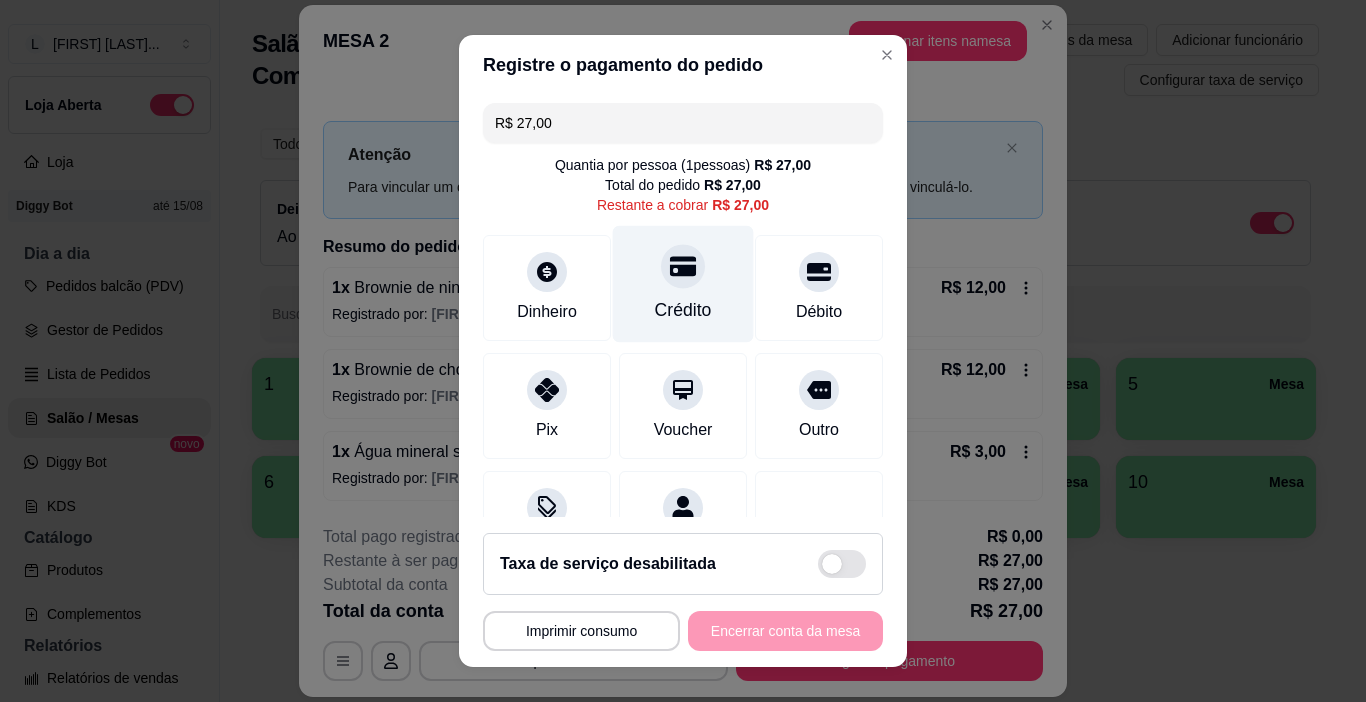 click on "Crédito" at bounding box center [683, 310] 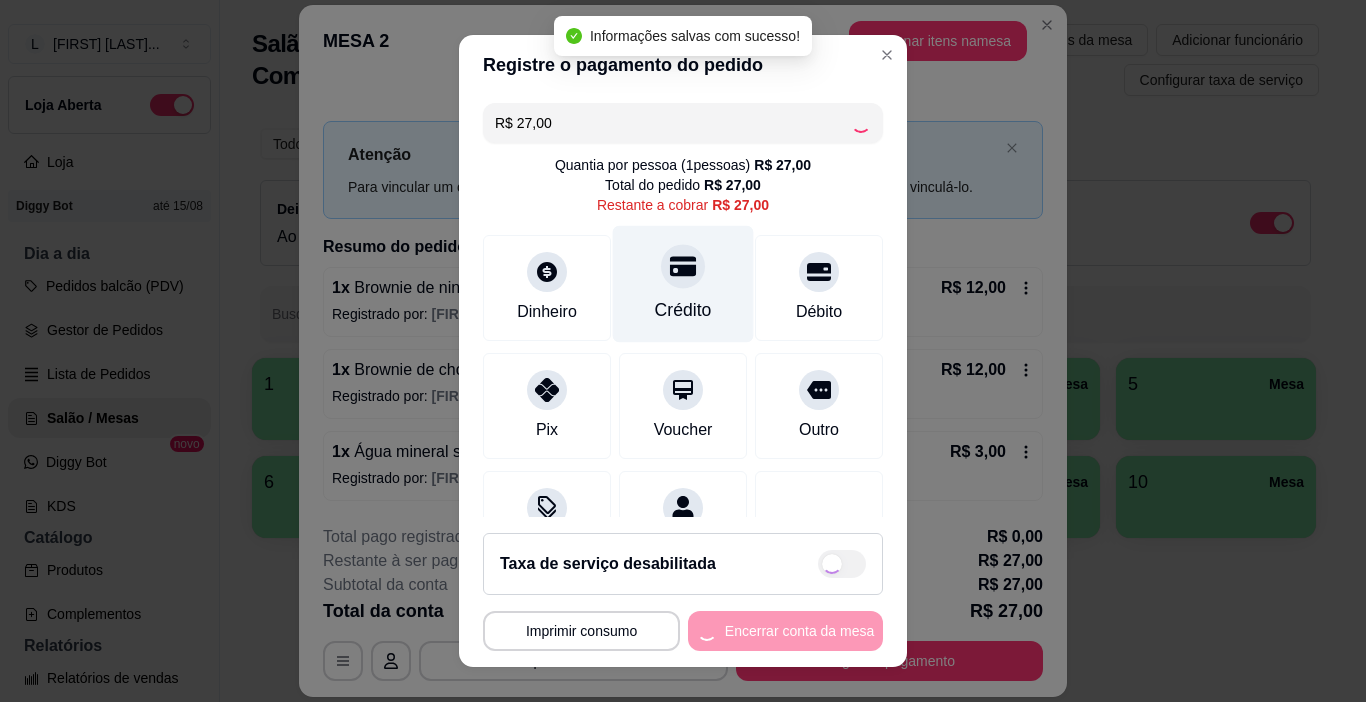 type on "R$ 0,00" 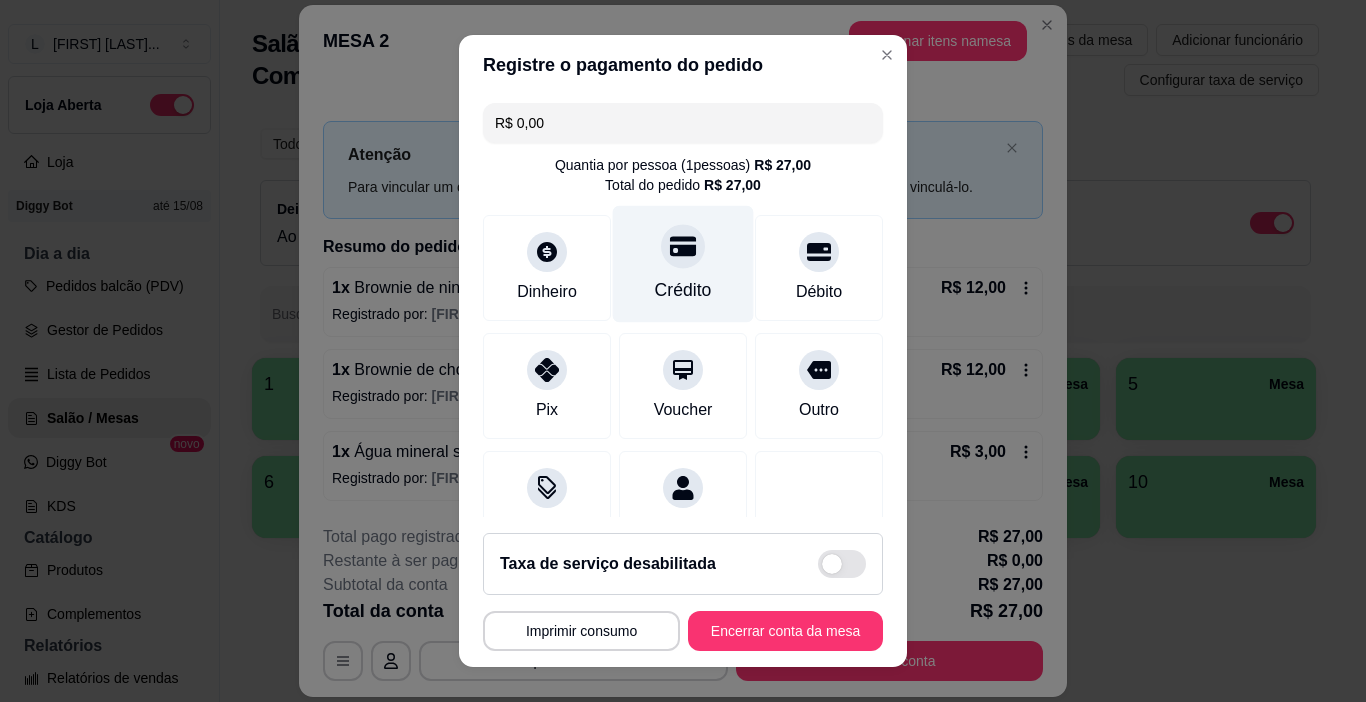 click 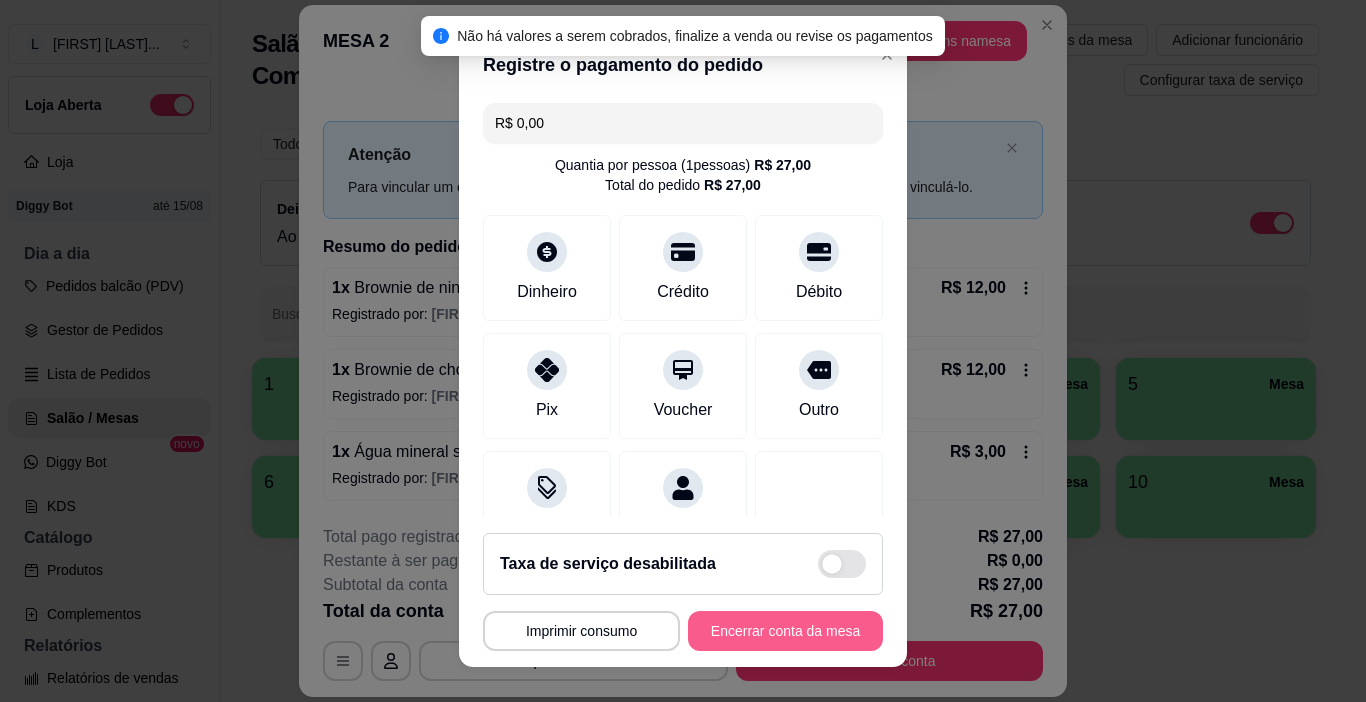 click on "Encerrar conta da mesa" at bounding box center (785, 631) 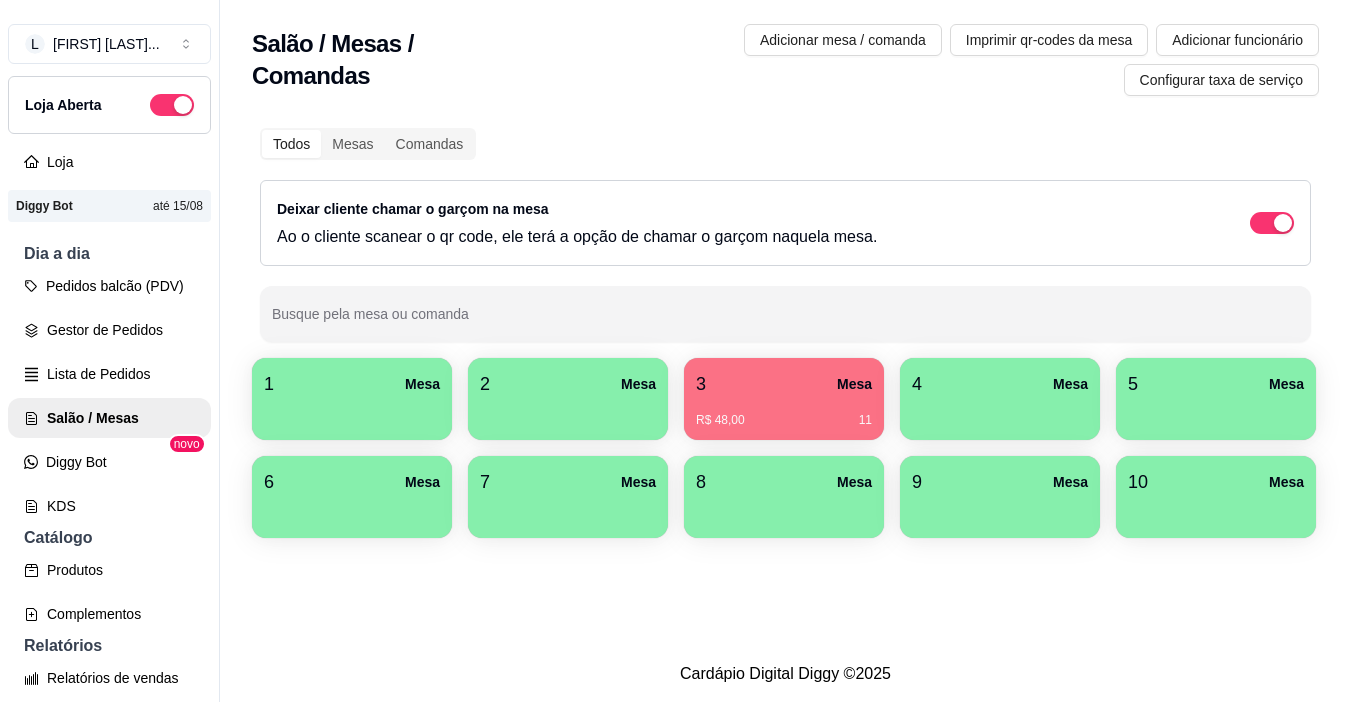 type 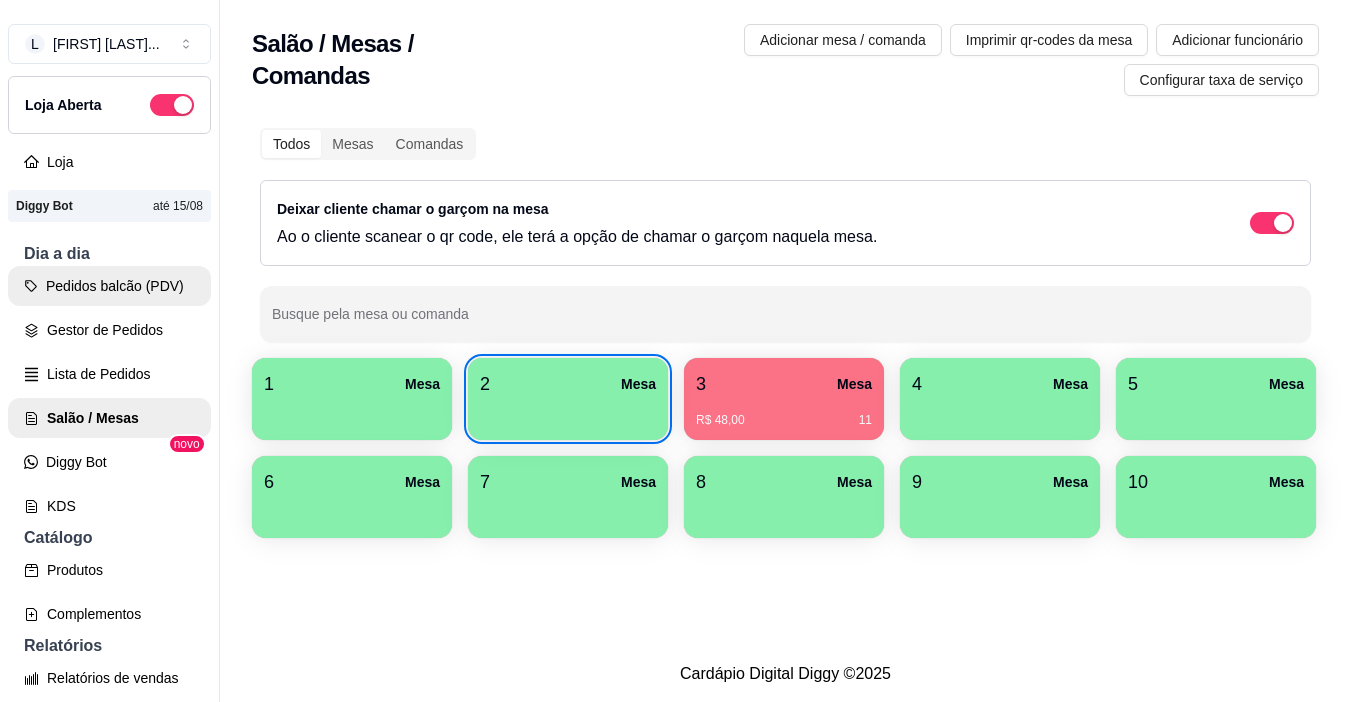 click on "Pedidos balcão (PDV)" at bounding box center (109, 286) 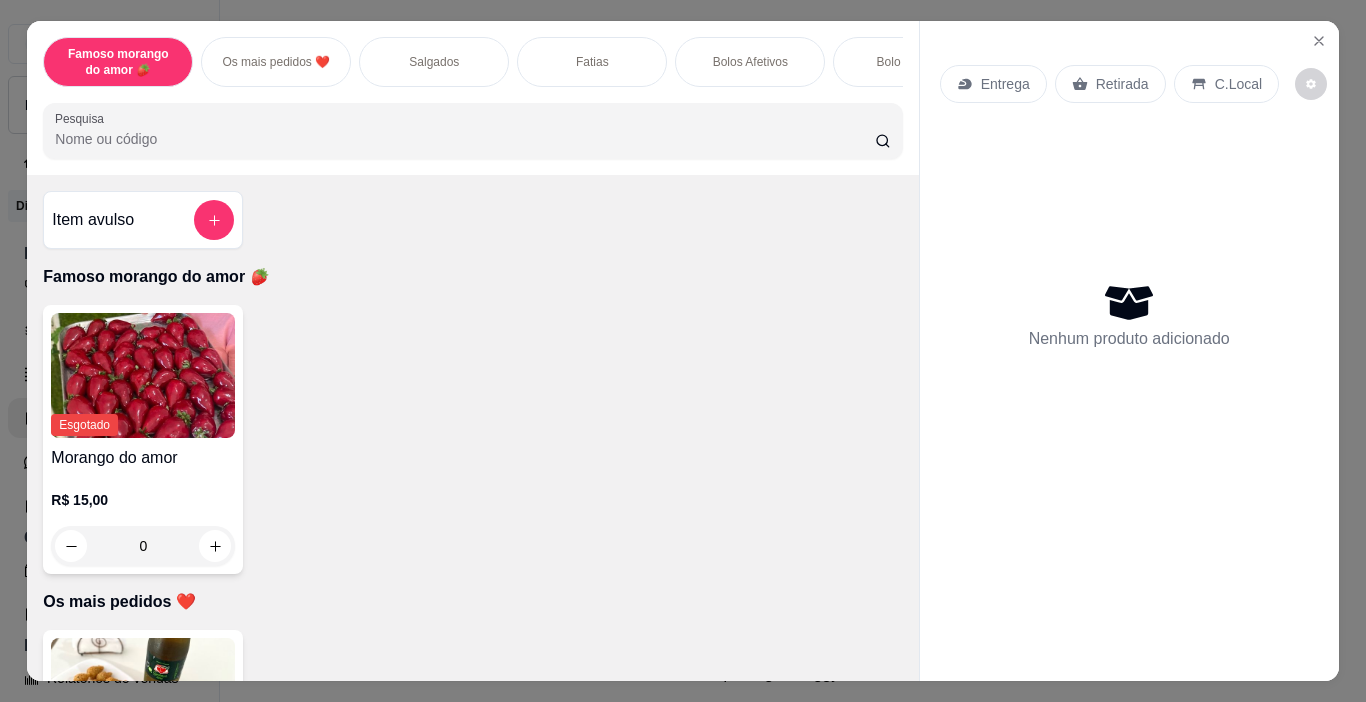 click on "Salgados" at bounding box center [434, 62] 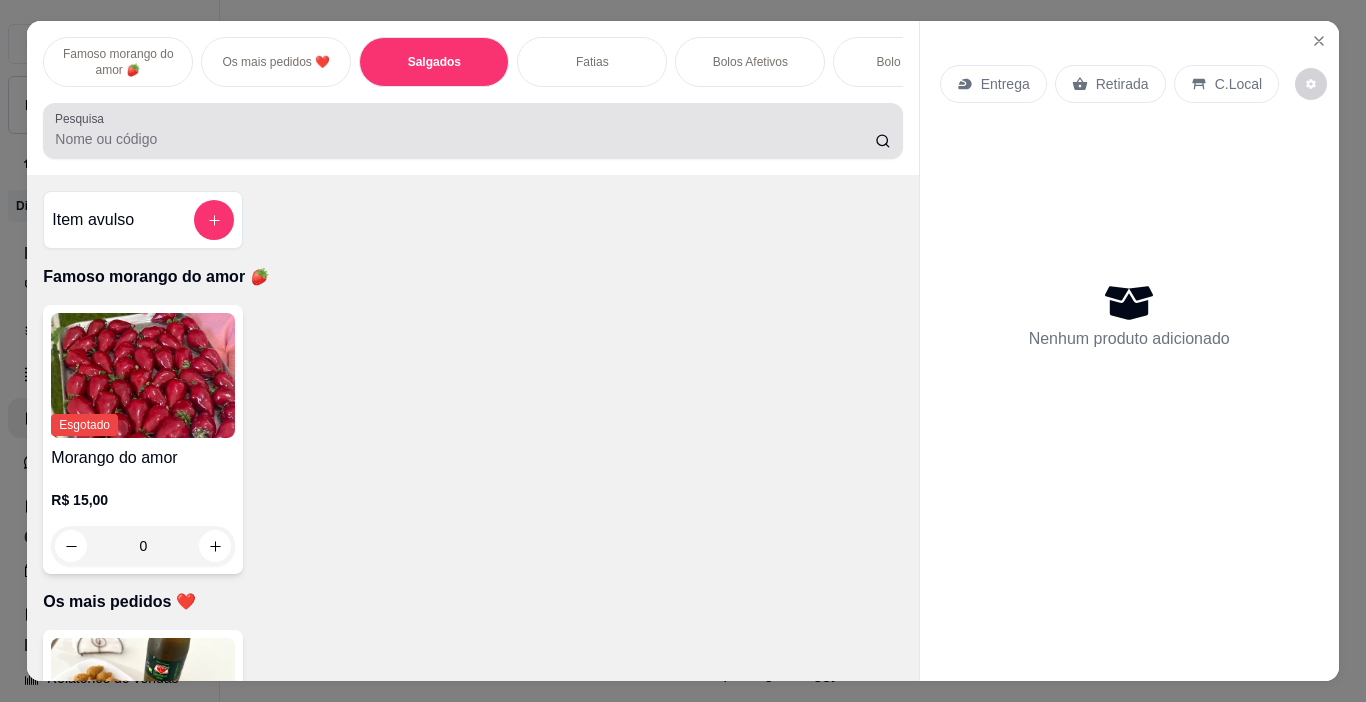 scroll, scrollTop: 740, scrollLeft: 0, axis: vertical 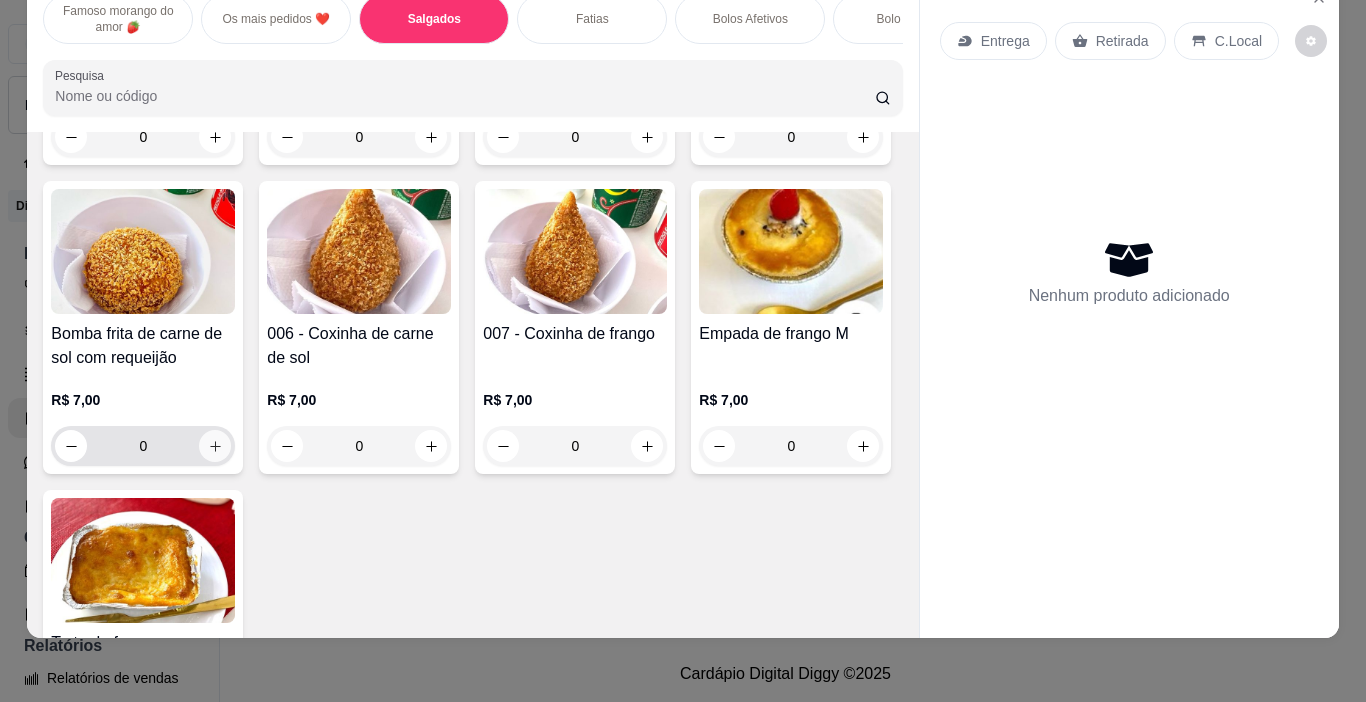 click 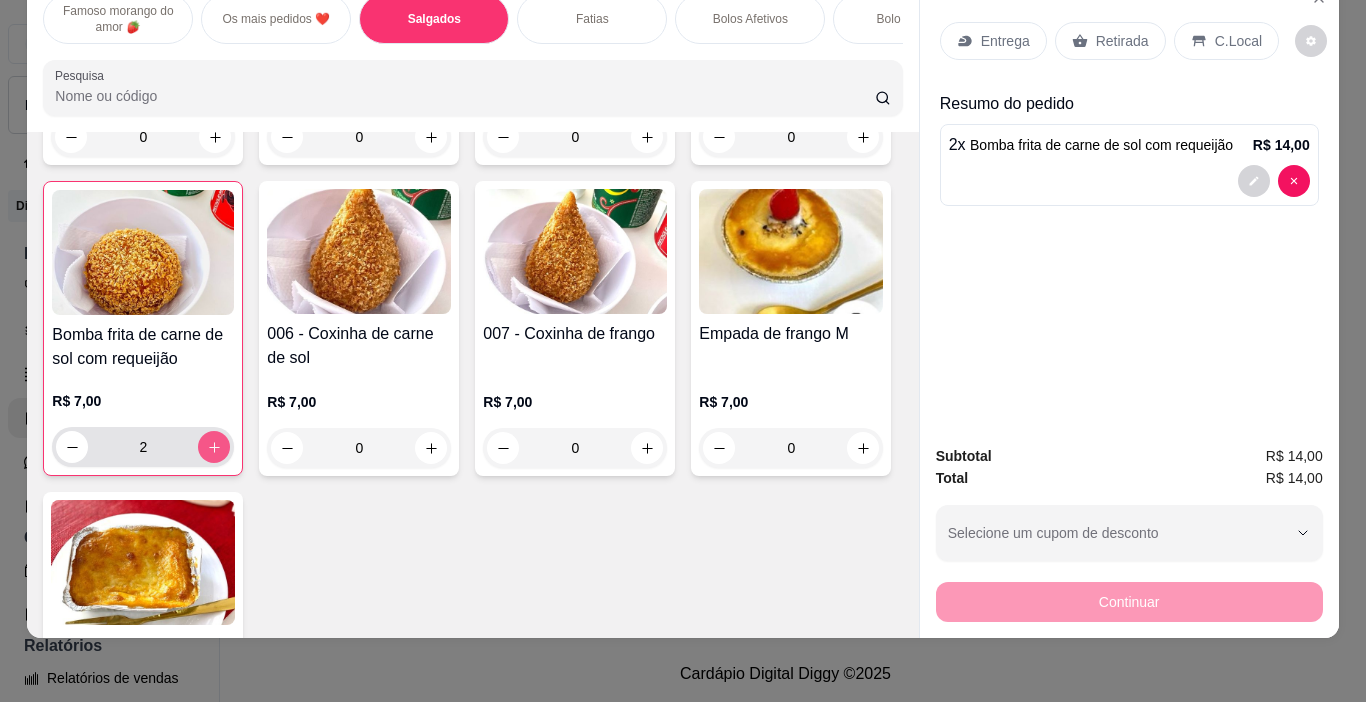 click 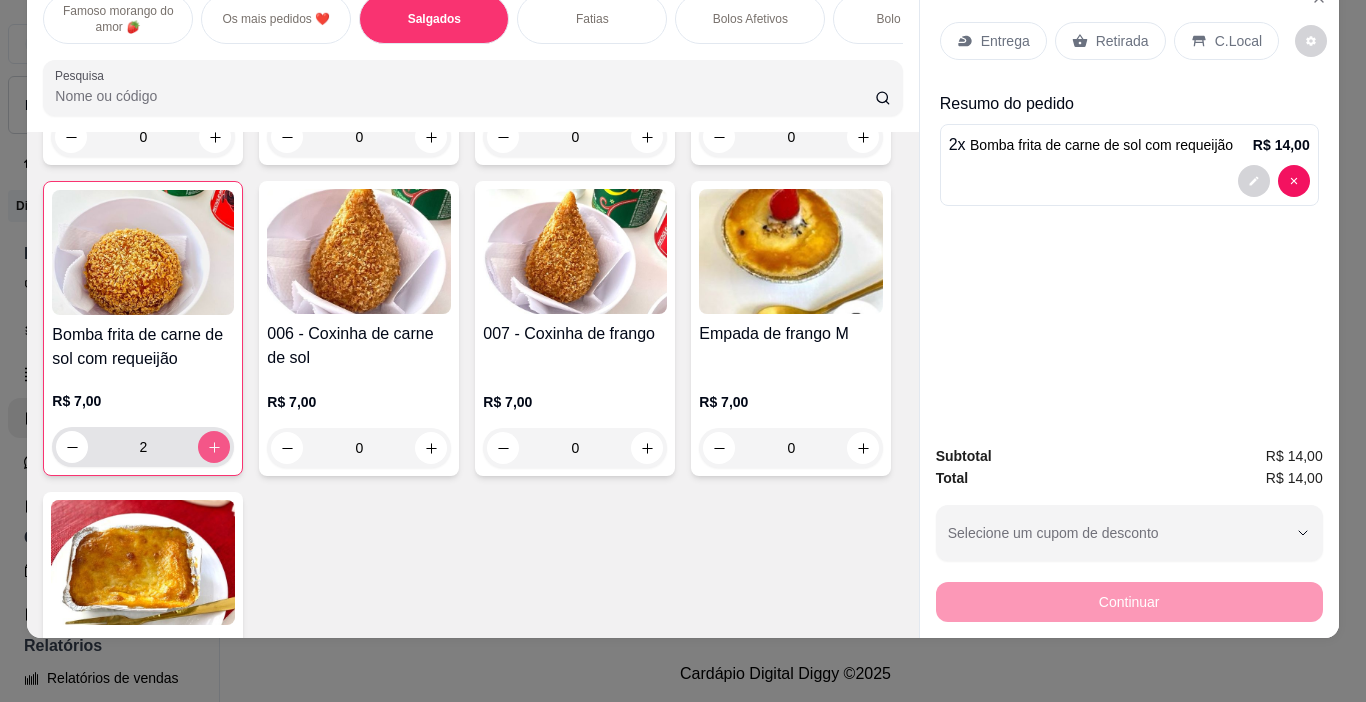 type on "3" 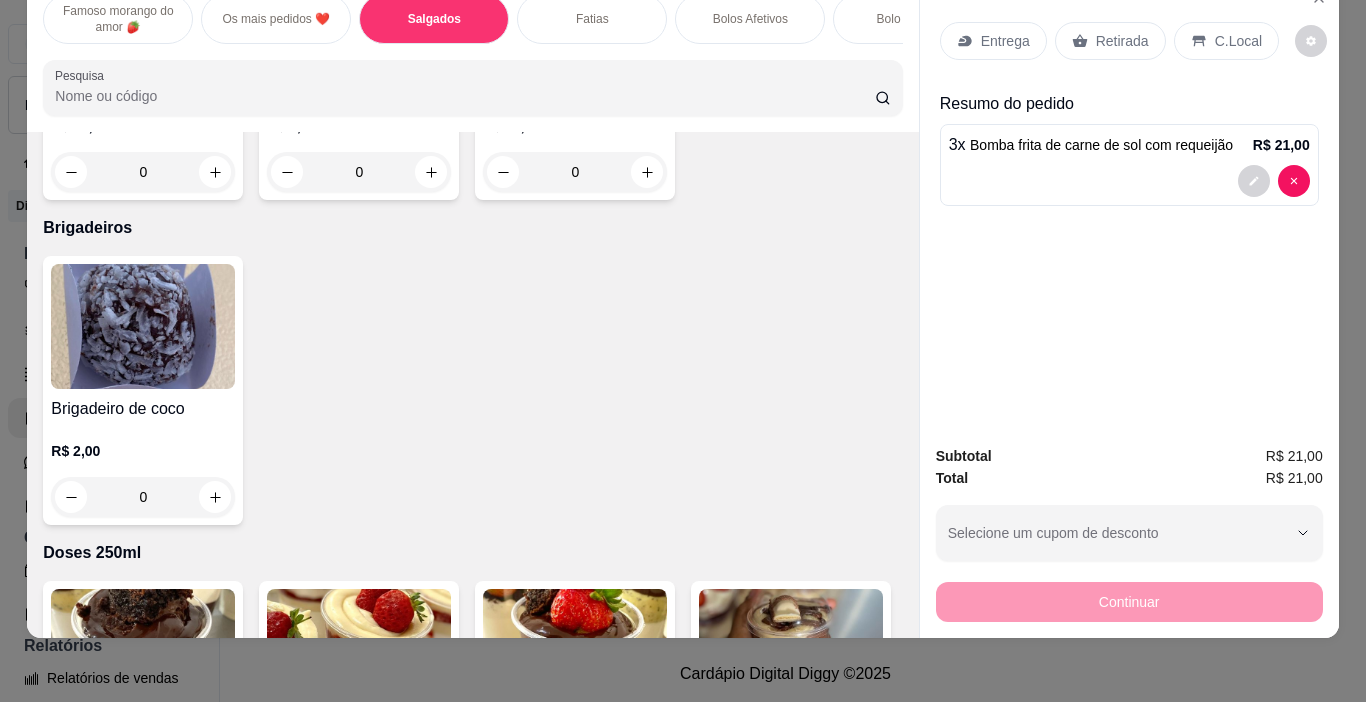 scroll, scrollTop: 4140, scrollLeft: 0, axis: vertical 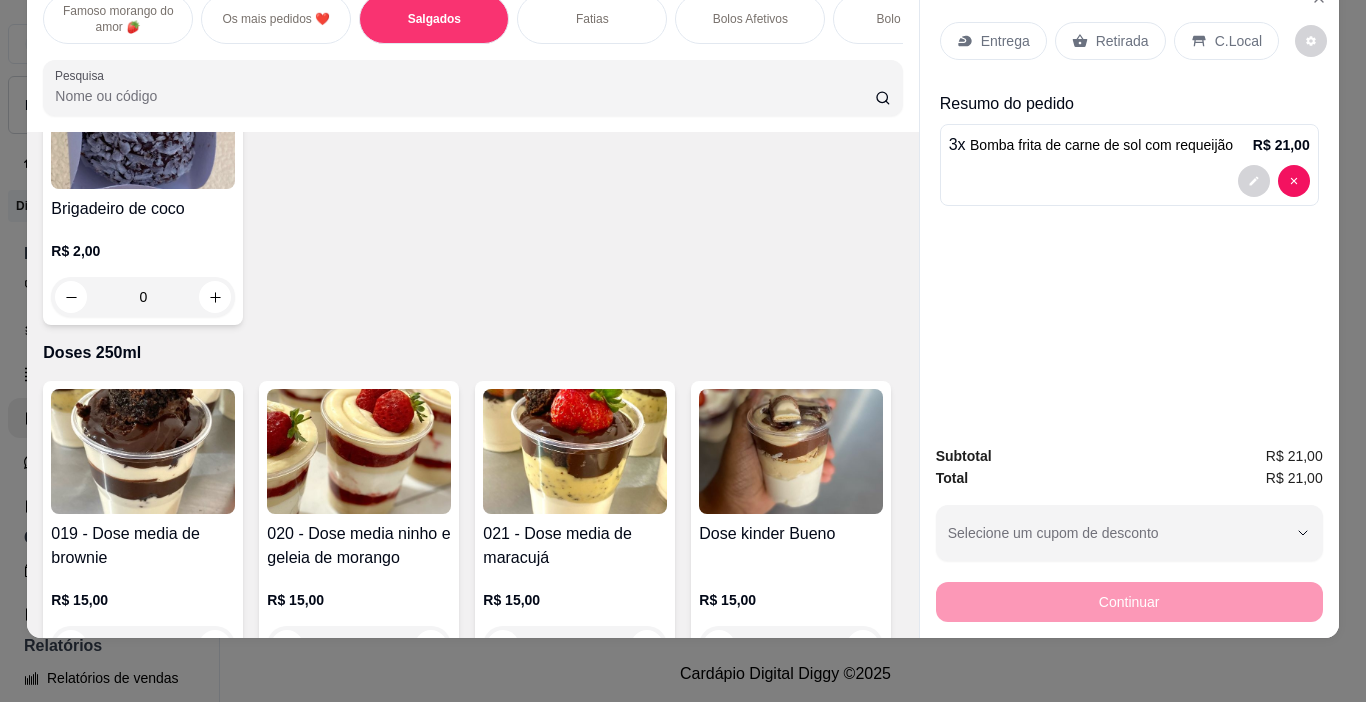 click at bounding box center [215, -28] 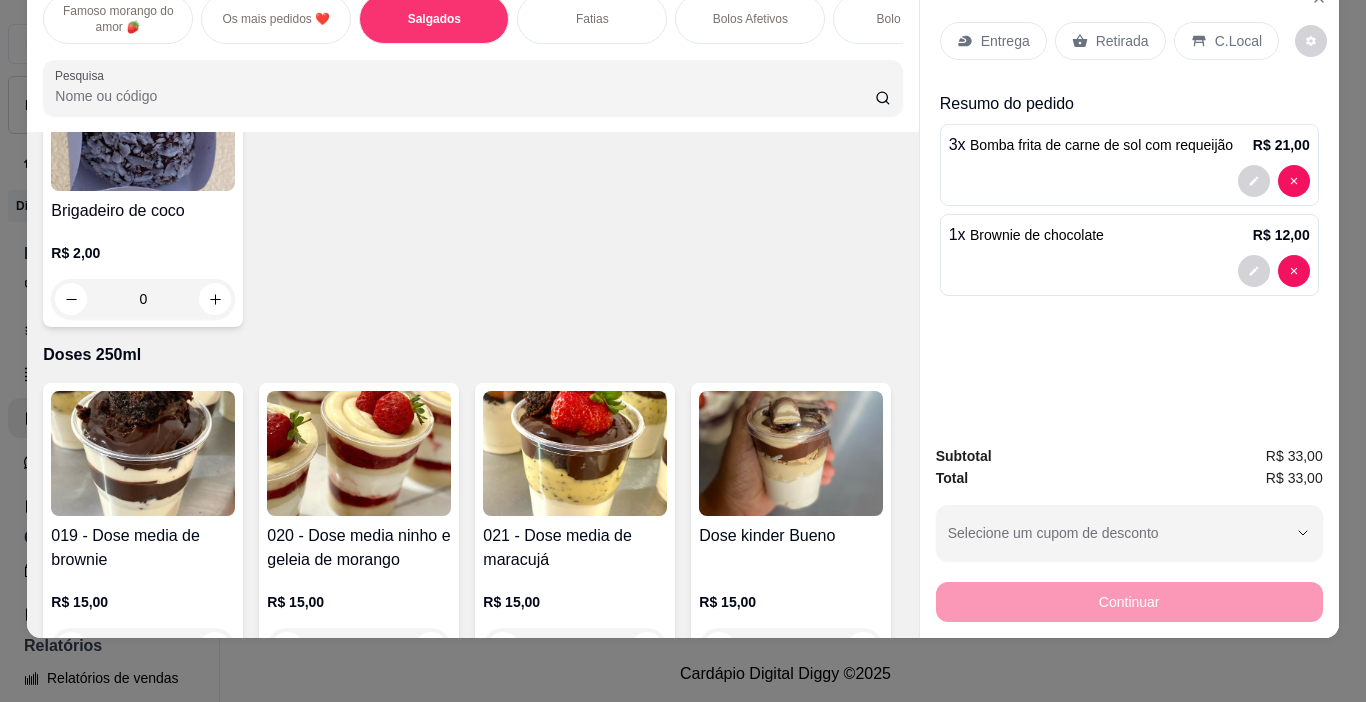 scroll, scrollTop: 4141, scrollLeft: 0, axis: vertical 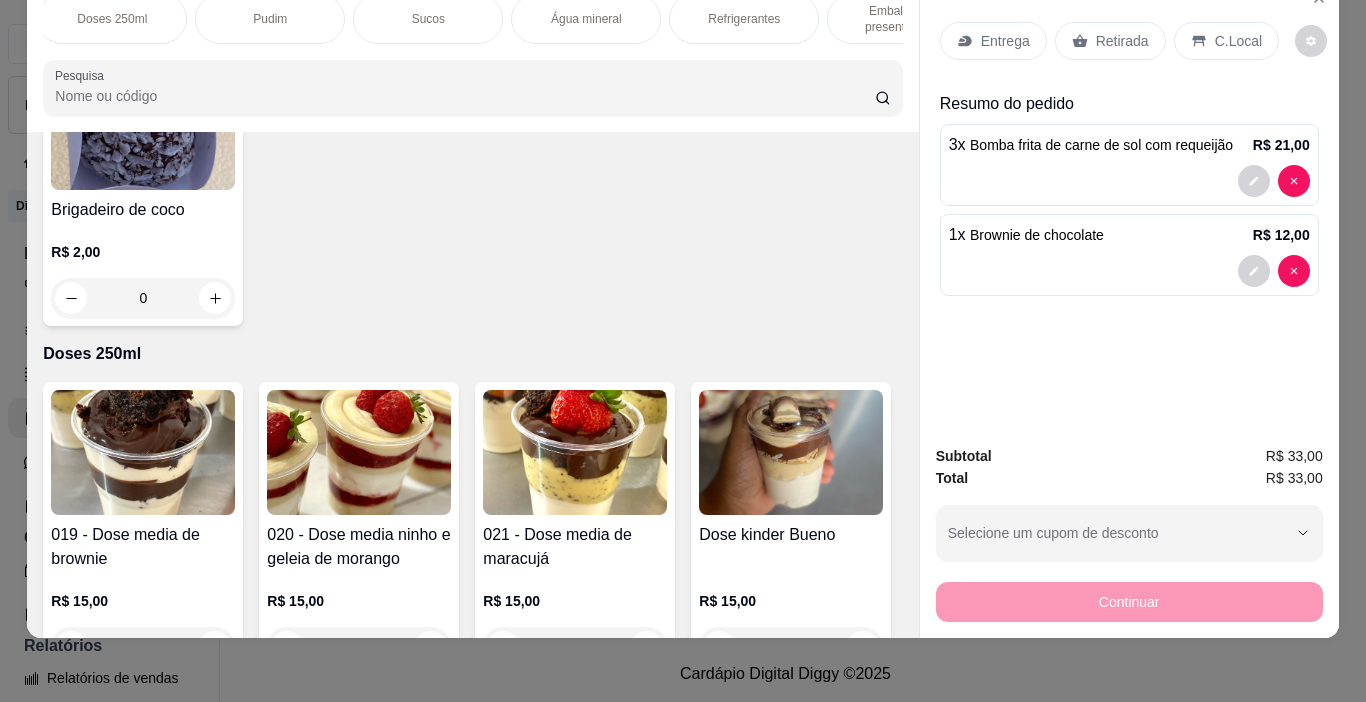 click on "Refrigerantes" at bounding box center [744, 19] 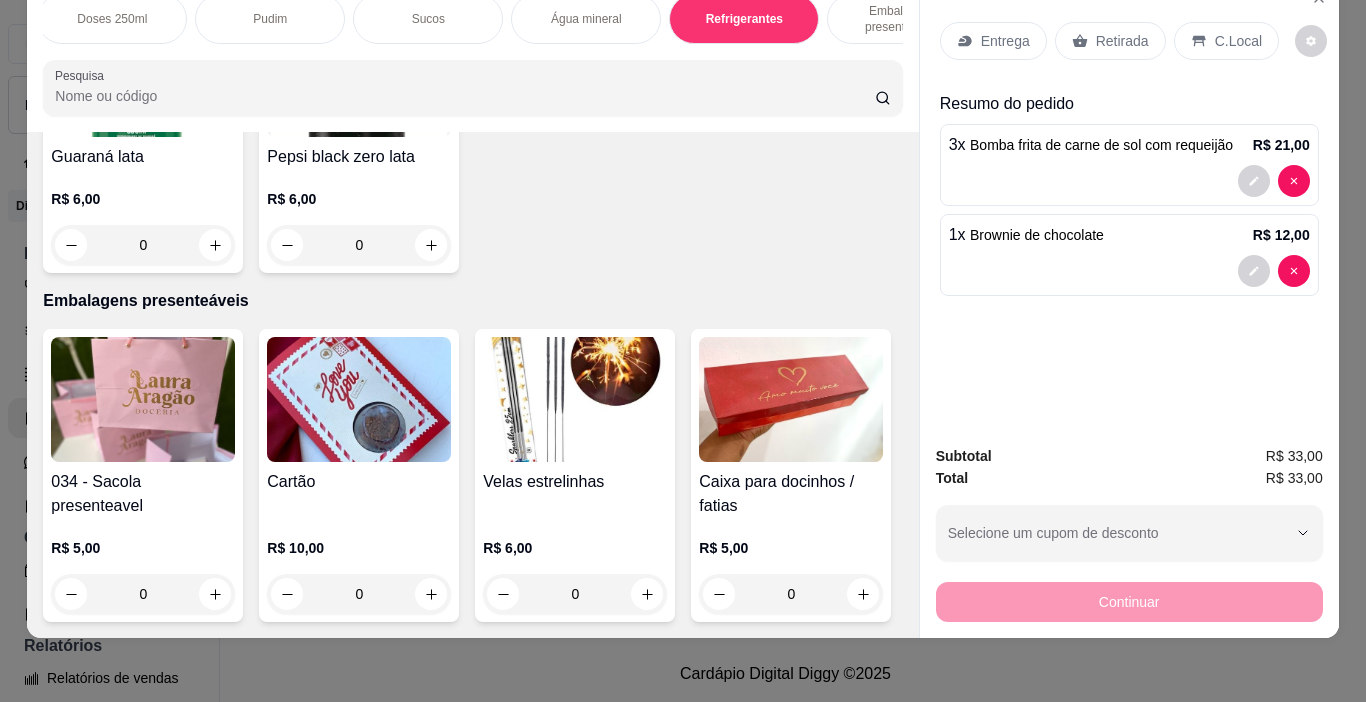 scroll, scrollTop: 6345, scrollLeft: 0, axis: vertical 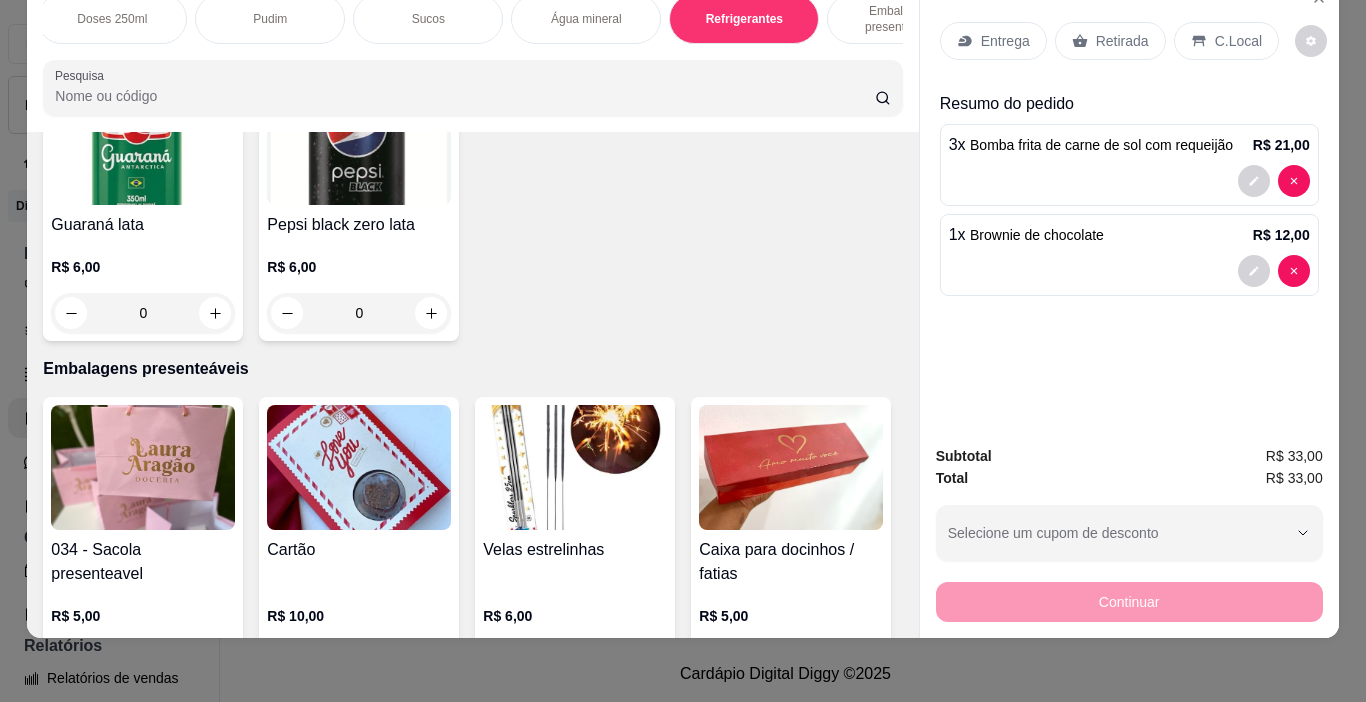 click 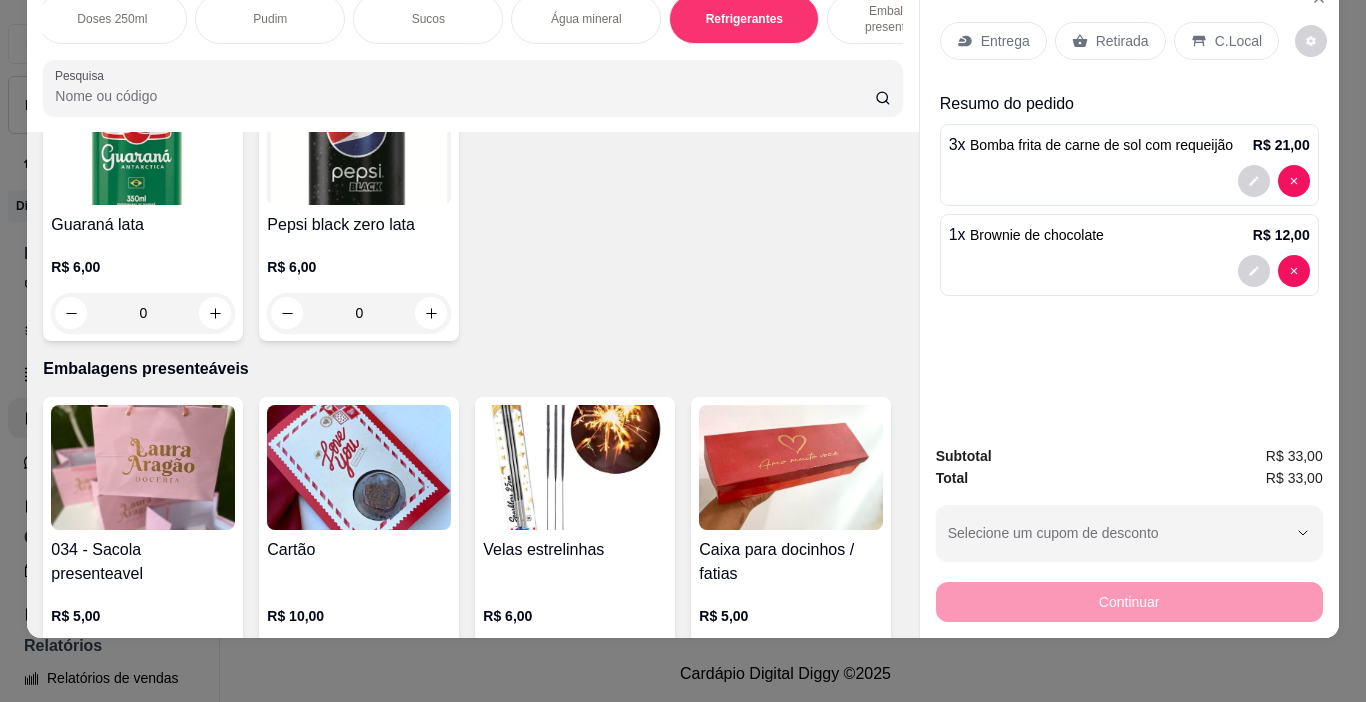 type on "1" 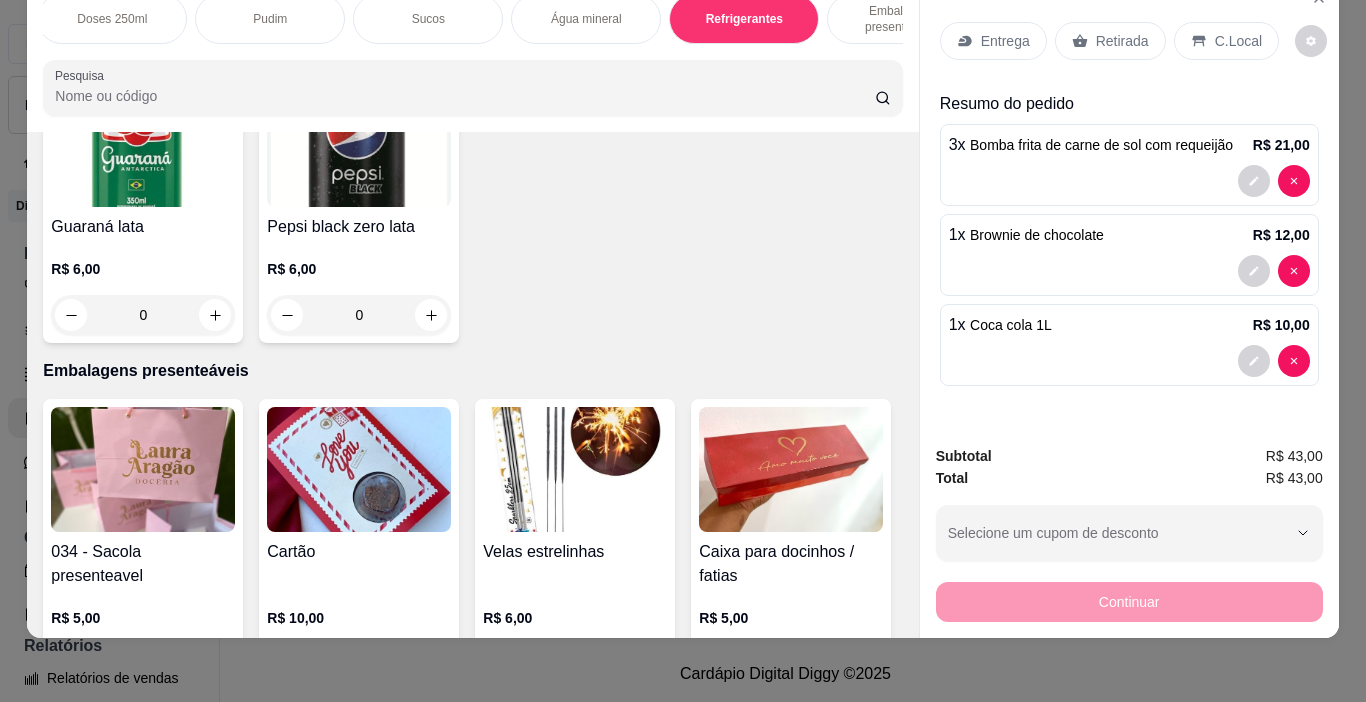 click on "Retirada" at bounding box center [1110, 41] 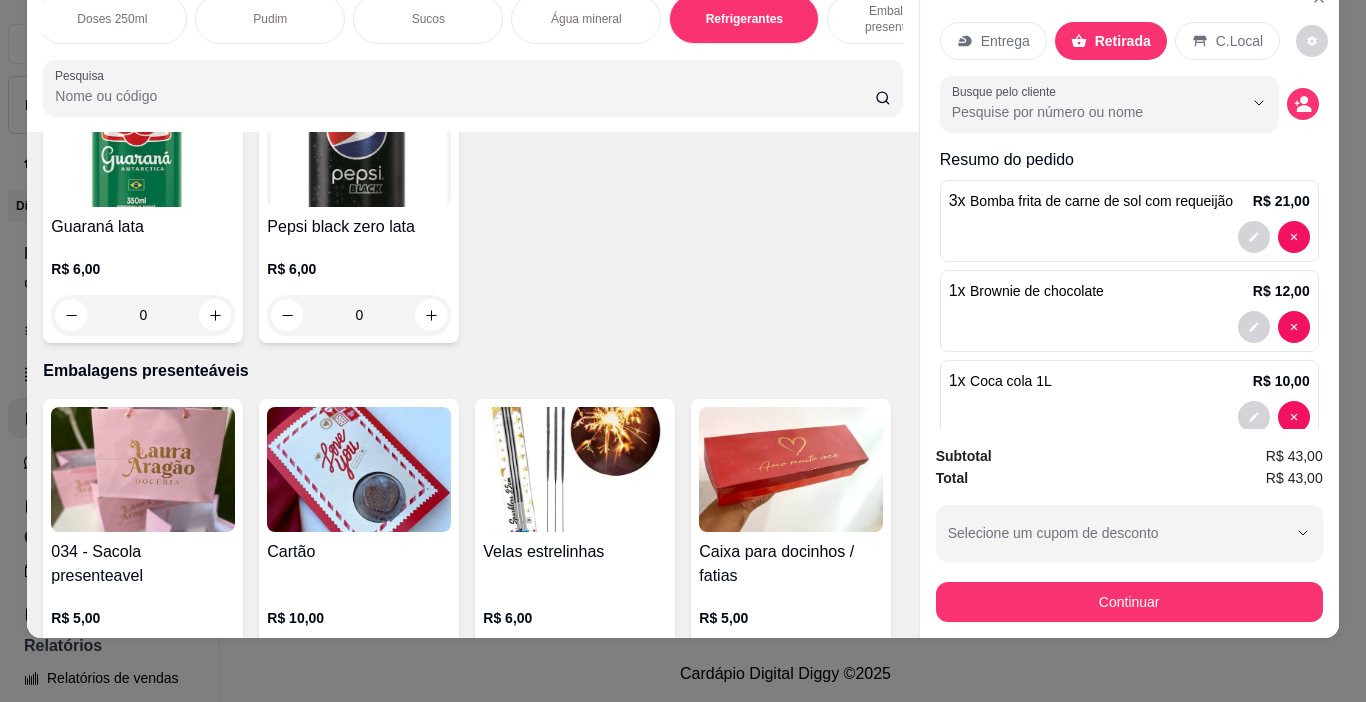 click on "Continuar" at bounding box center [1129, 602] 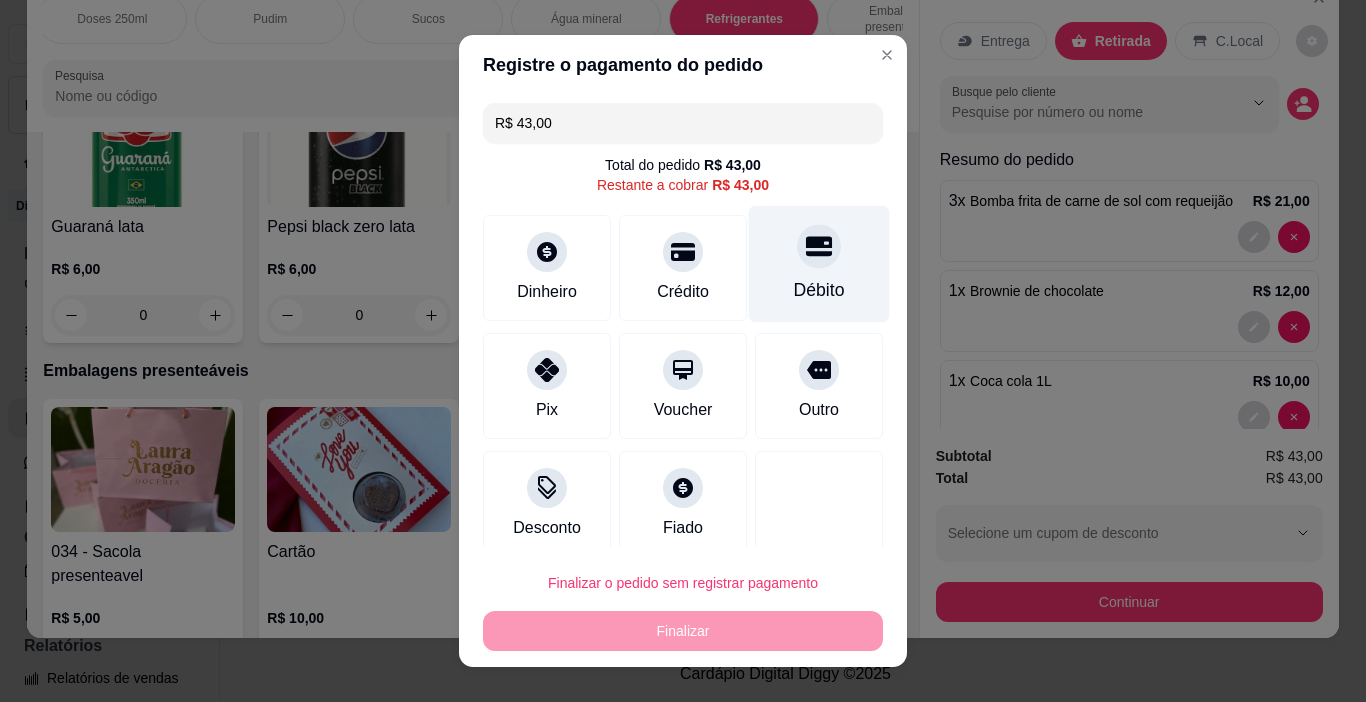 click 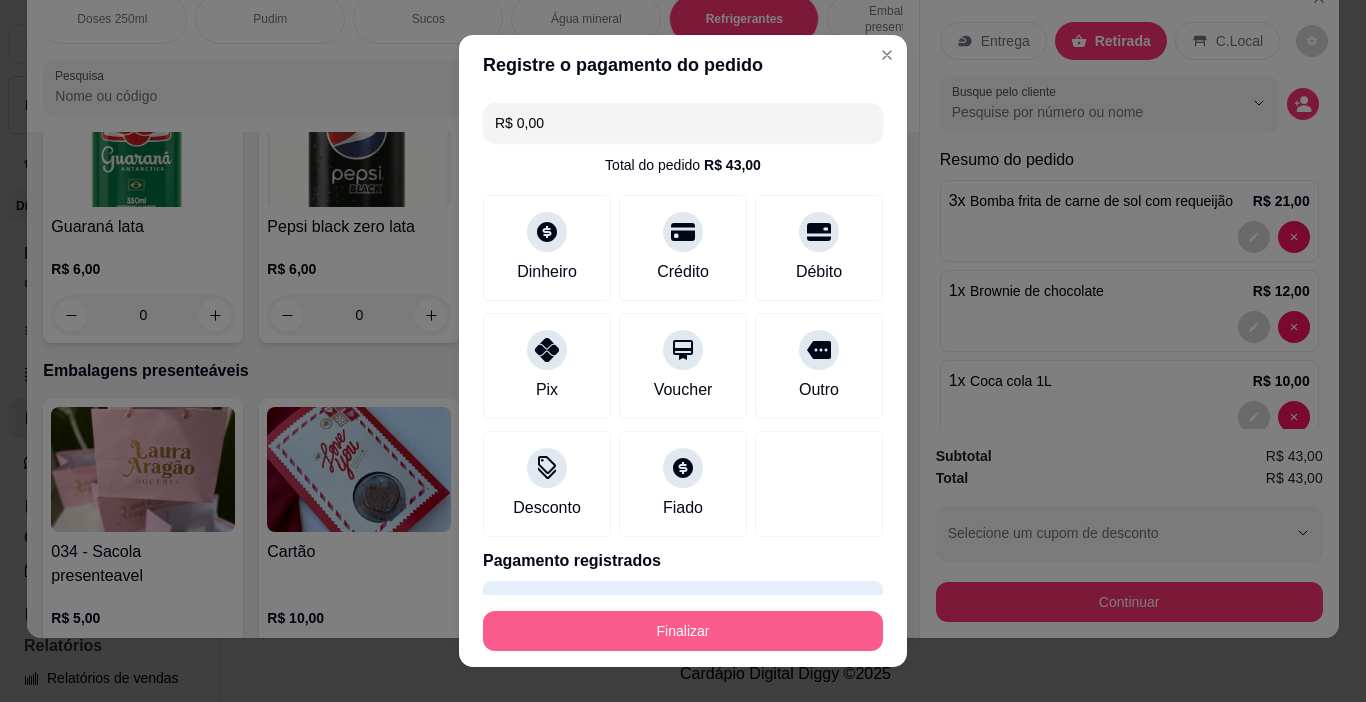 click on "Finalizar" at bounding box center [683, 631] 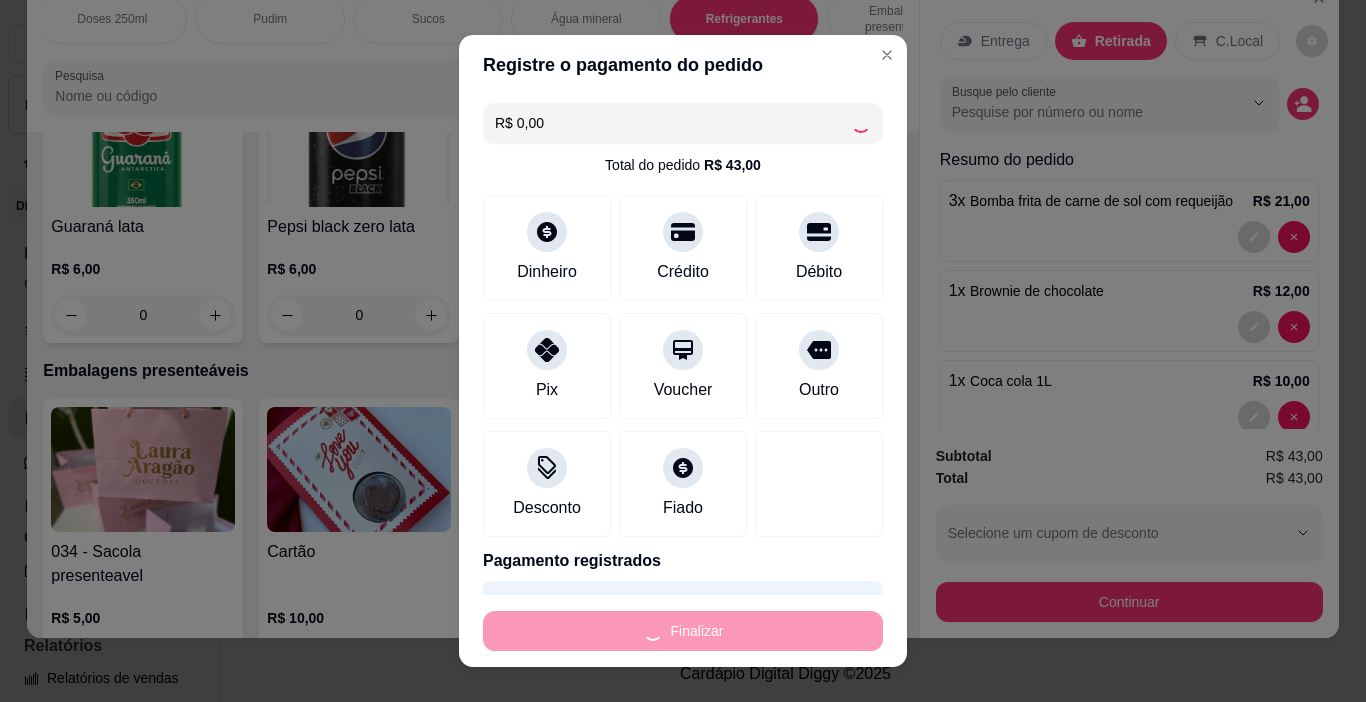 type on "0" 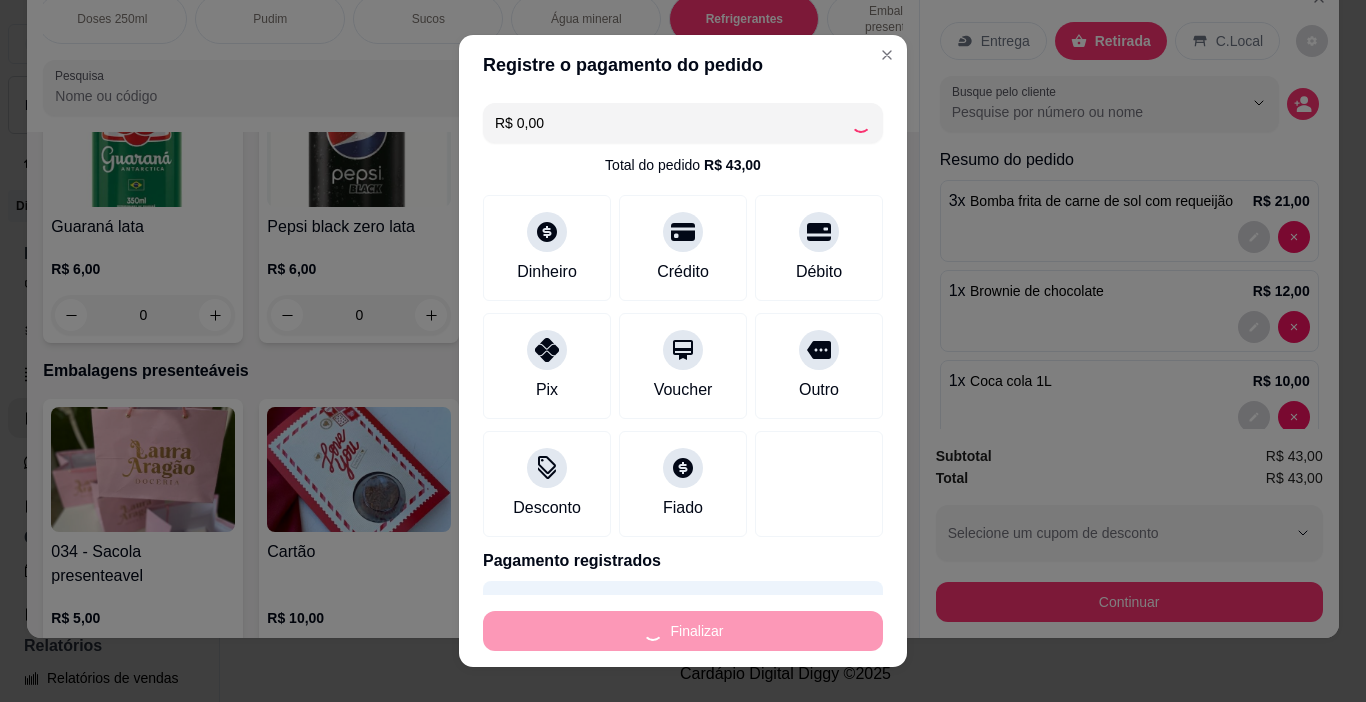 type on "0" 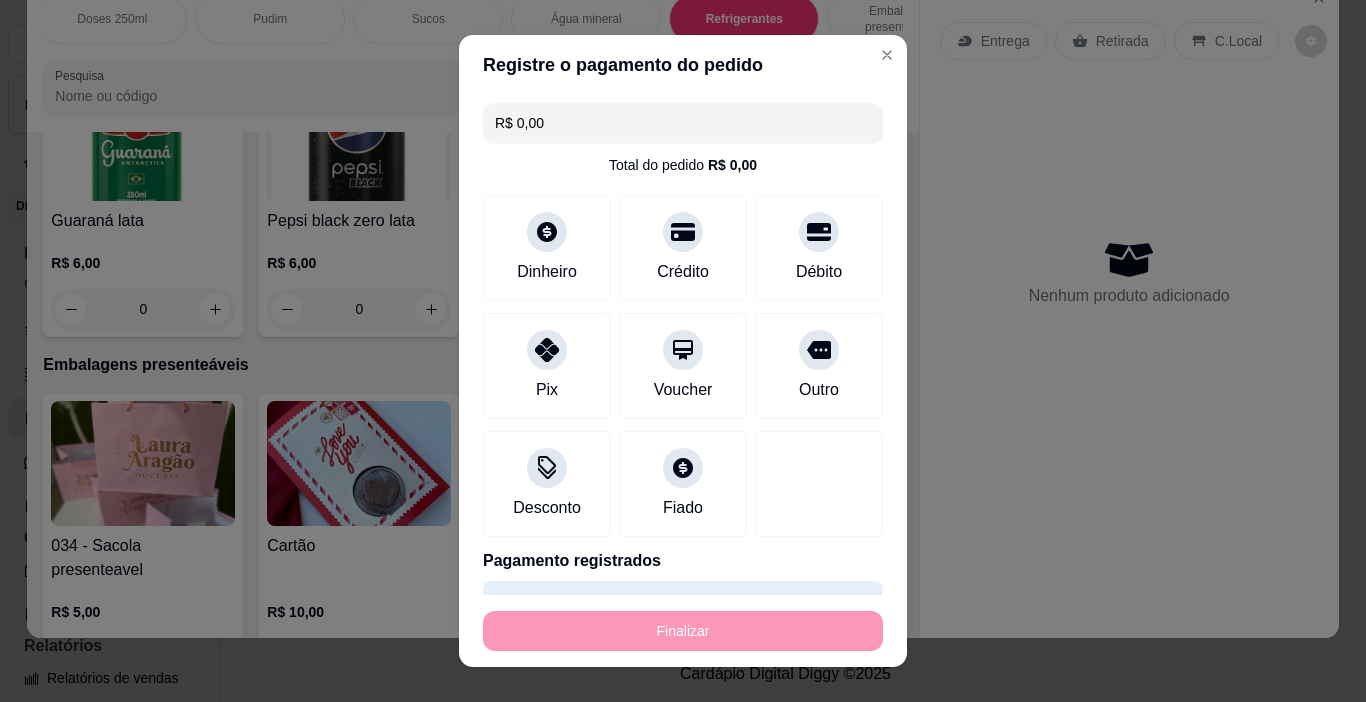 type on "-R$ 43,00" 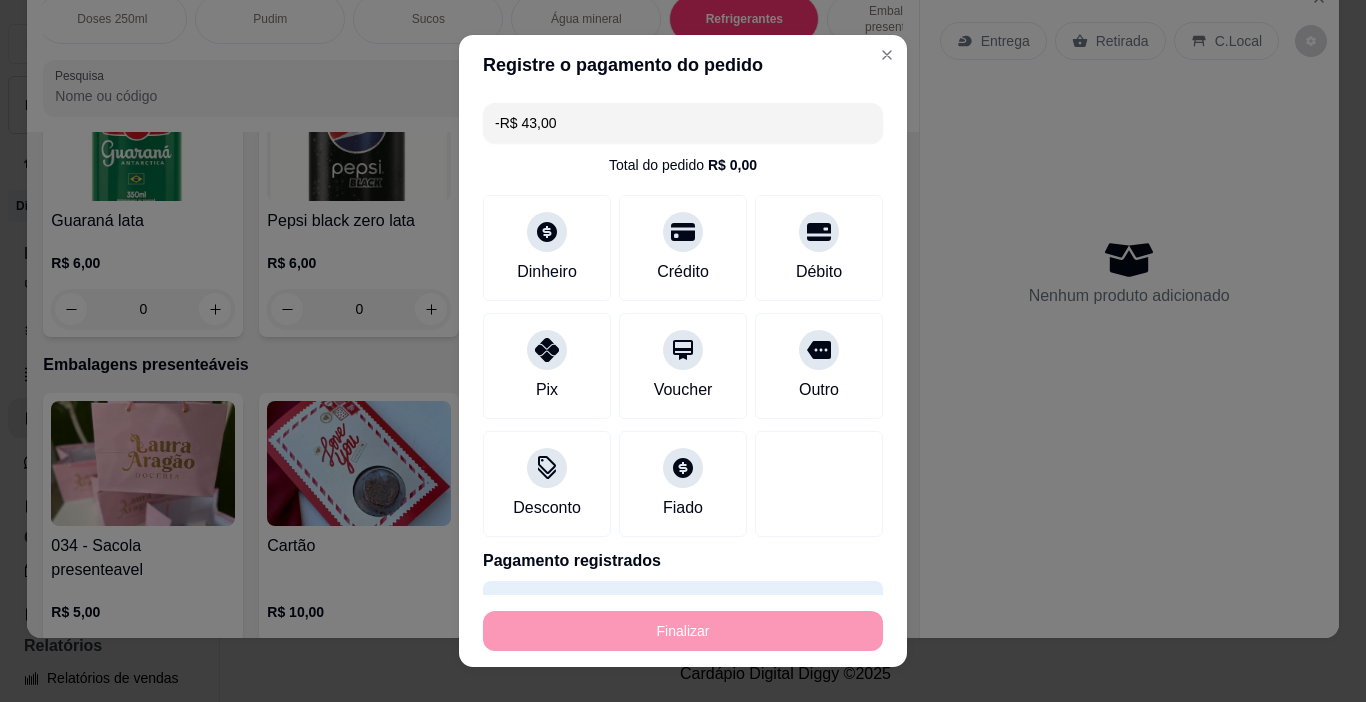 scroll, scrollTop: 6341, scrollLeft: 0, axis: vertical 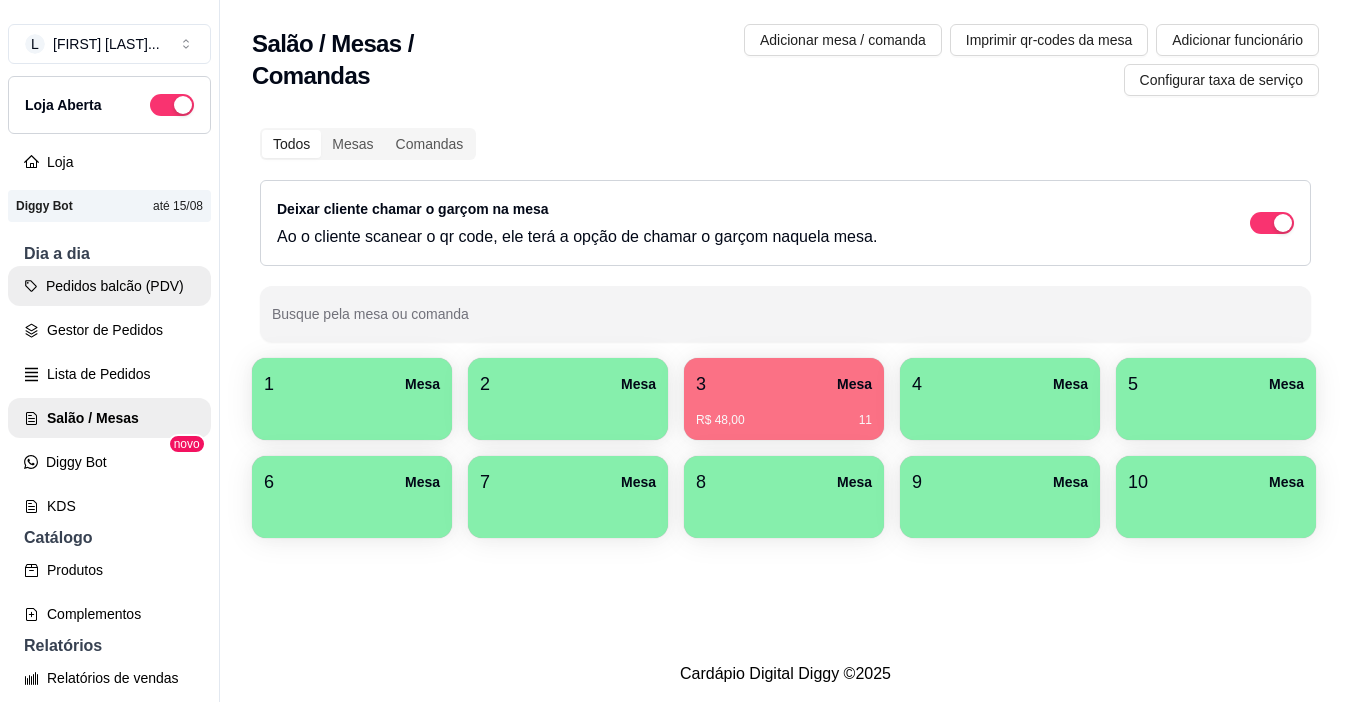 click on "Pedidos balcão (PDV)" at bounding box center [109, 286] 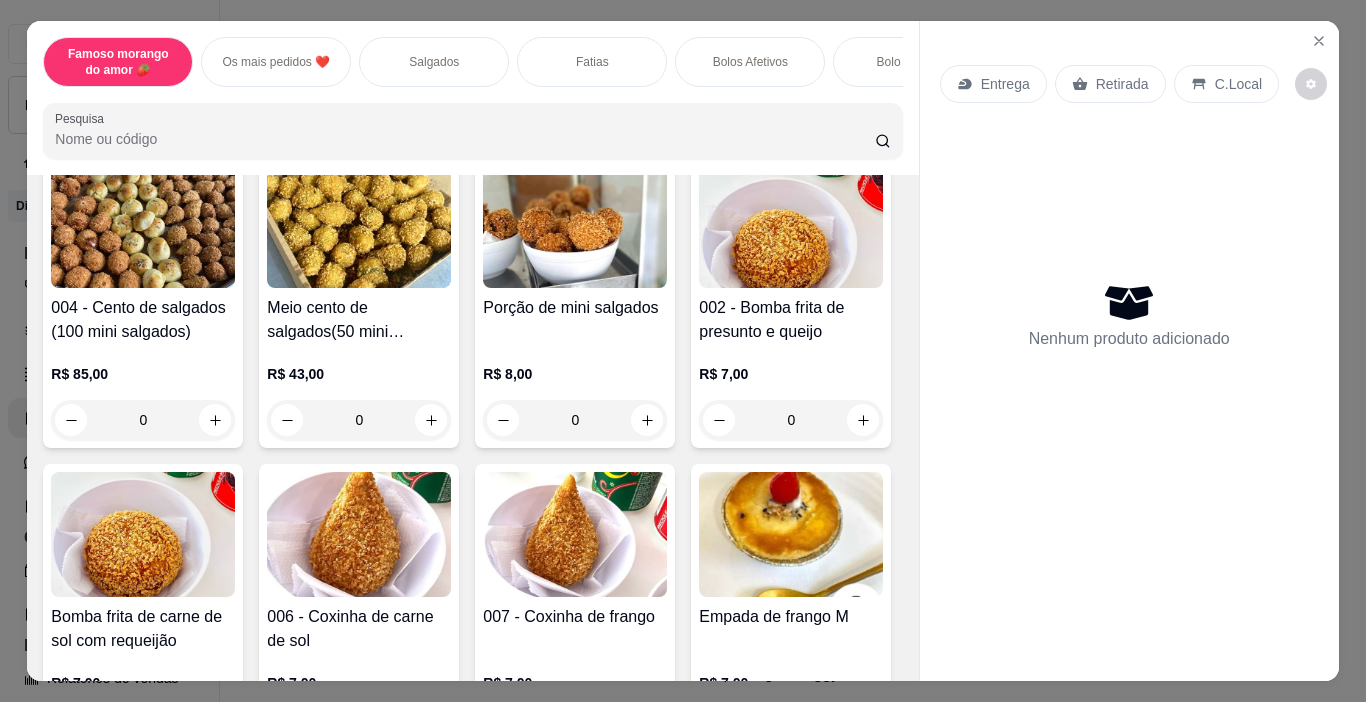scroll, scrollTop: 1300, scrollLeft: 0, axis: vertical 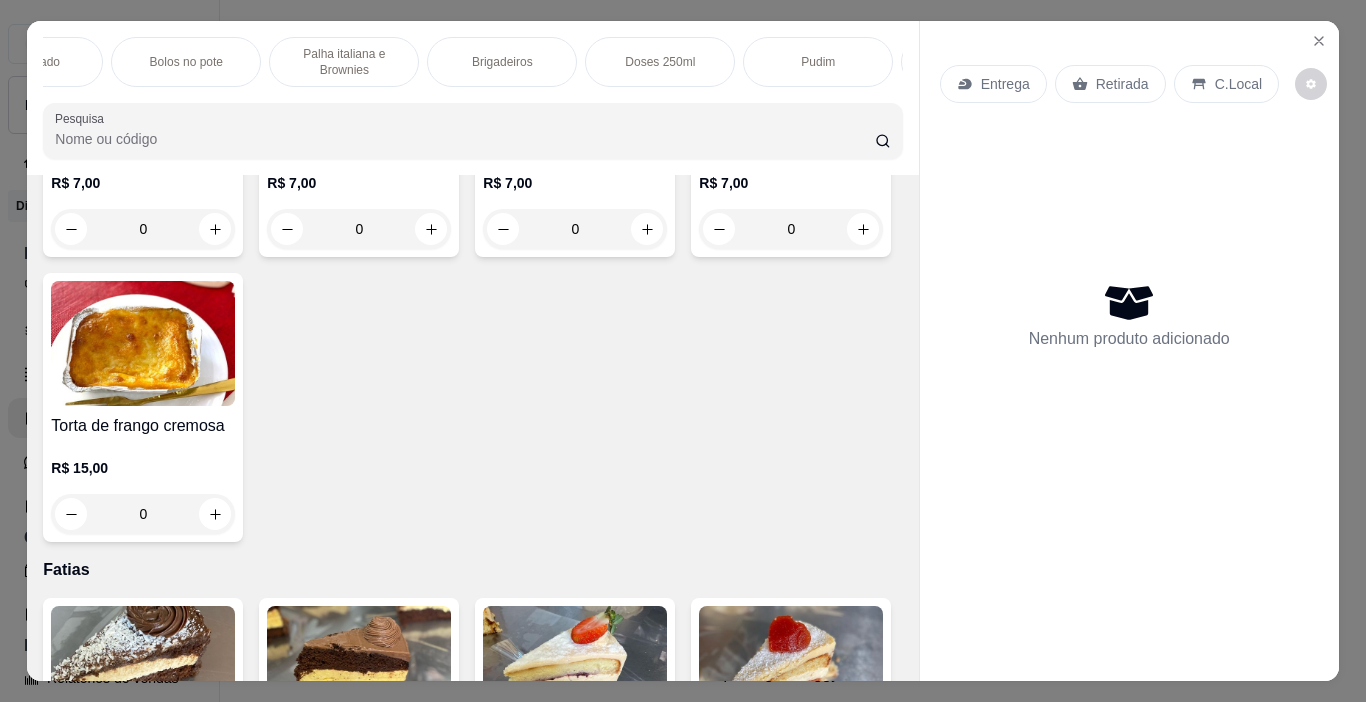 click on "Doses 250ml" at bounding box center (660, 62) 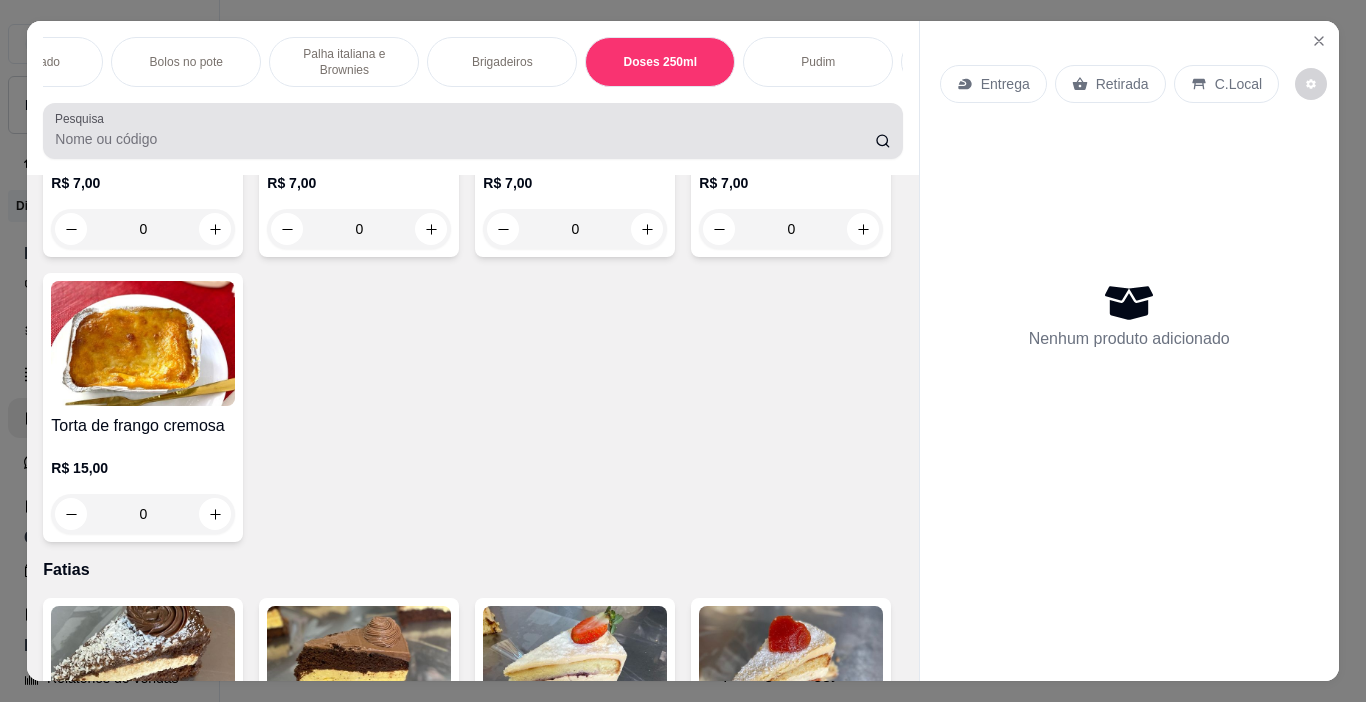 scroll, scrollTop: 4632, scrollLeft: 0, axis: vertical 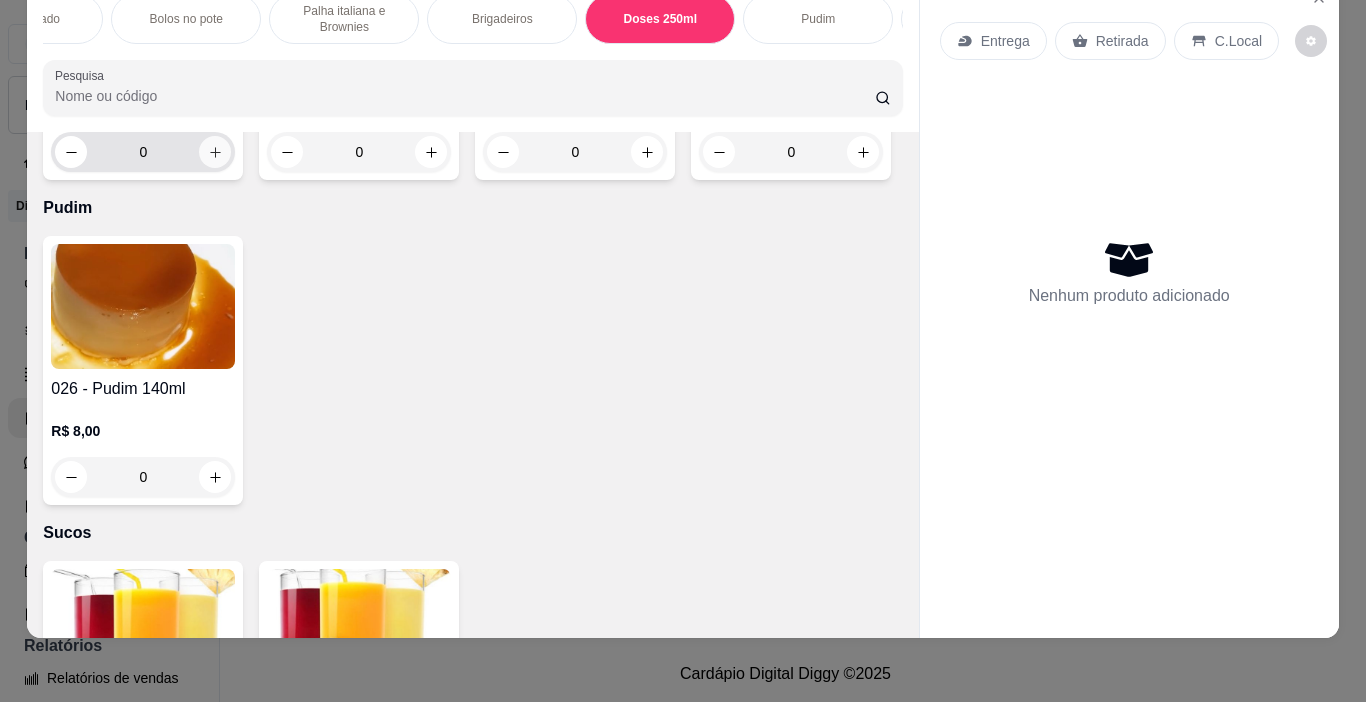 click 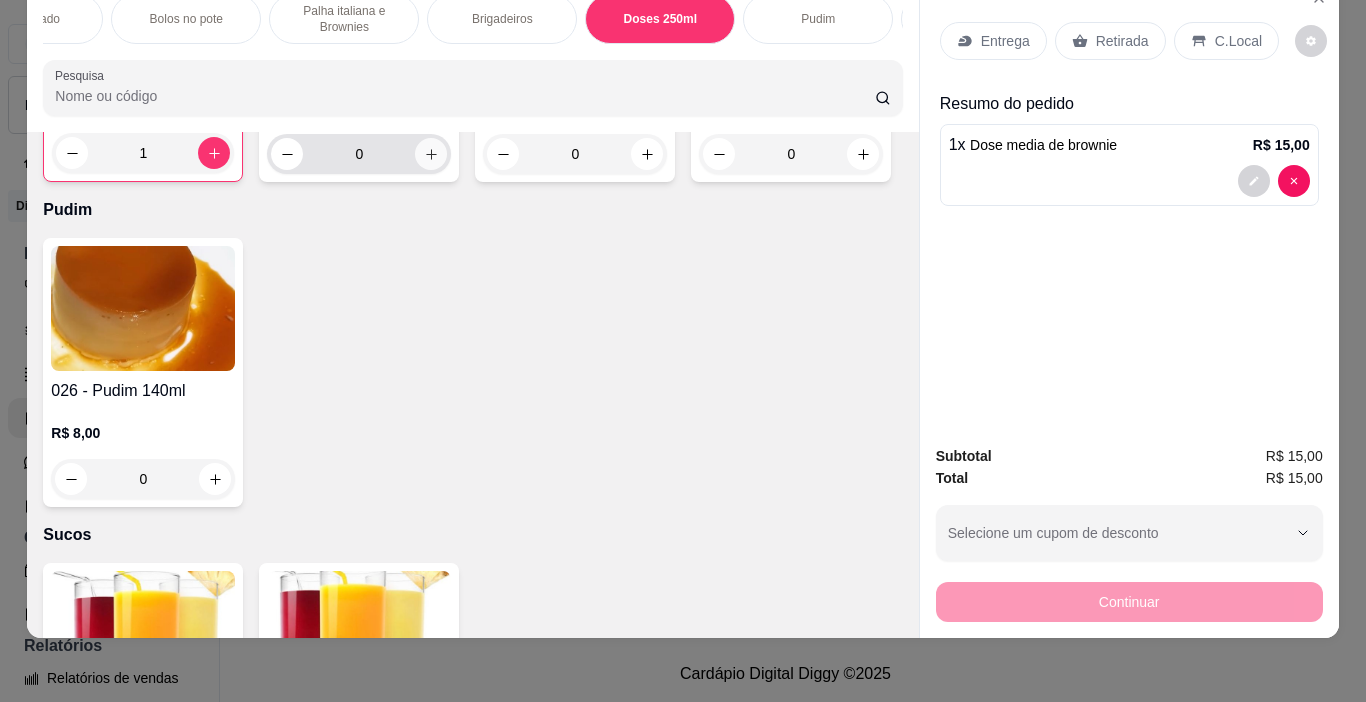 click 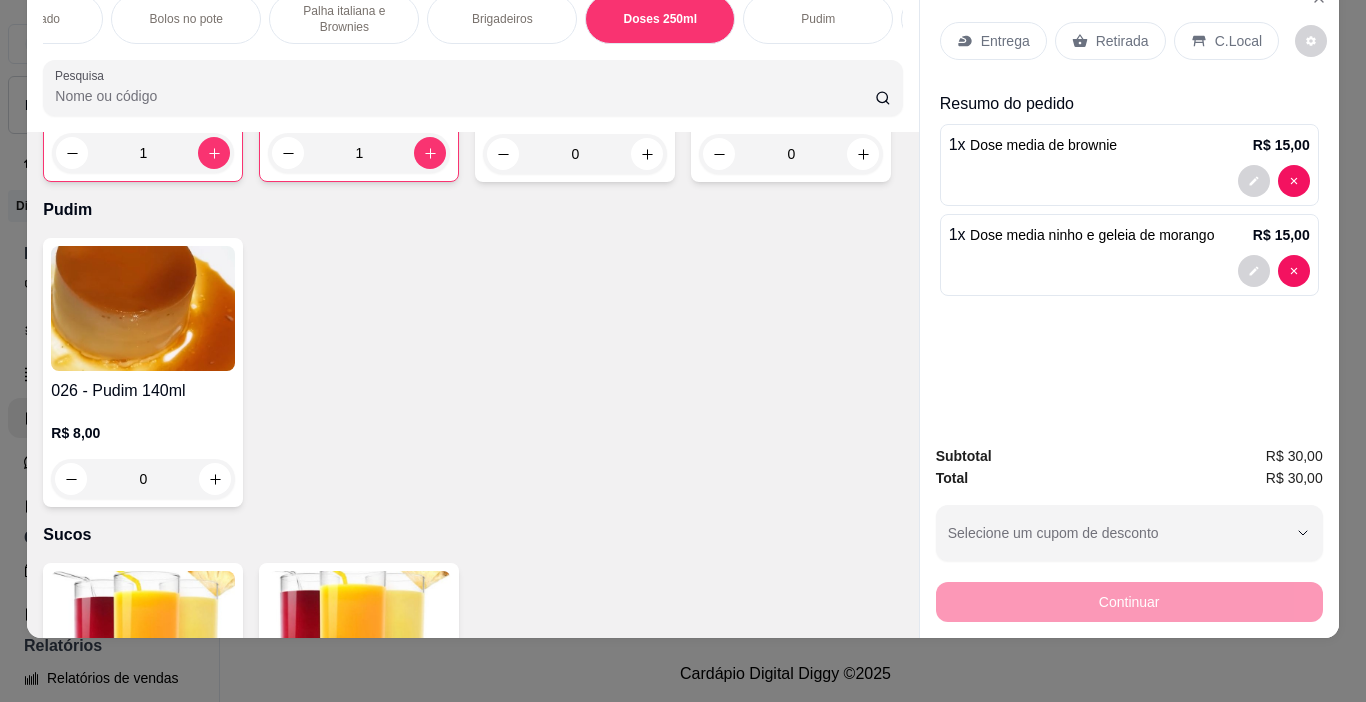 type on "1" 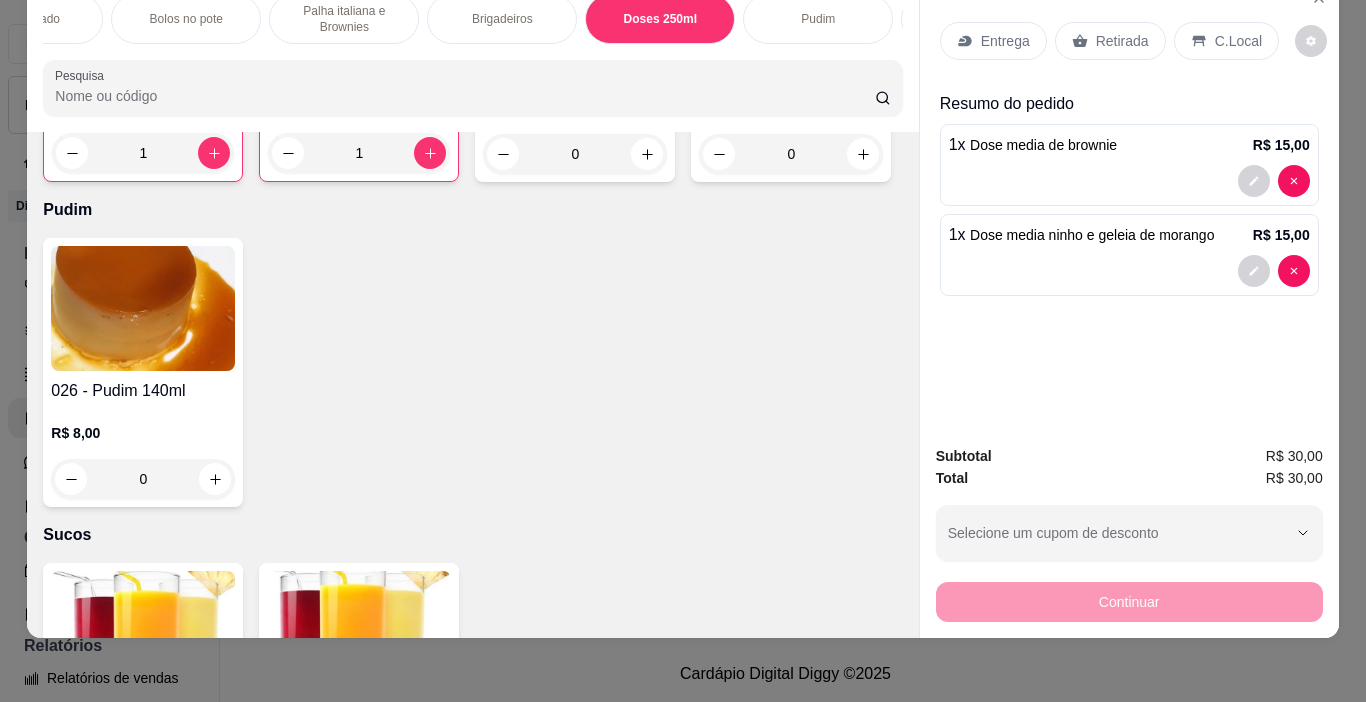 click on "Retirada" at bounding box center (1122, 41) 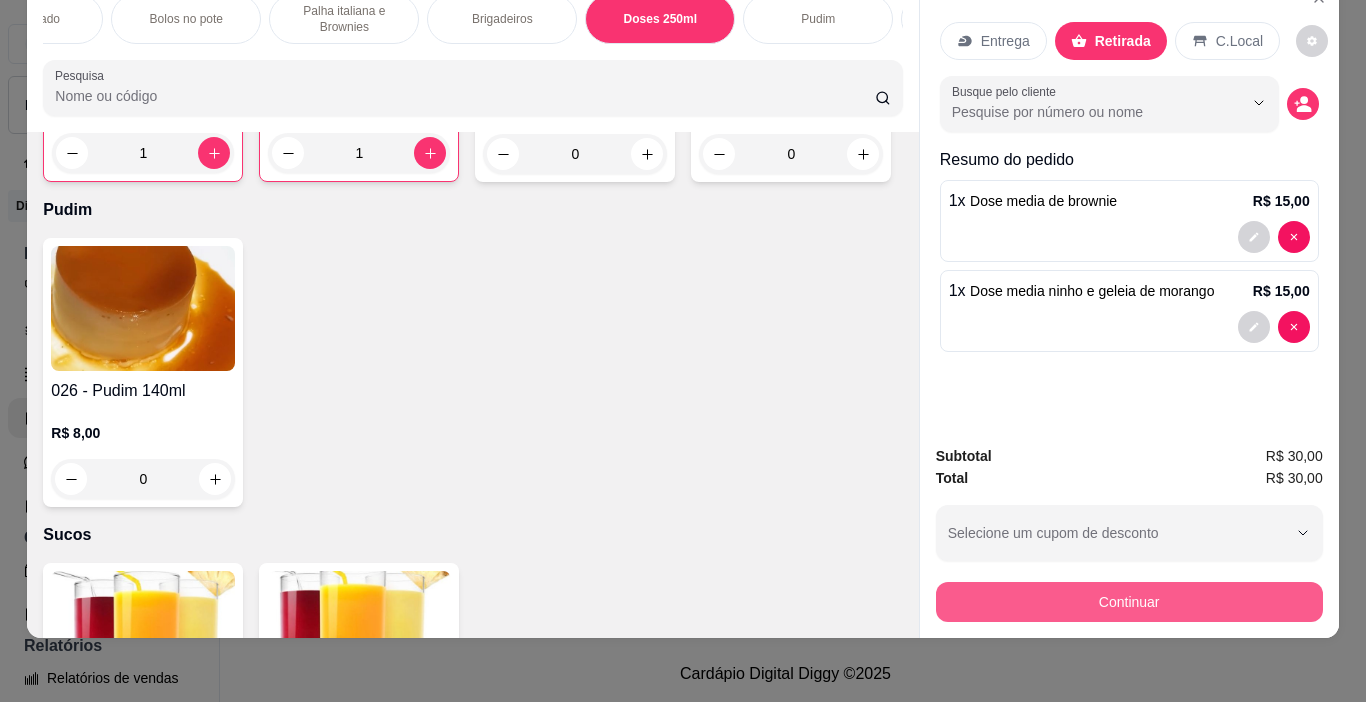 click on "Continuar" at bounding box center (1129, 602) 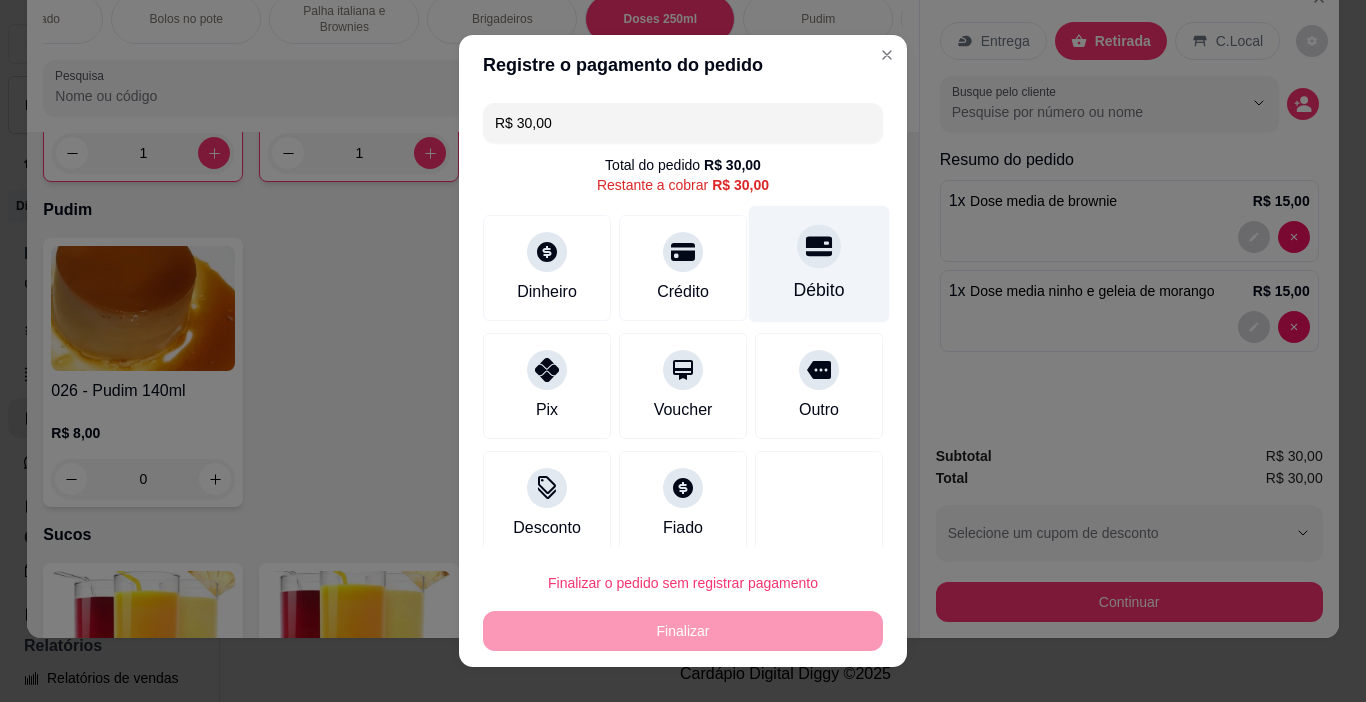 click at bounding box center [819, 247] 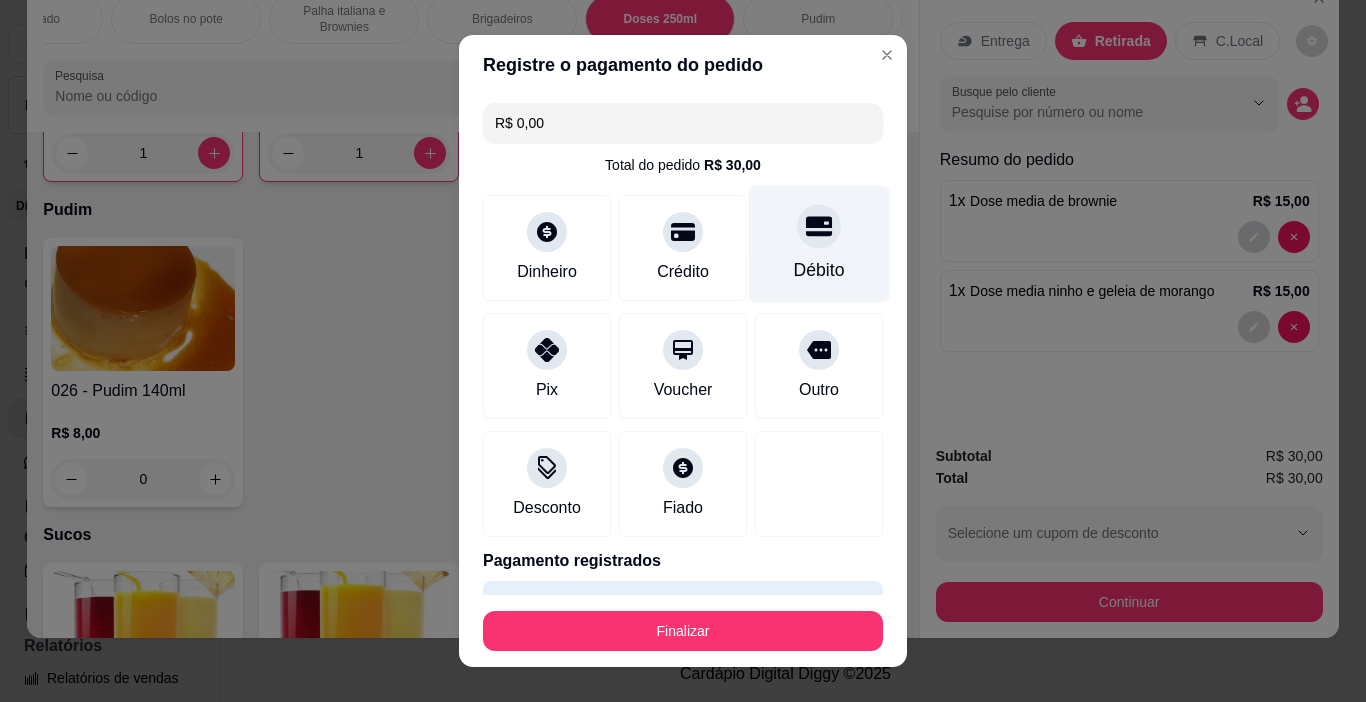 type on "R$ 0,00" 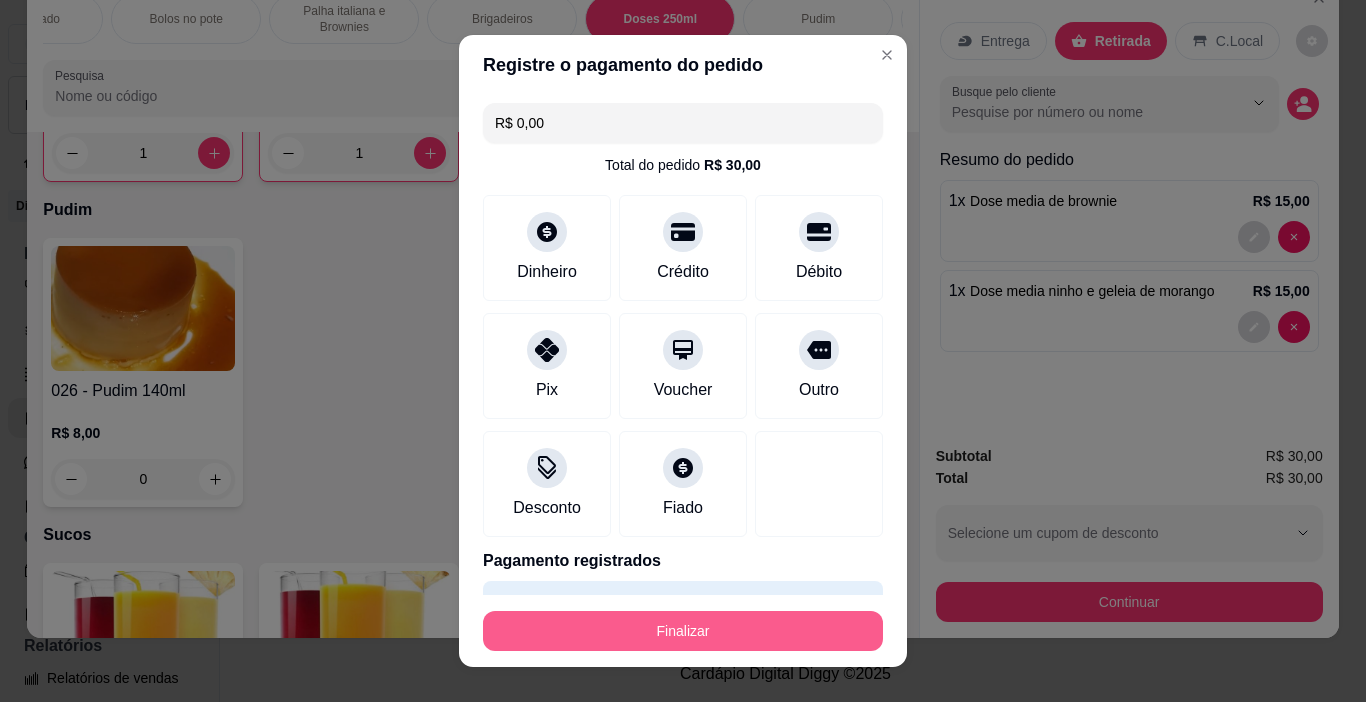 click on "Finalizar" at bounding box center [683, 631] 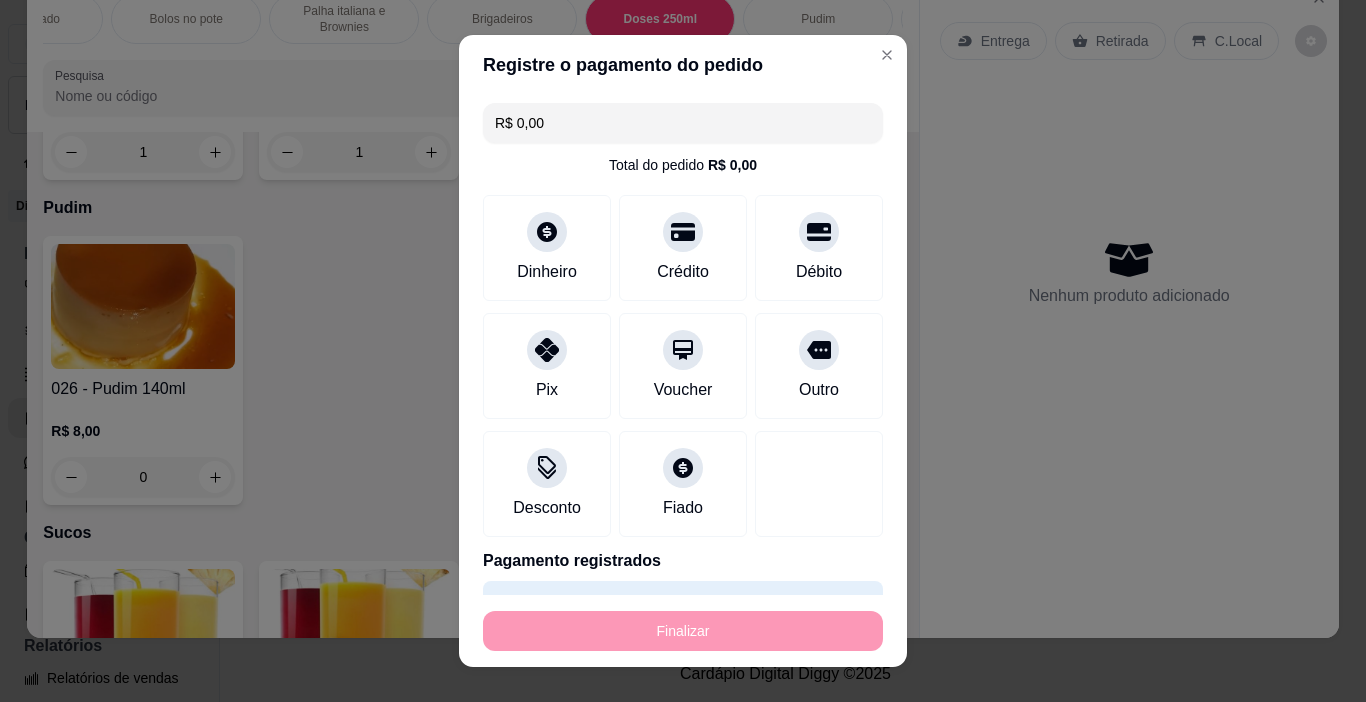 type on "0" 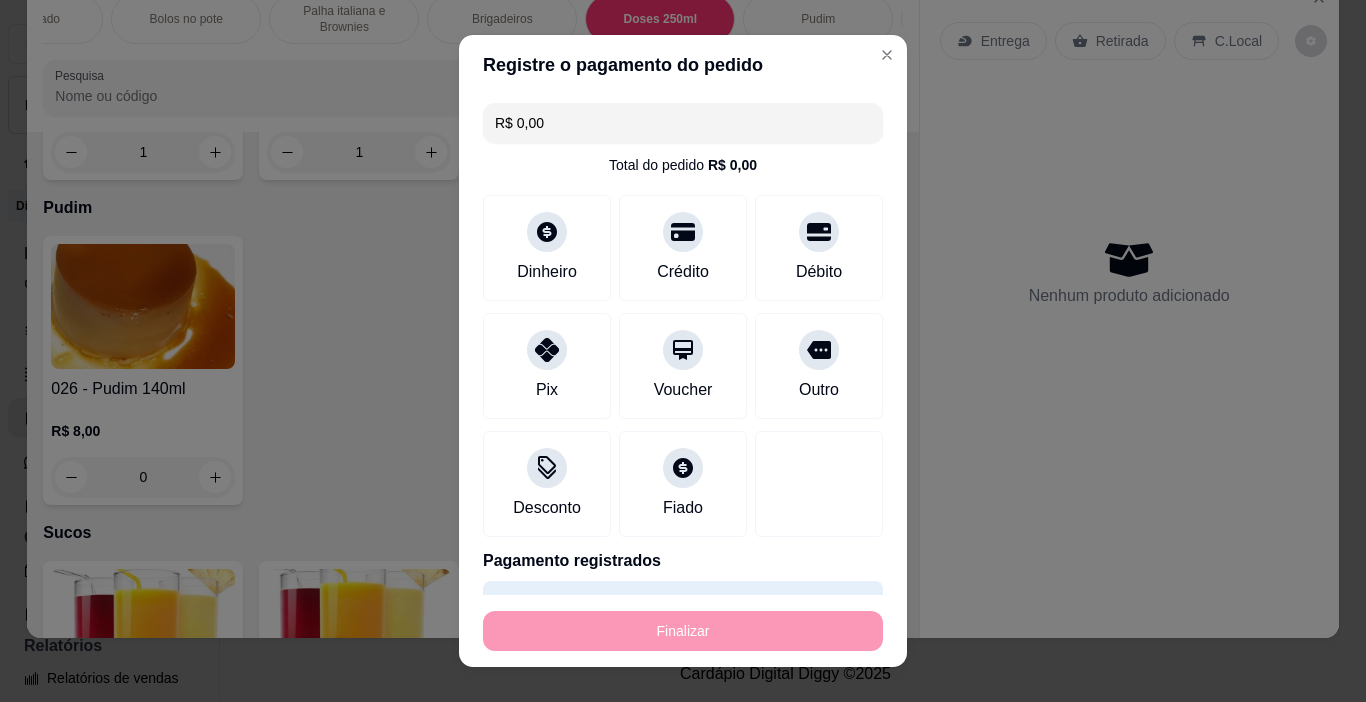 type on "0" 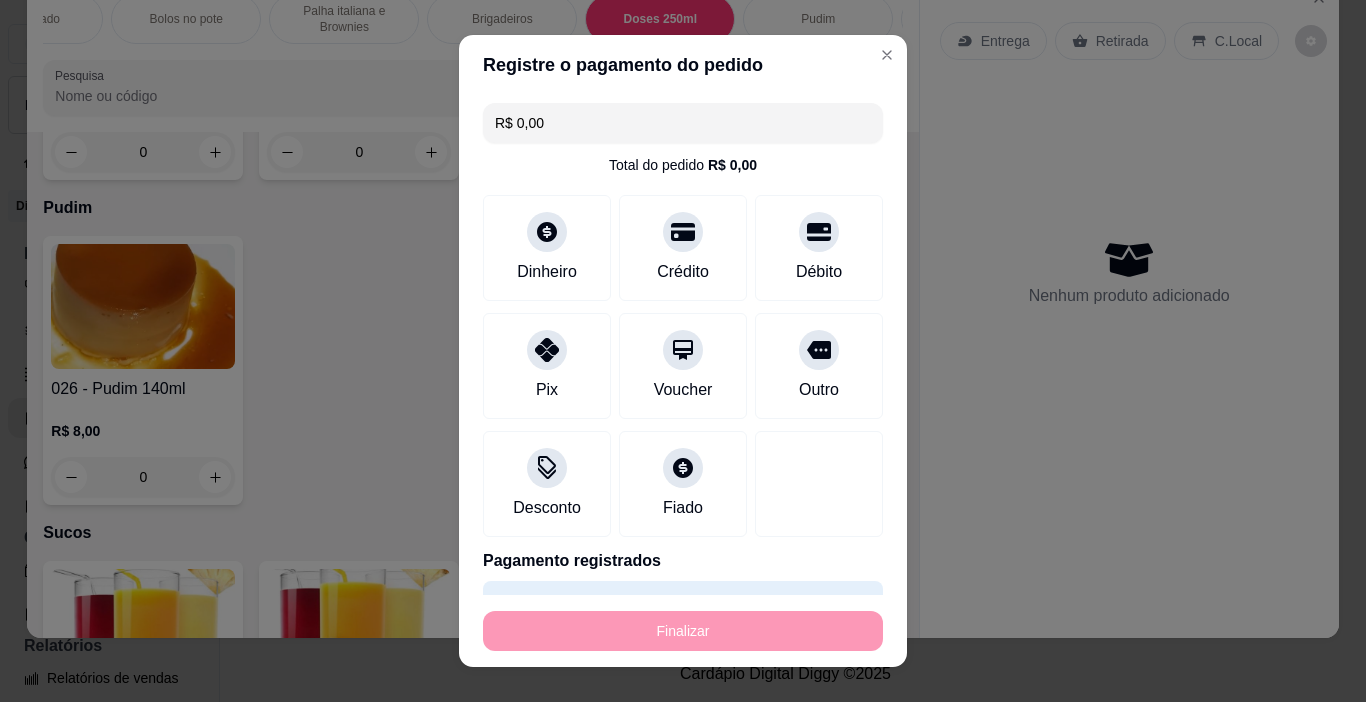 type on "-R$ 30,00" 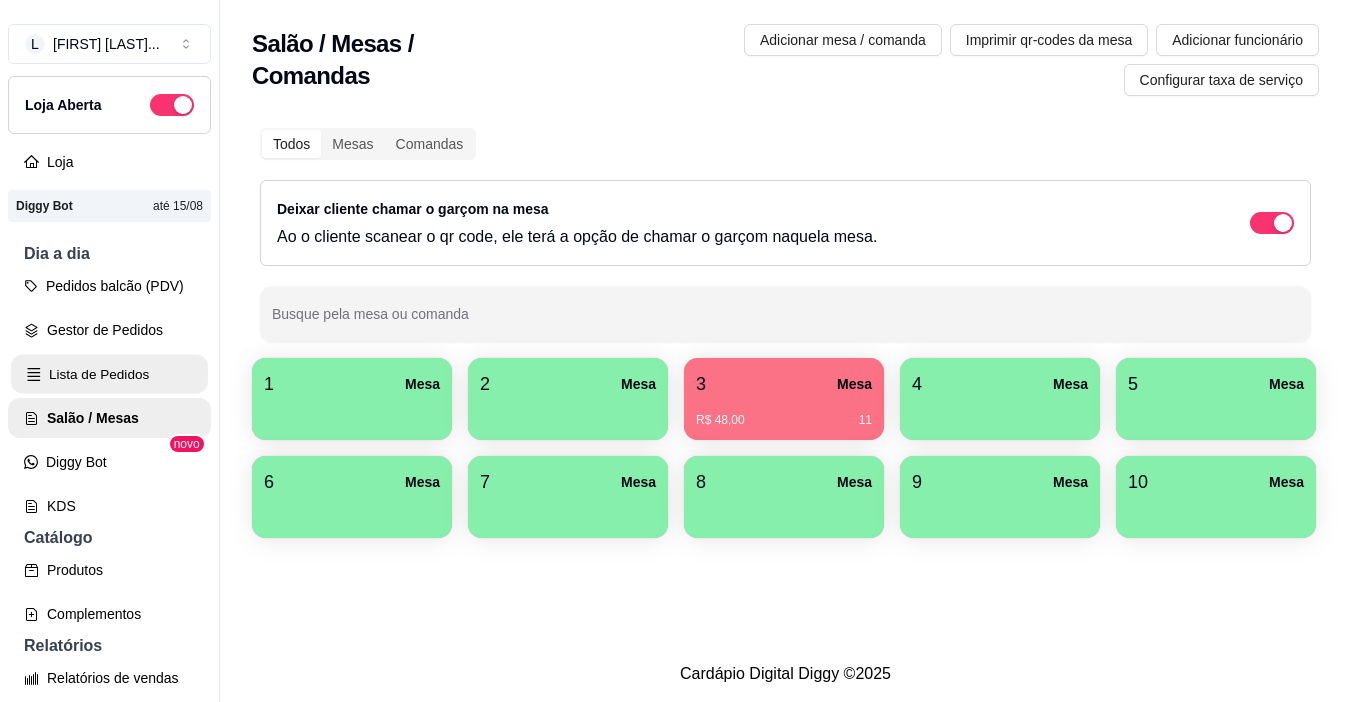 click on "Lista de Pedidos" at bounding box center [109, 374] 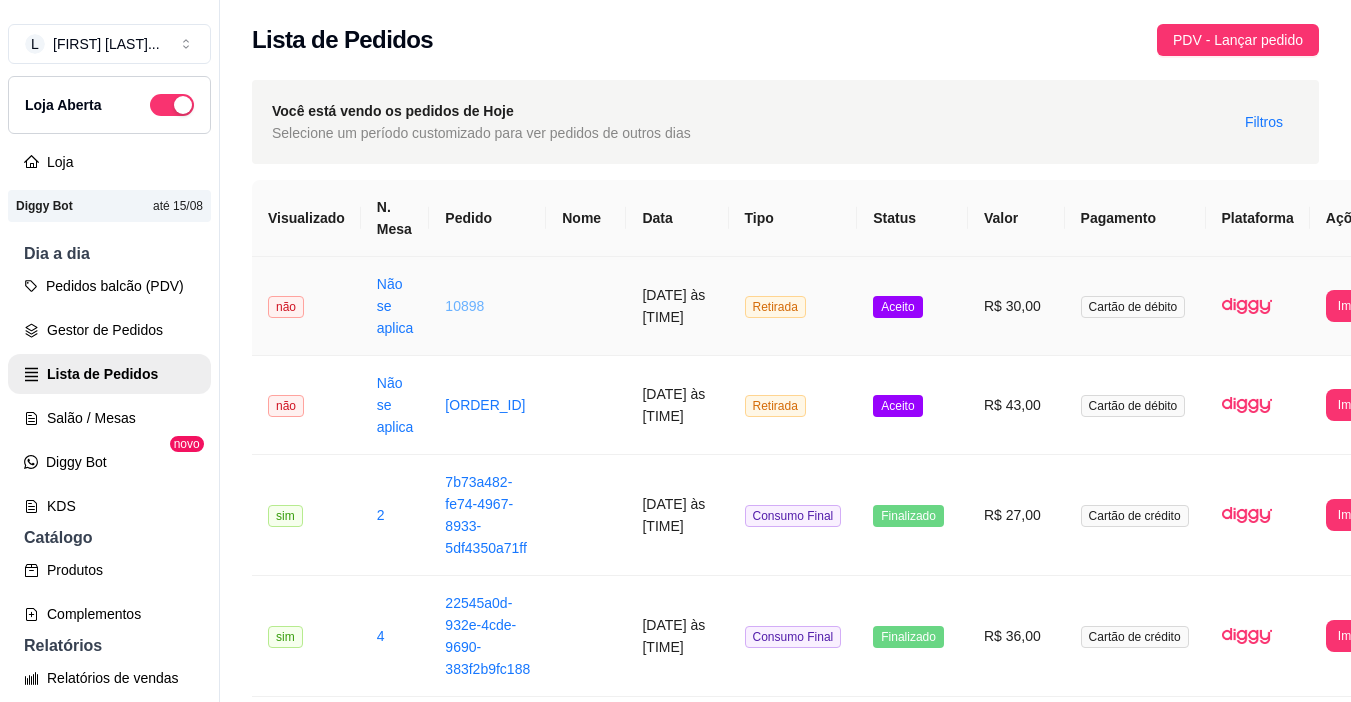 click on "10898" at bounding box center [464, 306] 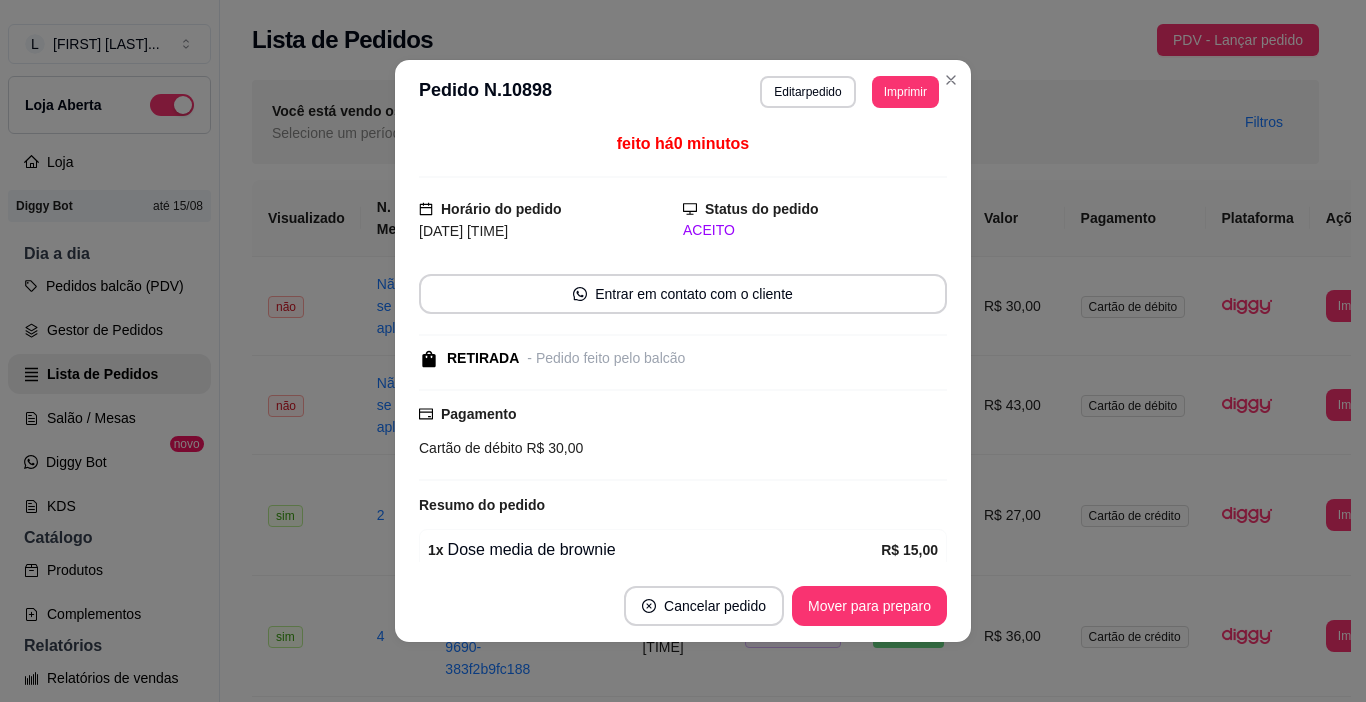 drag, startPoint x: 811, startPoint y: 584, endPoint x: 821, endPoint y: 593, distance: 13.453624 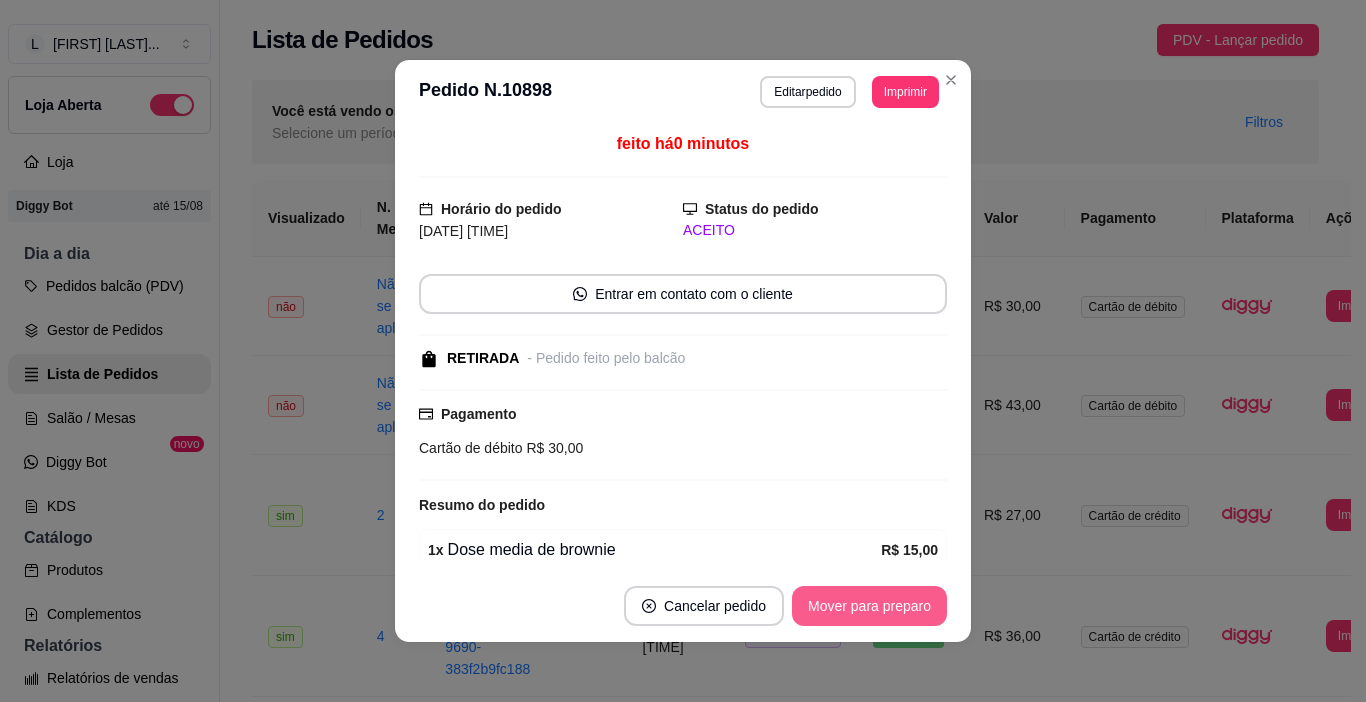 click on "Mover para preparo" at bounding box center (869, 606) 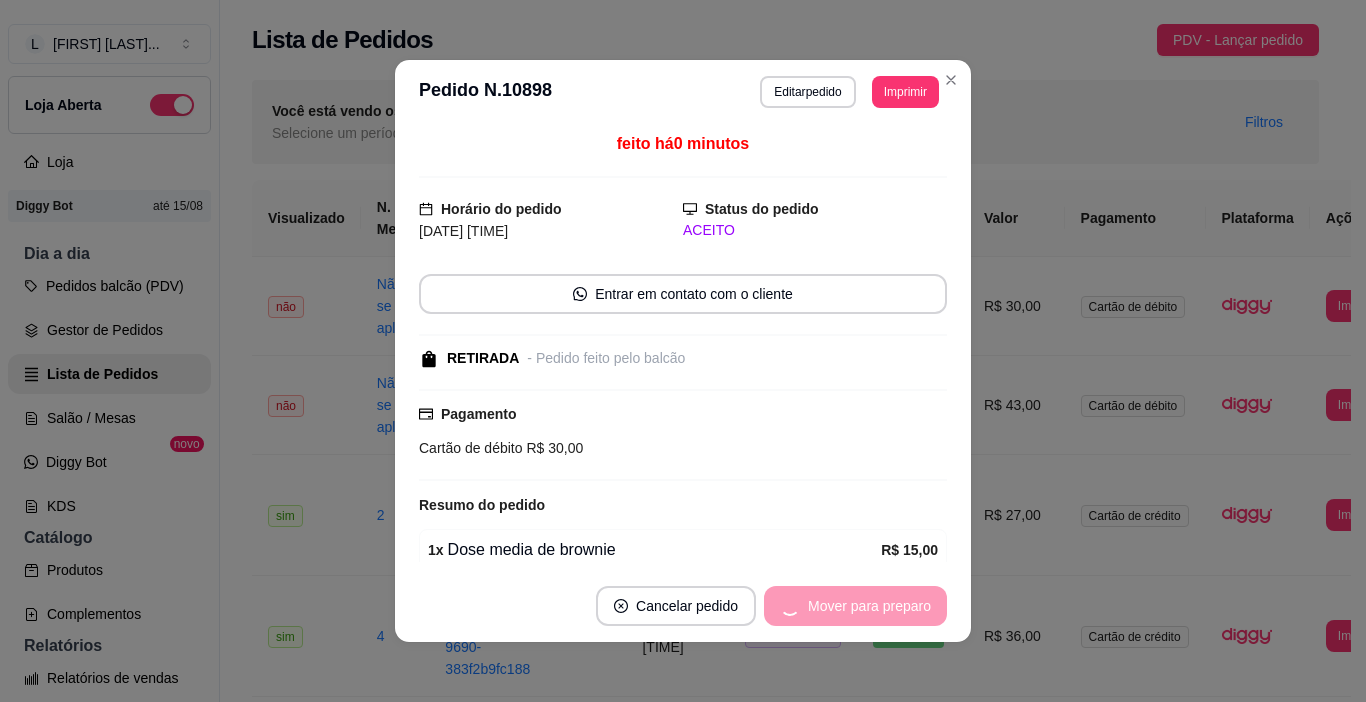click on "Mover para preparo" at bounding box center [855, 606] 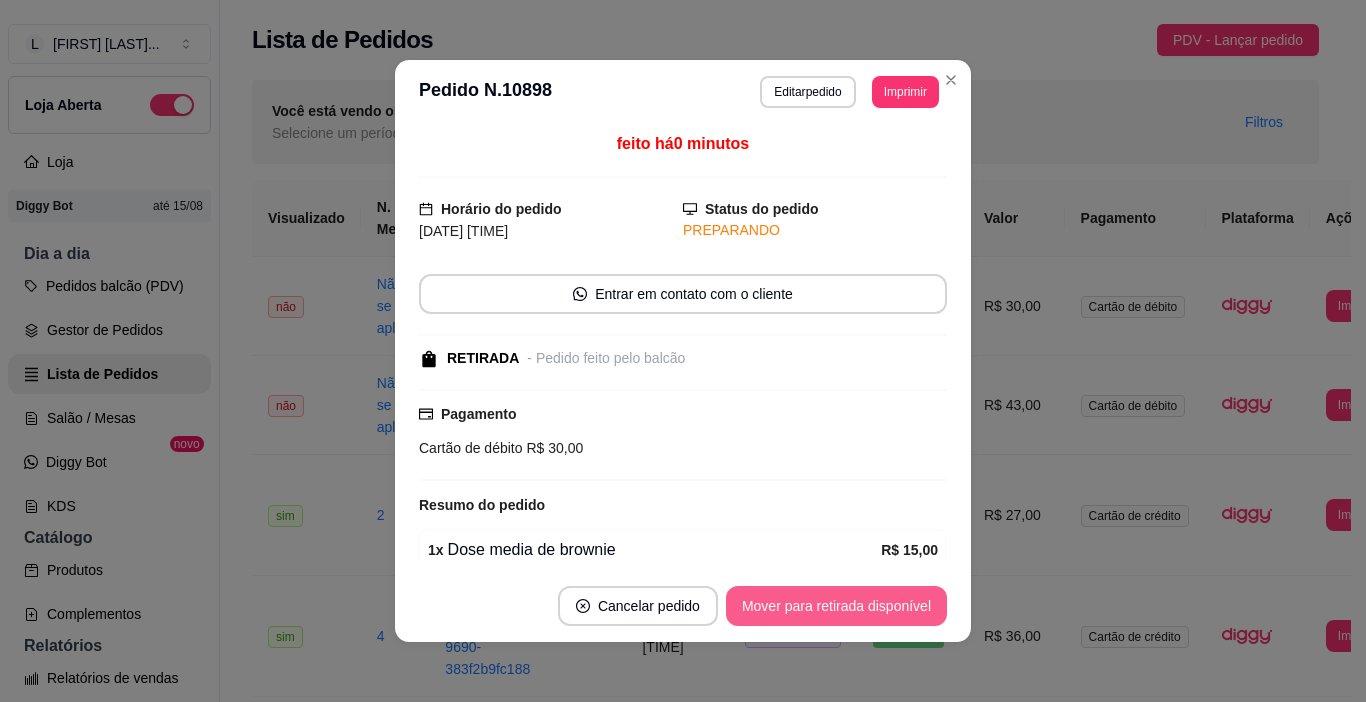 click on "Mover para retirada disponível" at bounding box center (836, 606) 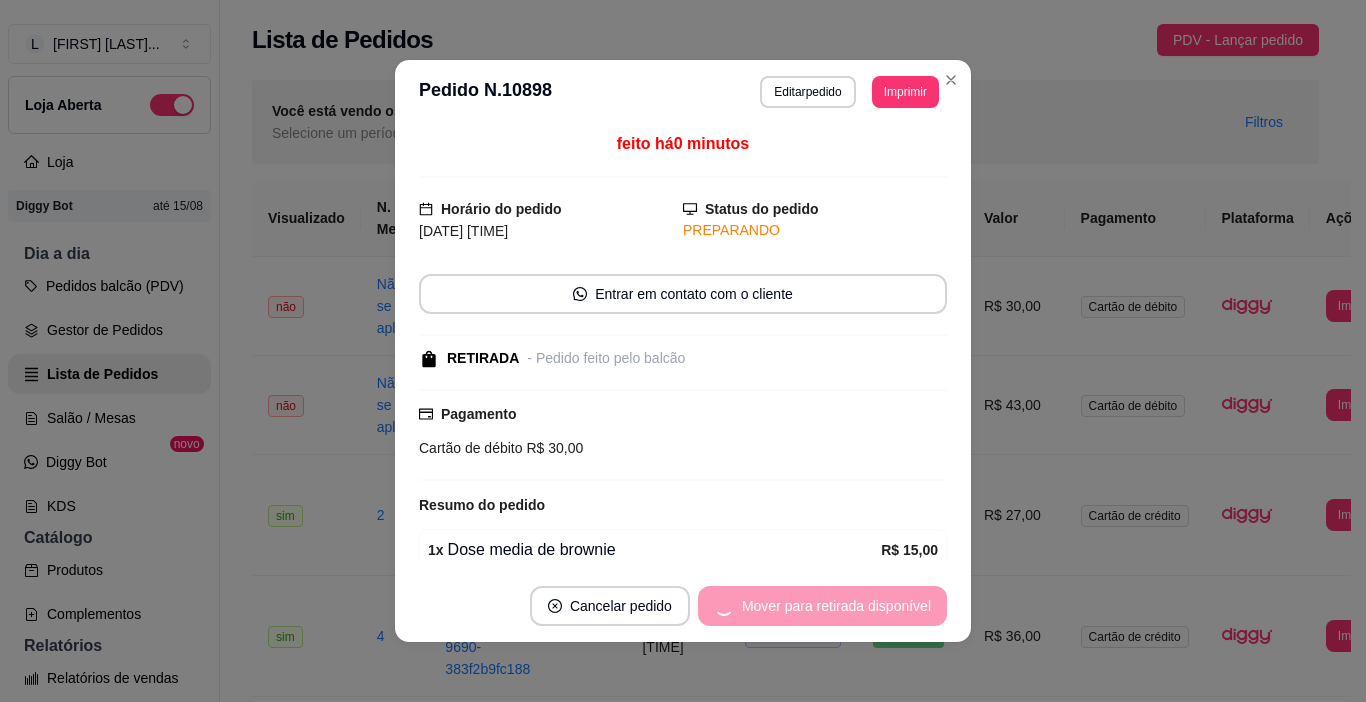 click on "Mover para retirada disponível" at bounding box center (822, 606) 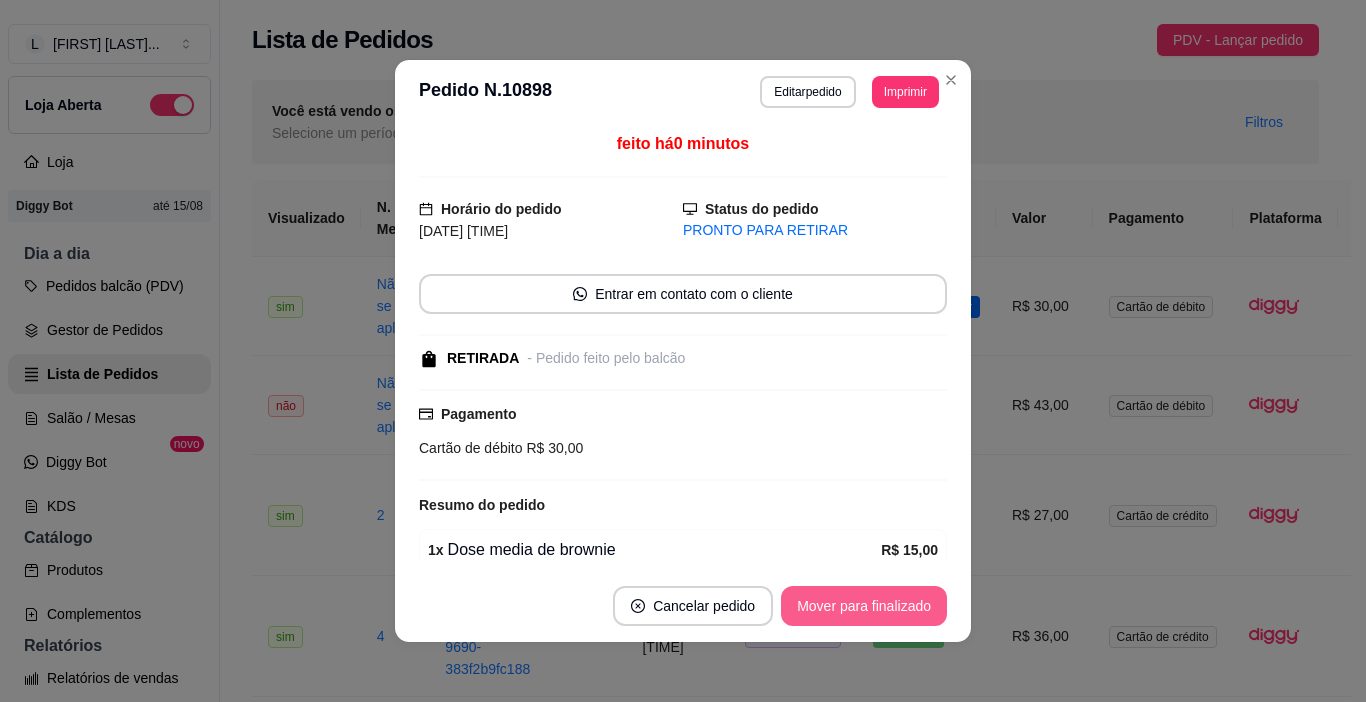click on "Mover para finalizado" at bounding box center [864, 606] 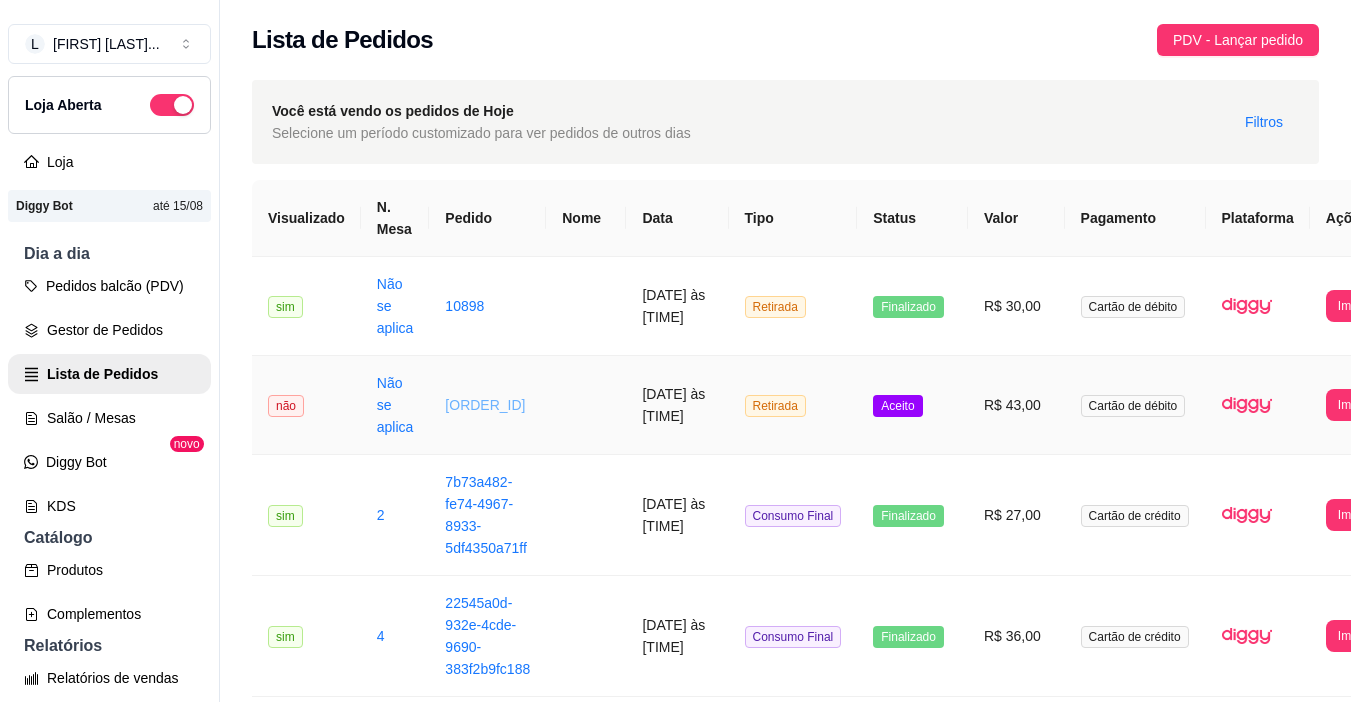 click on "[ORDER_ID]" at bounding box center [485, 405] 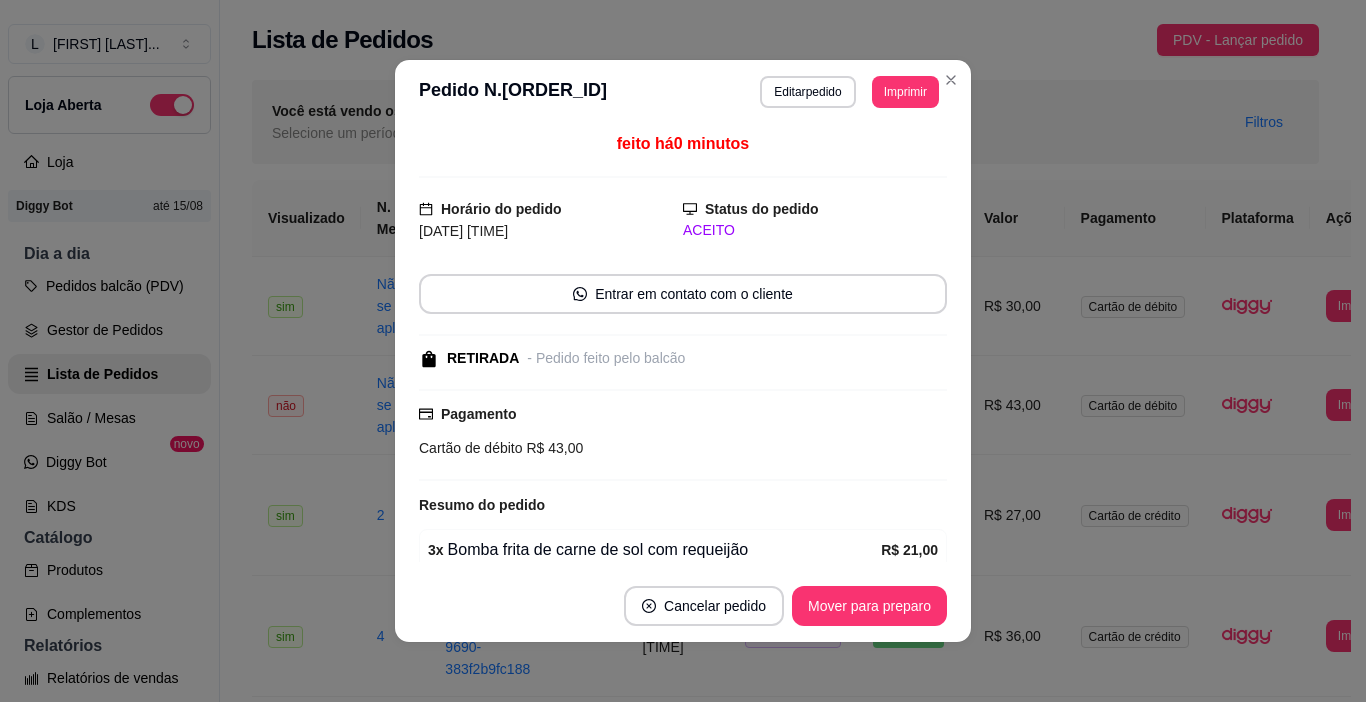 click on "Mover para preparo" at bounding box center (869, 606) 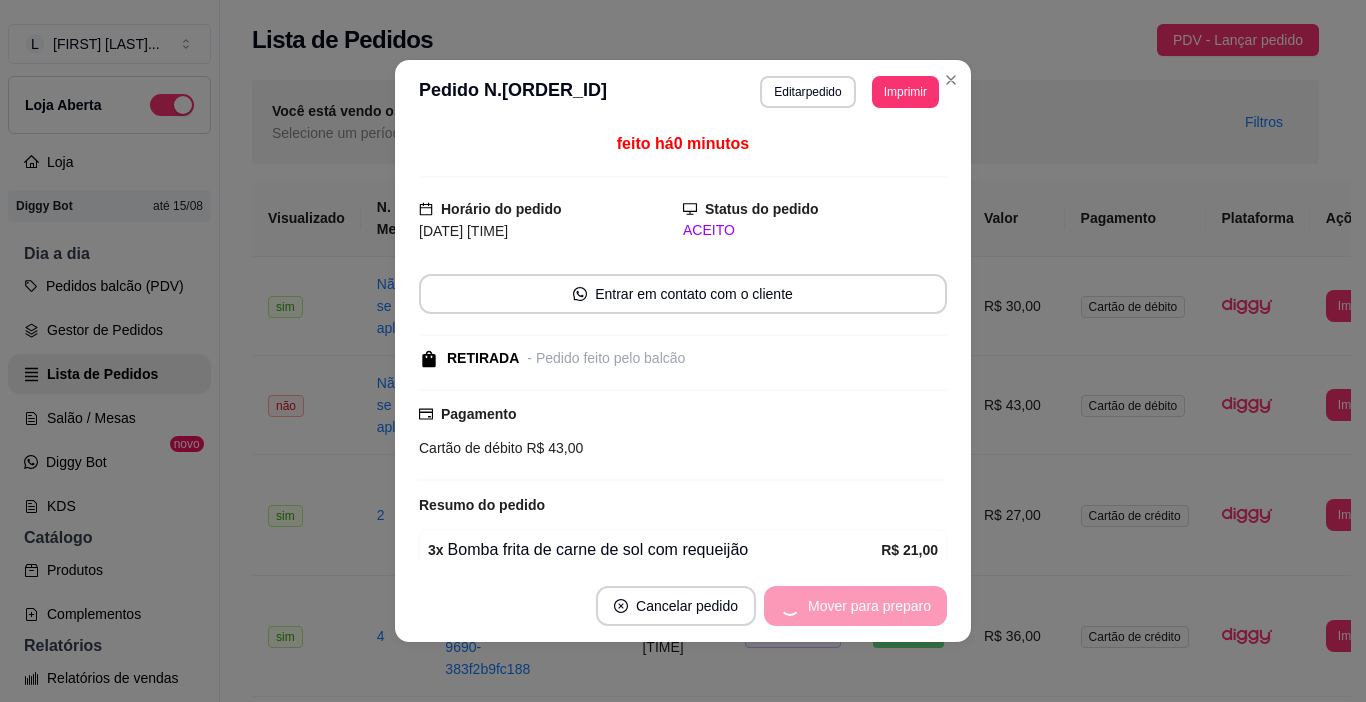 click on "Mover para preparo" at bounding box center (855, 606) 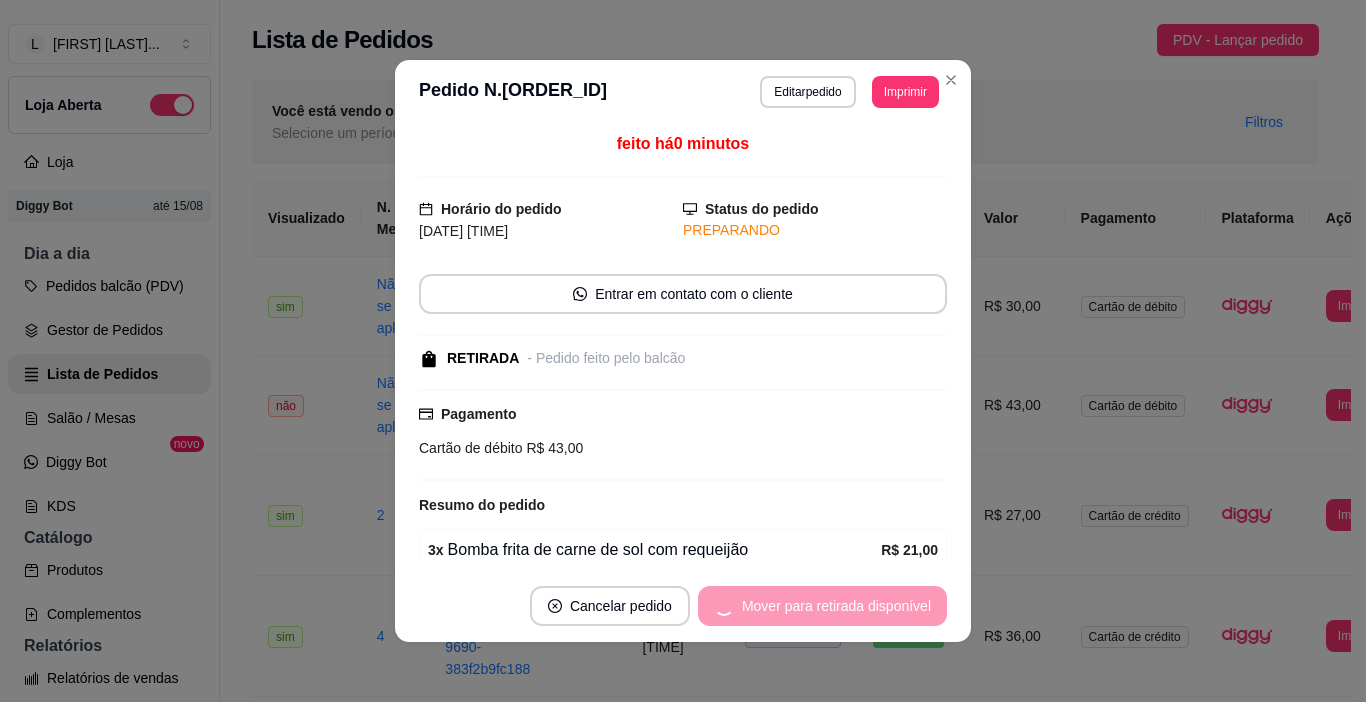 click on "Mover para retirada disponível" at bounding box center (822, 606) 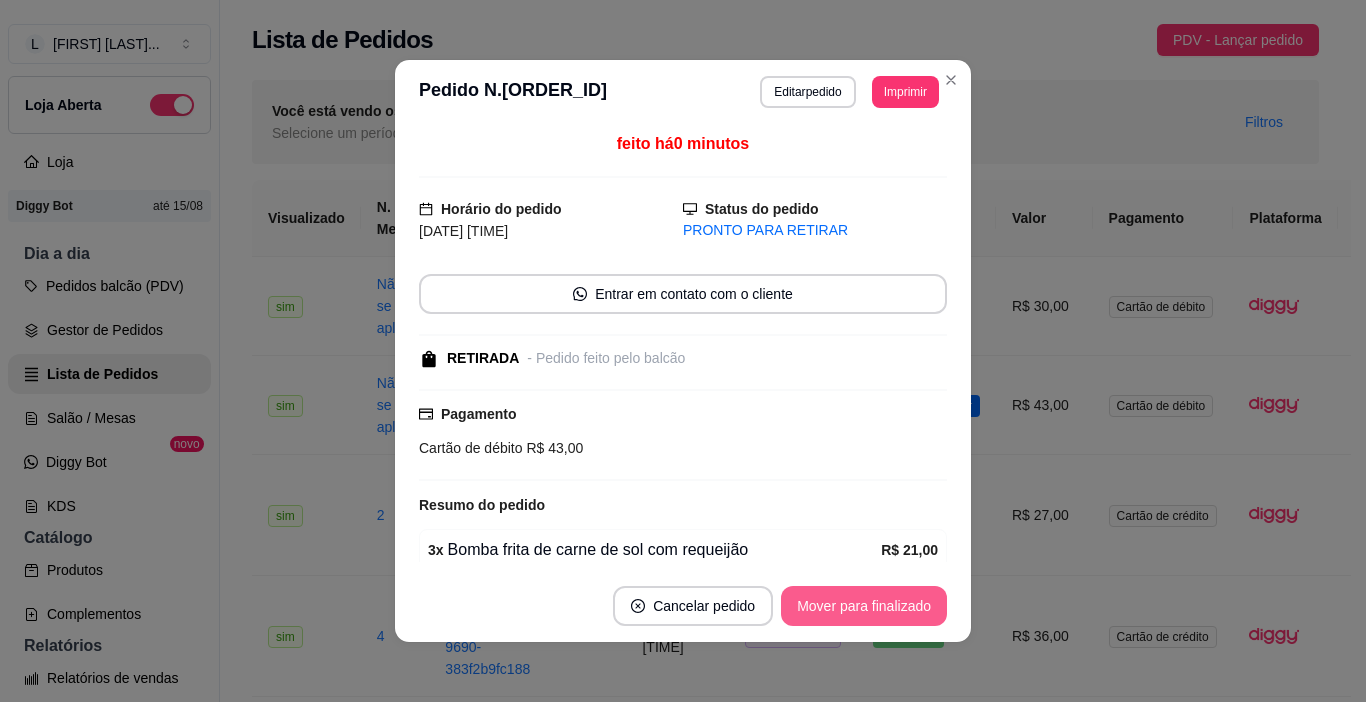 click on "Mover para finalizado" at bounding box center (864, 606) 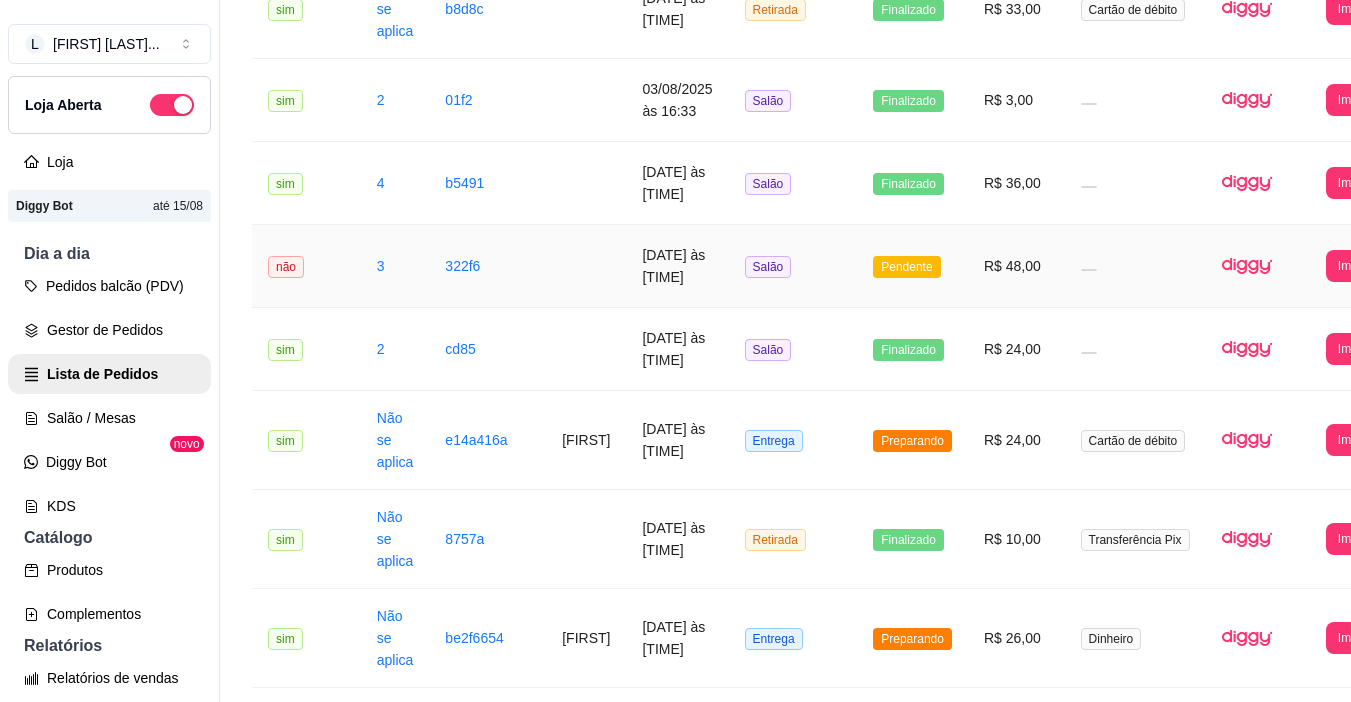 scroll, scrollTop: 800, scrollLeft: 0, axis: vertical 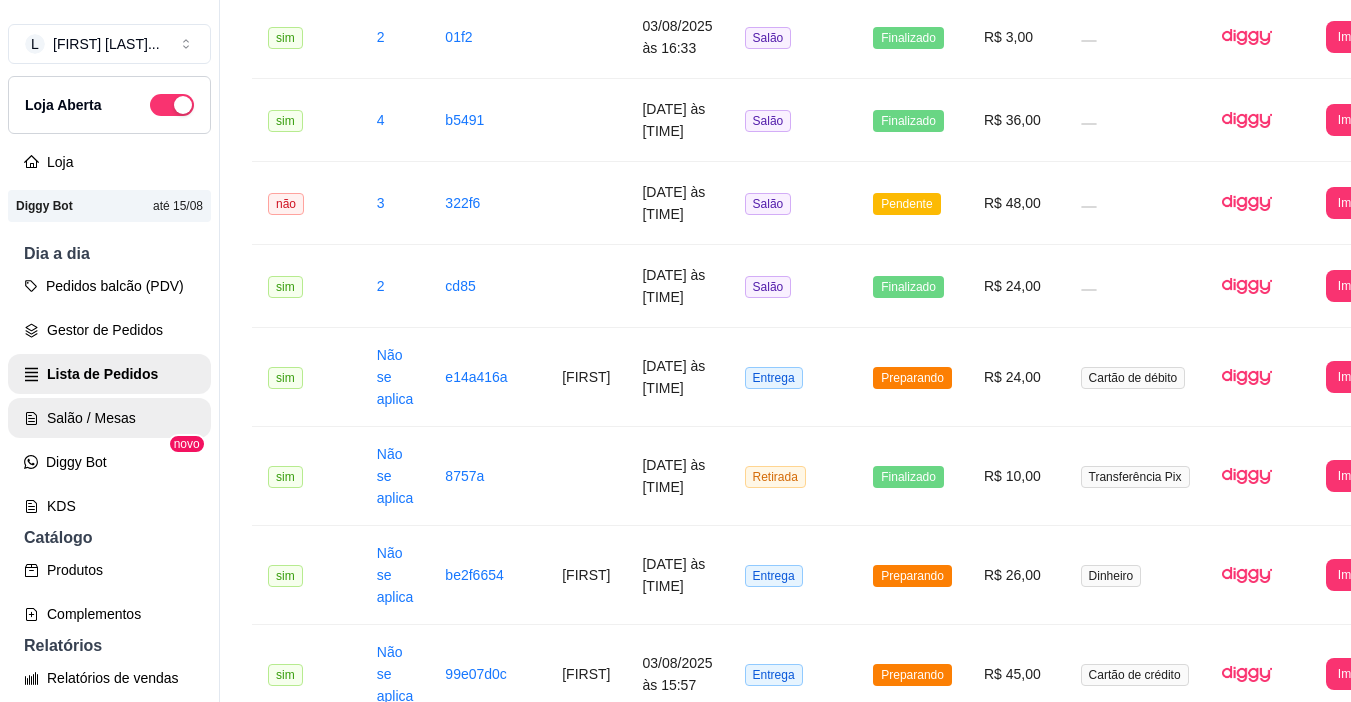 click on "Salão / Mesas" at bounding box center [109, 418] 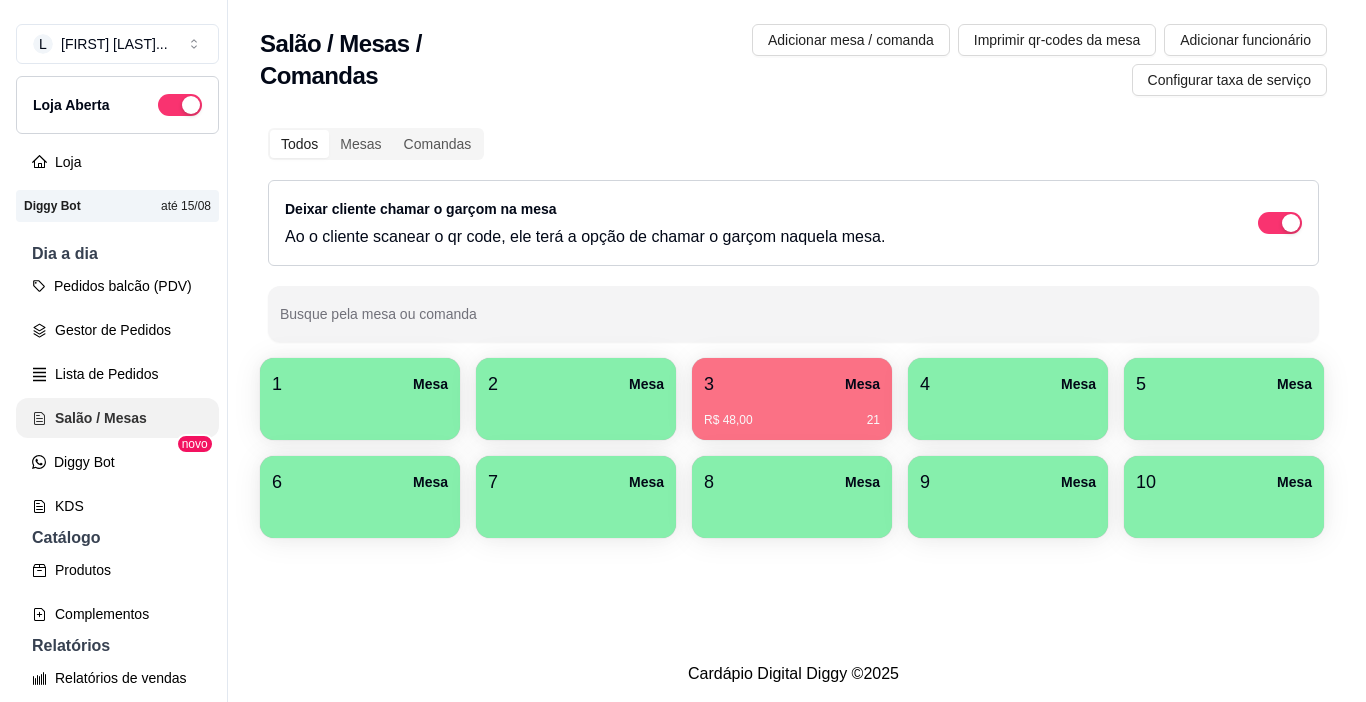 scroll, scrollTop: 0, scrollLeft: 0, axis: both 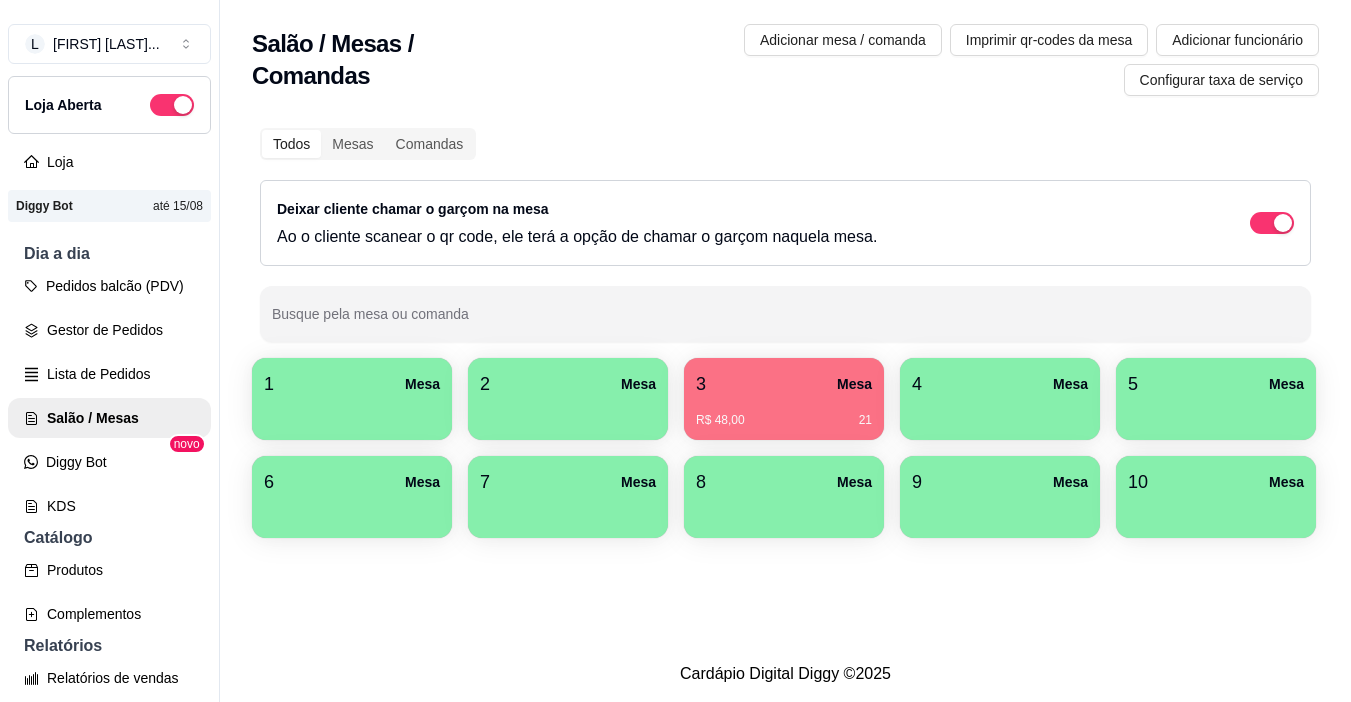 click on "3 Mesa" at bounding box center (784, 384) 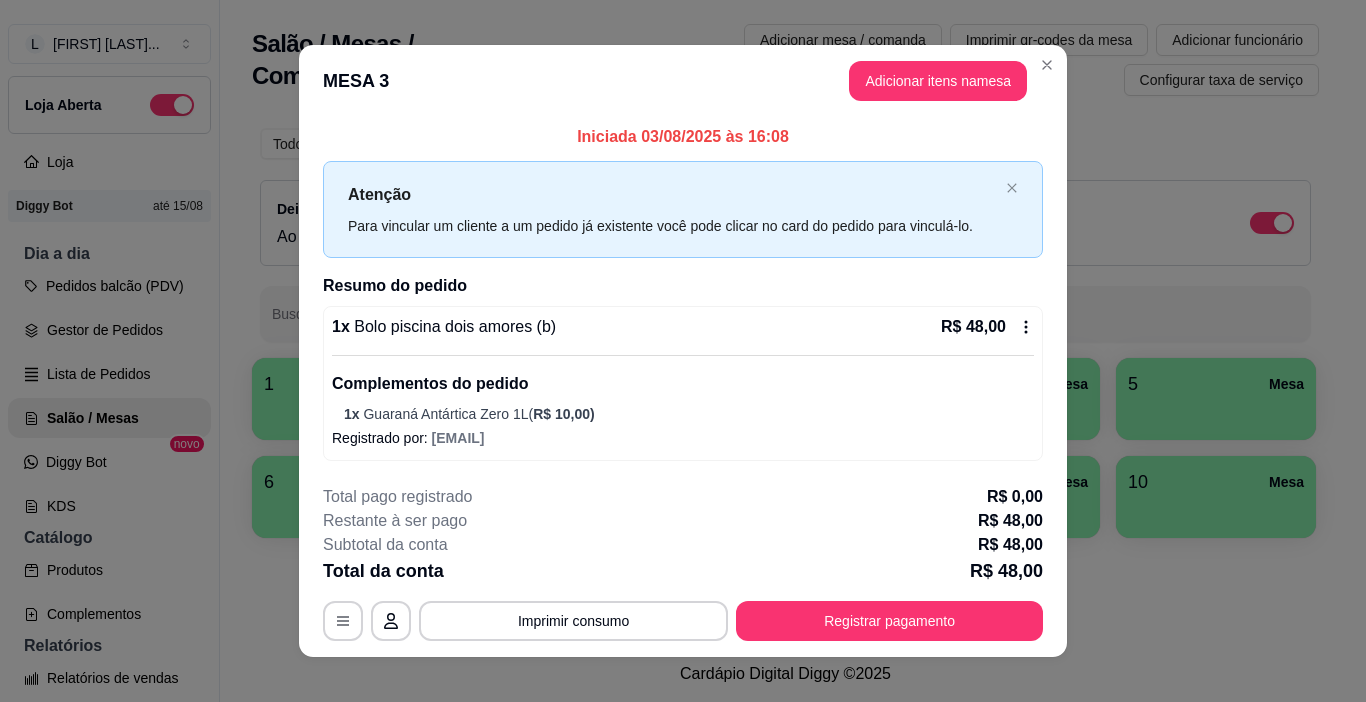scroll, scrollTop: 19, scrollLeft: 0, axis: vertical 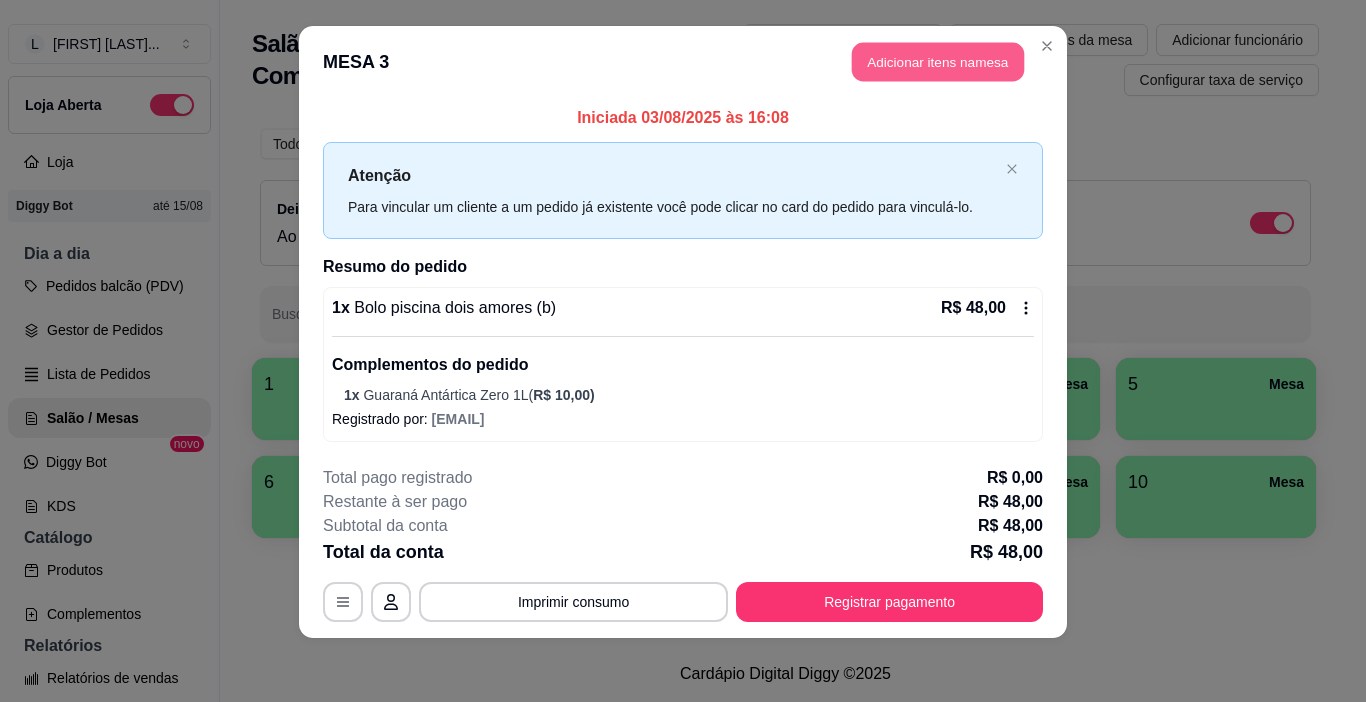 click on "Adicionar itens na  mesa" at bounding box center (938, 62) 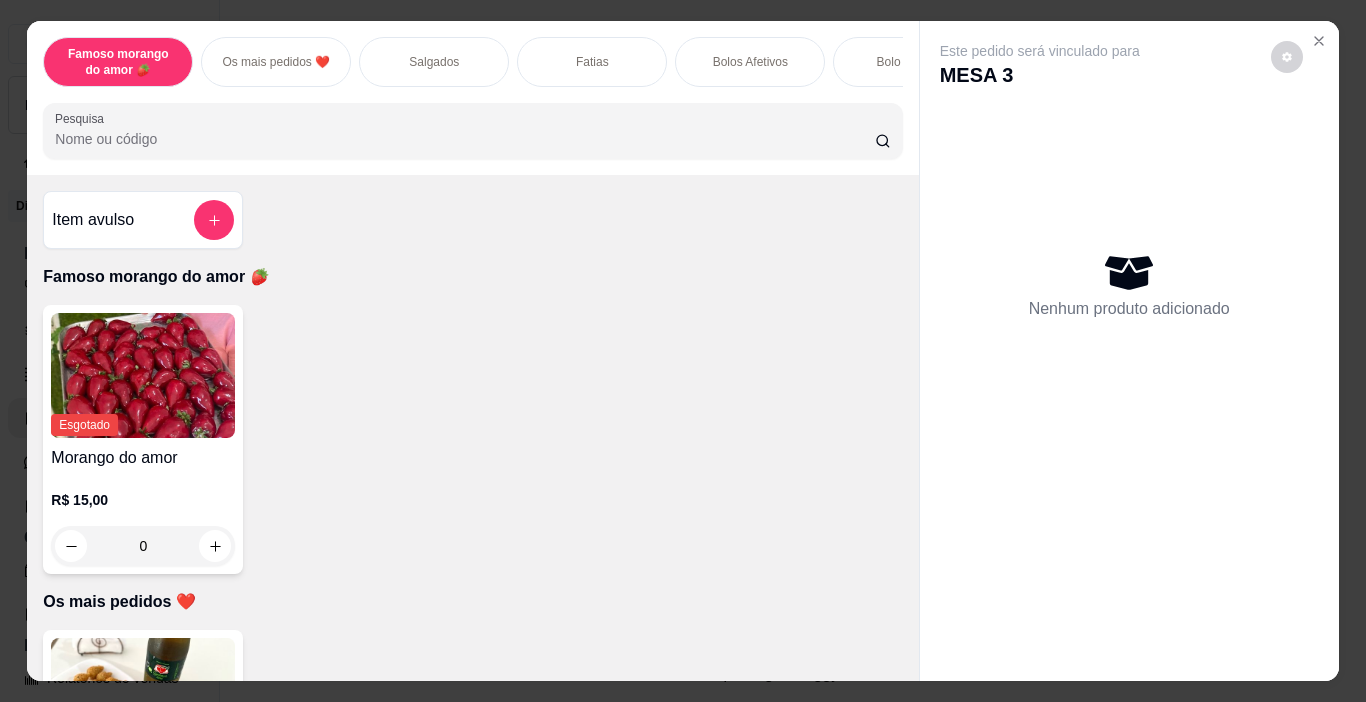 click on "Salgados" at bounding box center (434, 62) 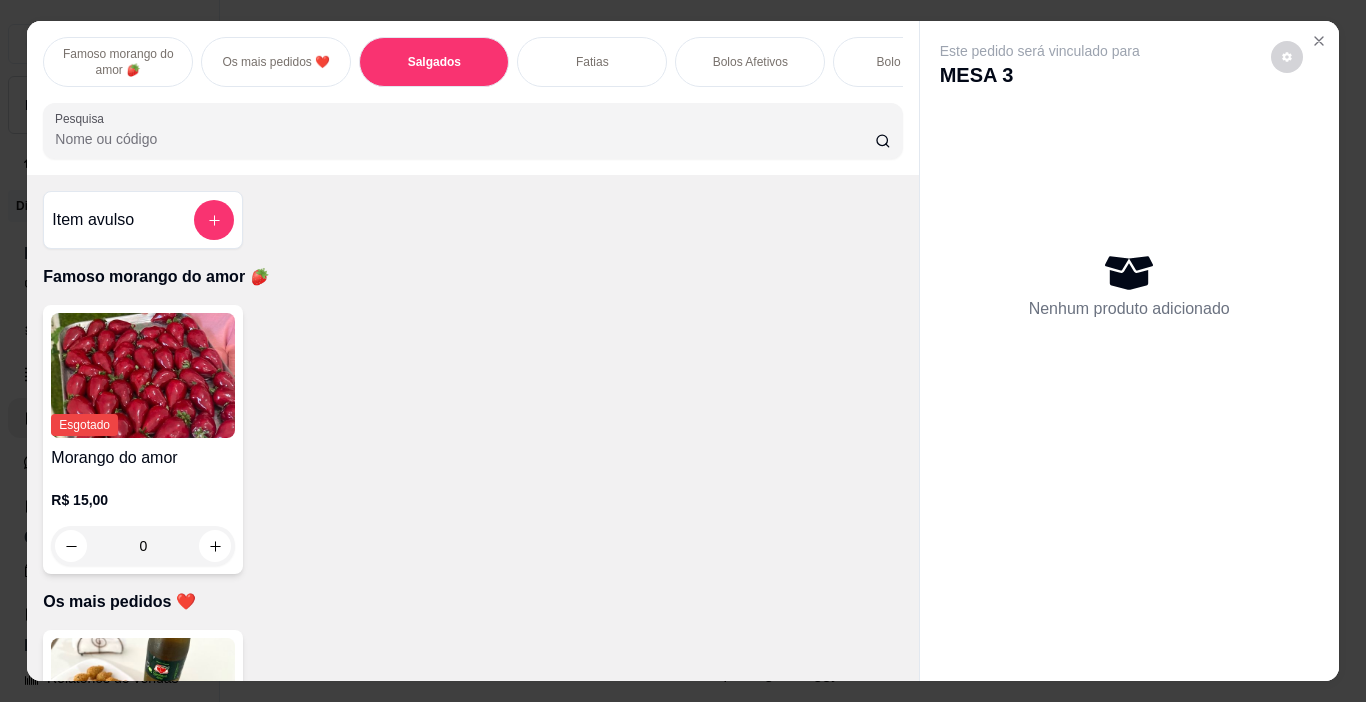 scroll, scrollTop: 740, scrollLeft: 0, axis: vertical 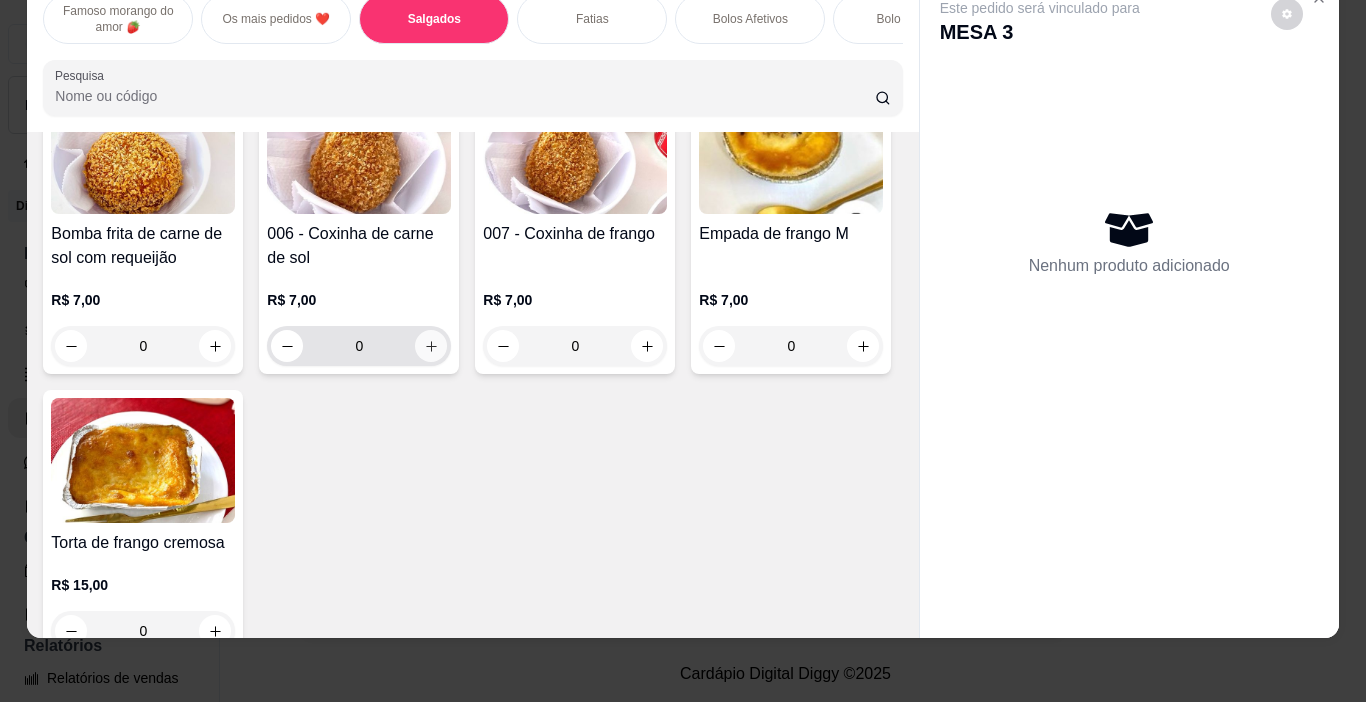 click 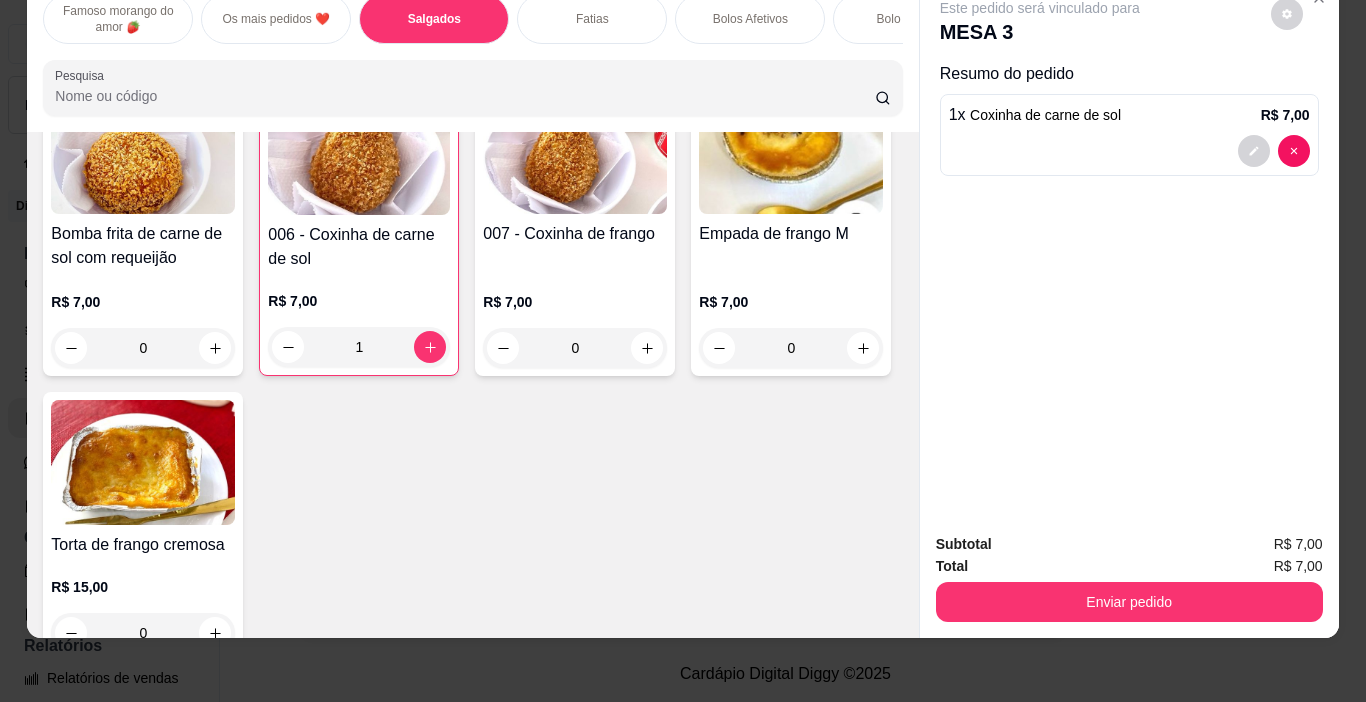 click 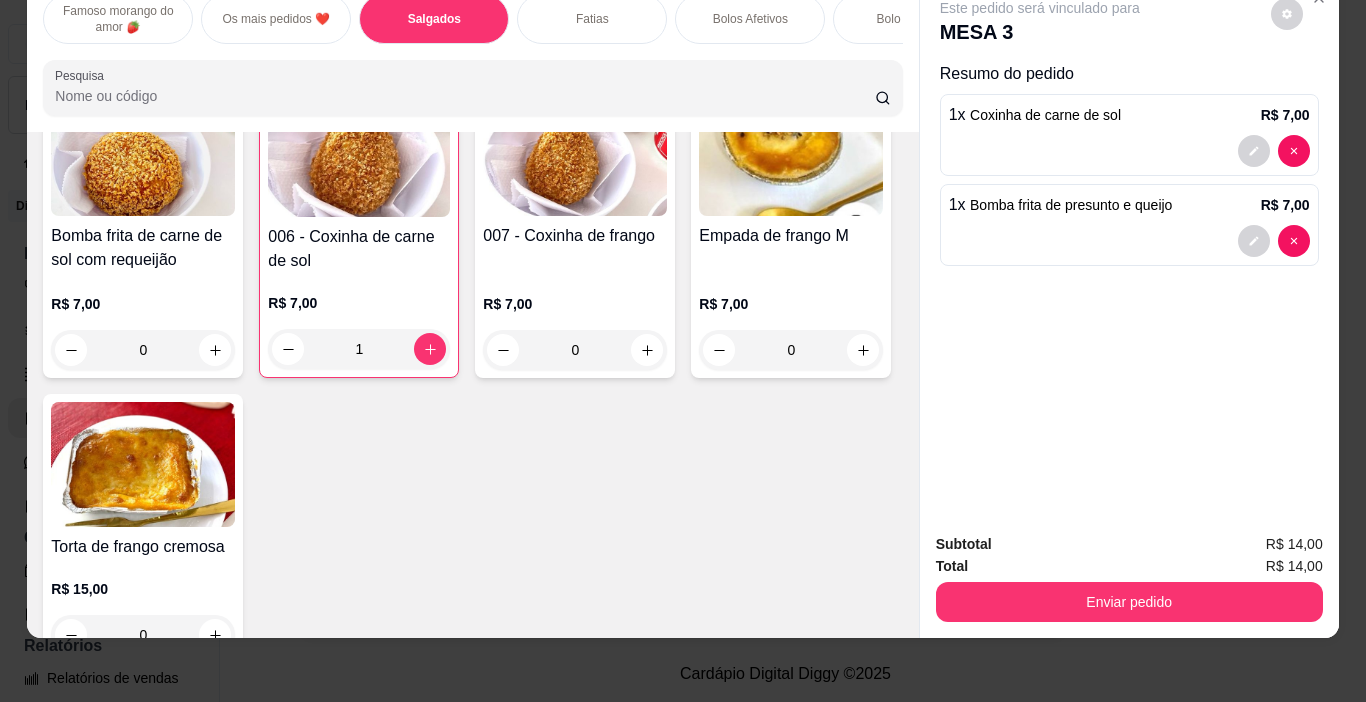 scroll, scrollTop: 1141, scrollLeft: 0, axis: vertical 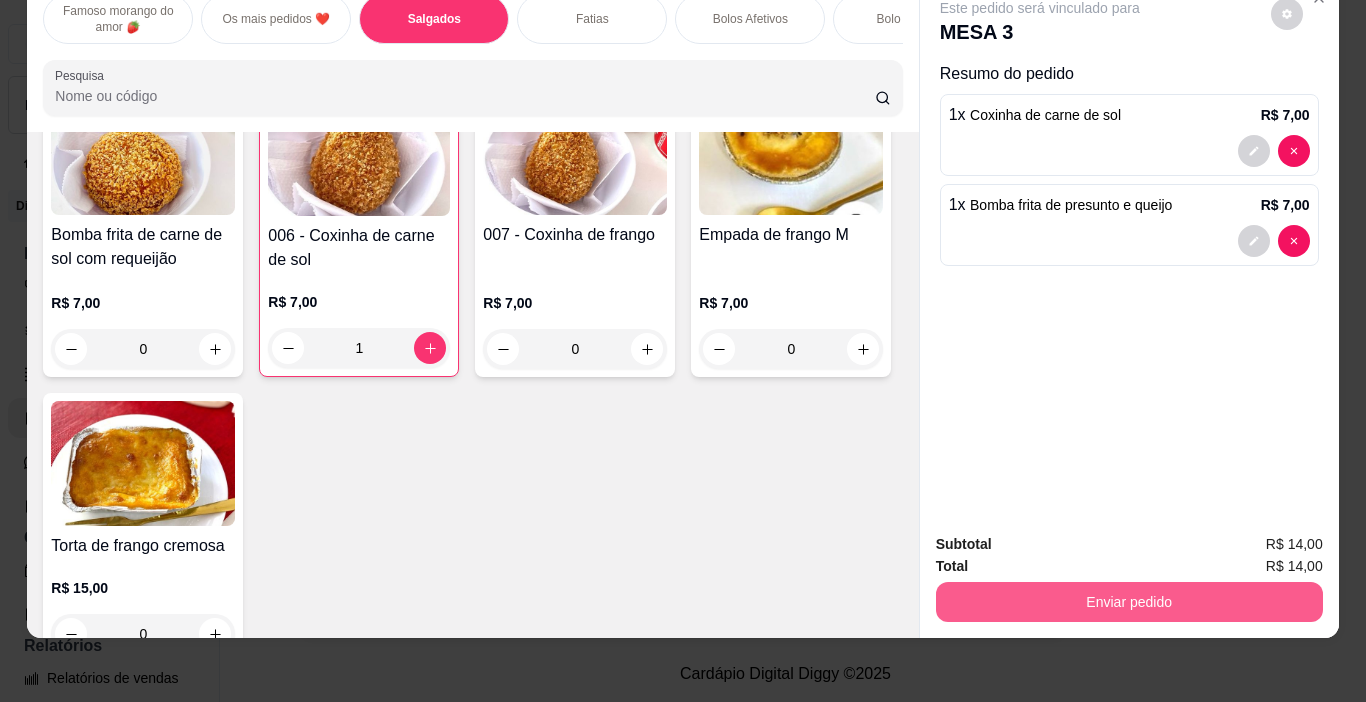 click on "Enviar pedido" at bounding box center [1129, 602] 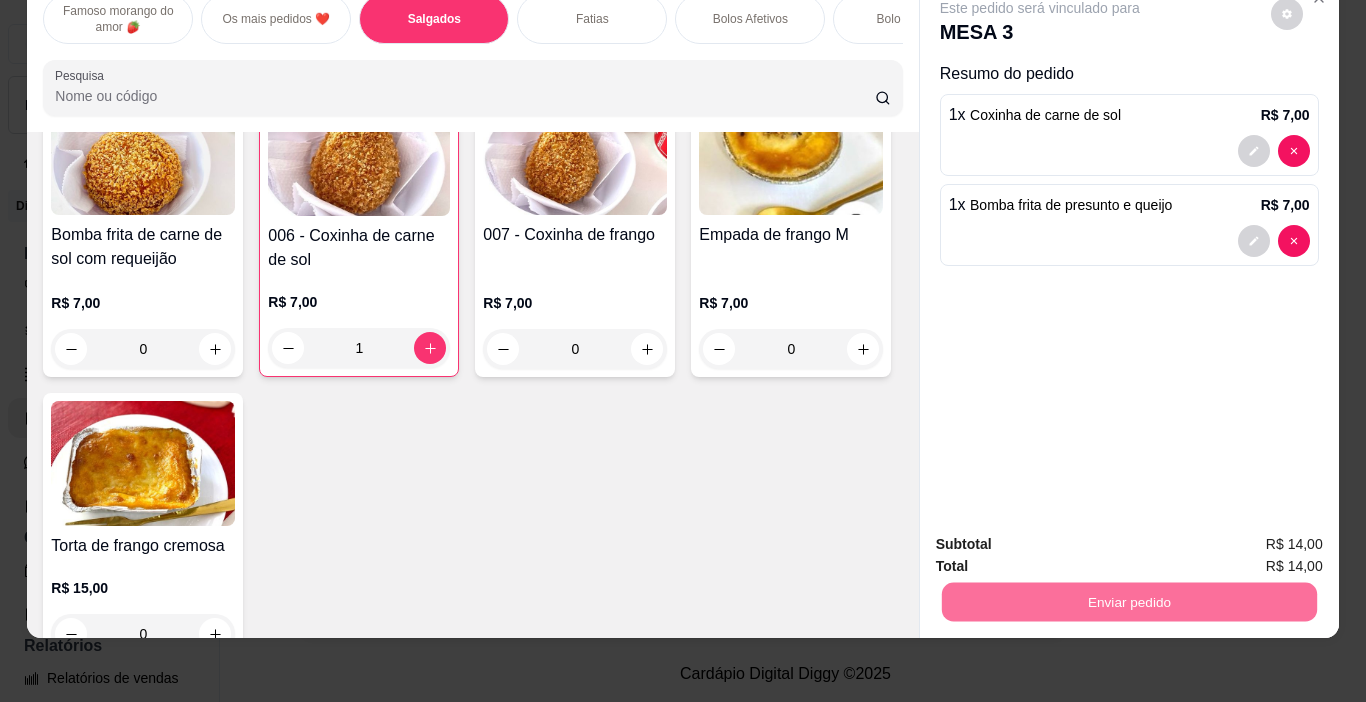 click on "Não registrar e enviar pedido" at bounding box center [1063, 538] 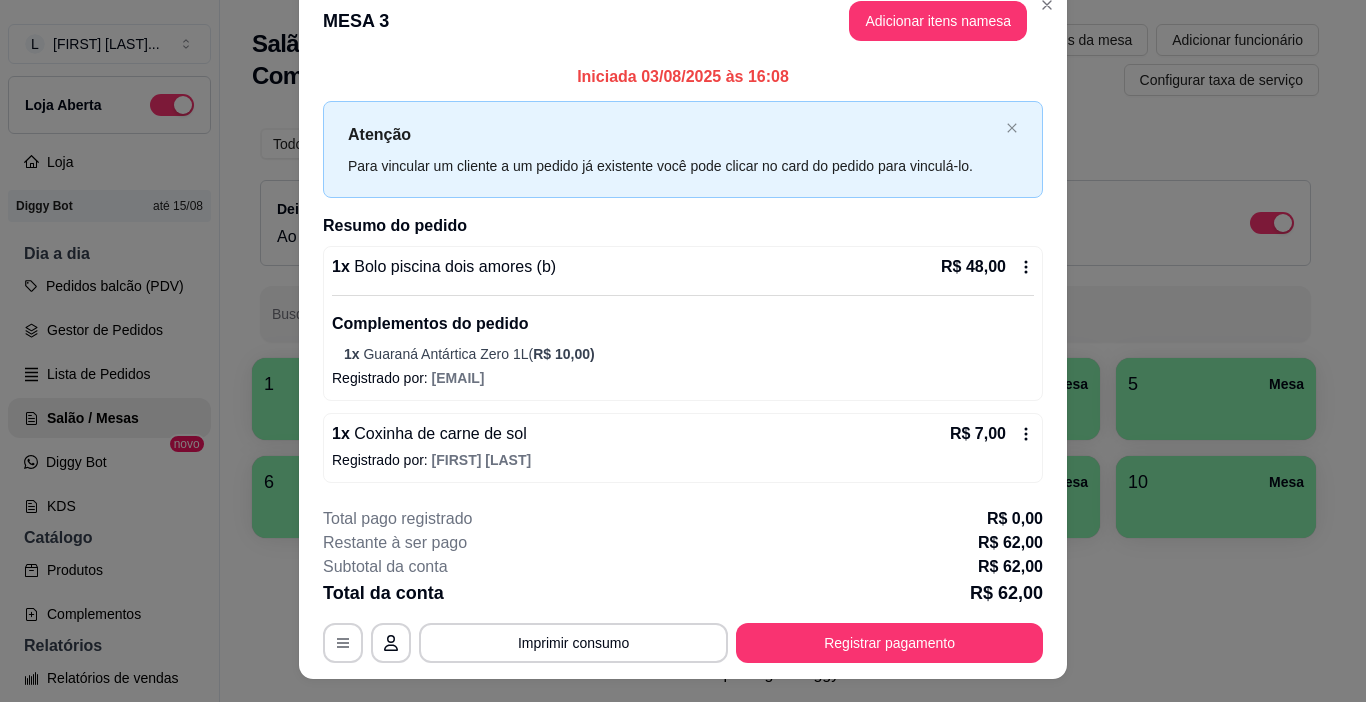 scroll, scrollTop: 0, scrollLeft: 0, axis: both 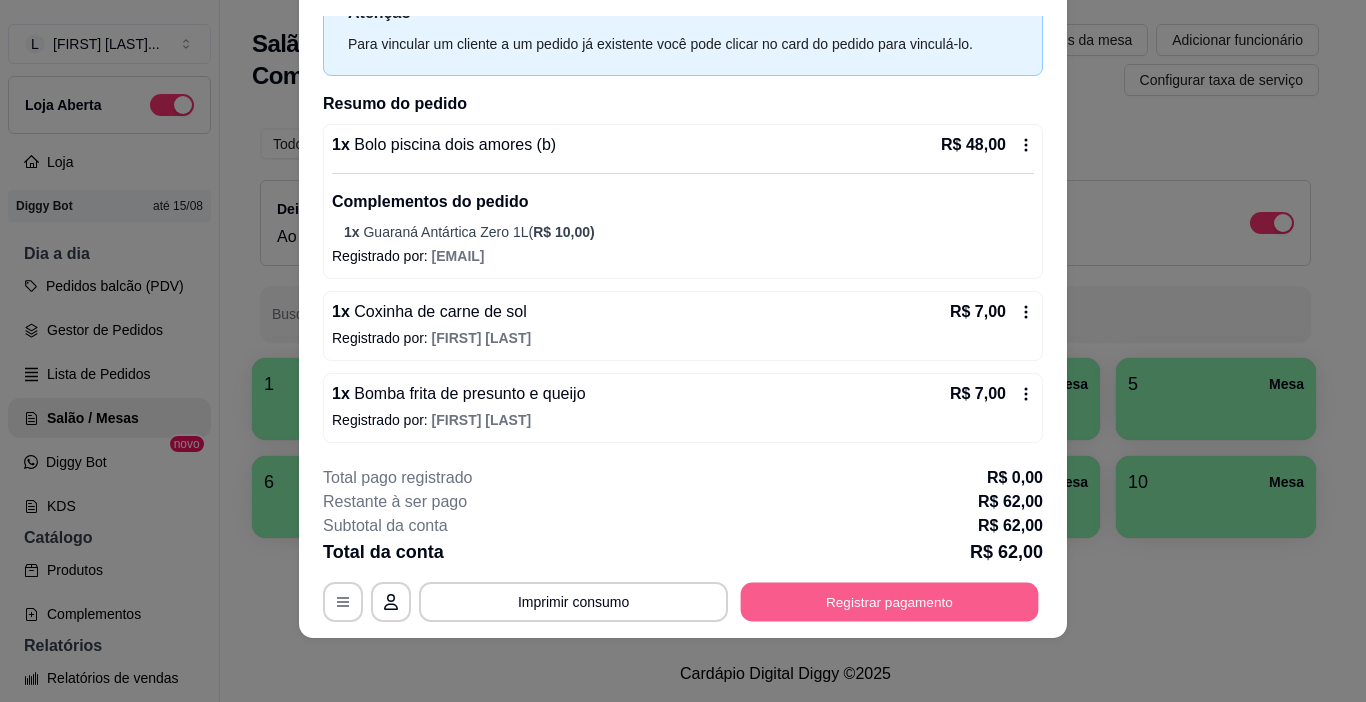 click on "Registrar pagamento" at bounding box center [890, 602] 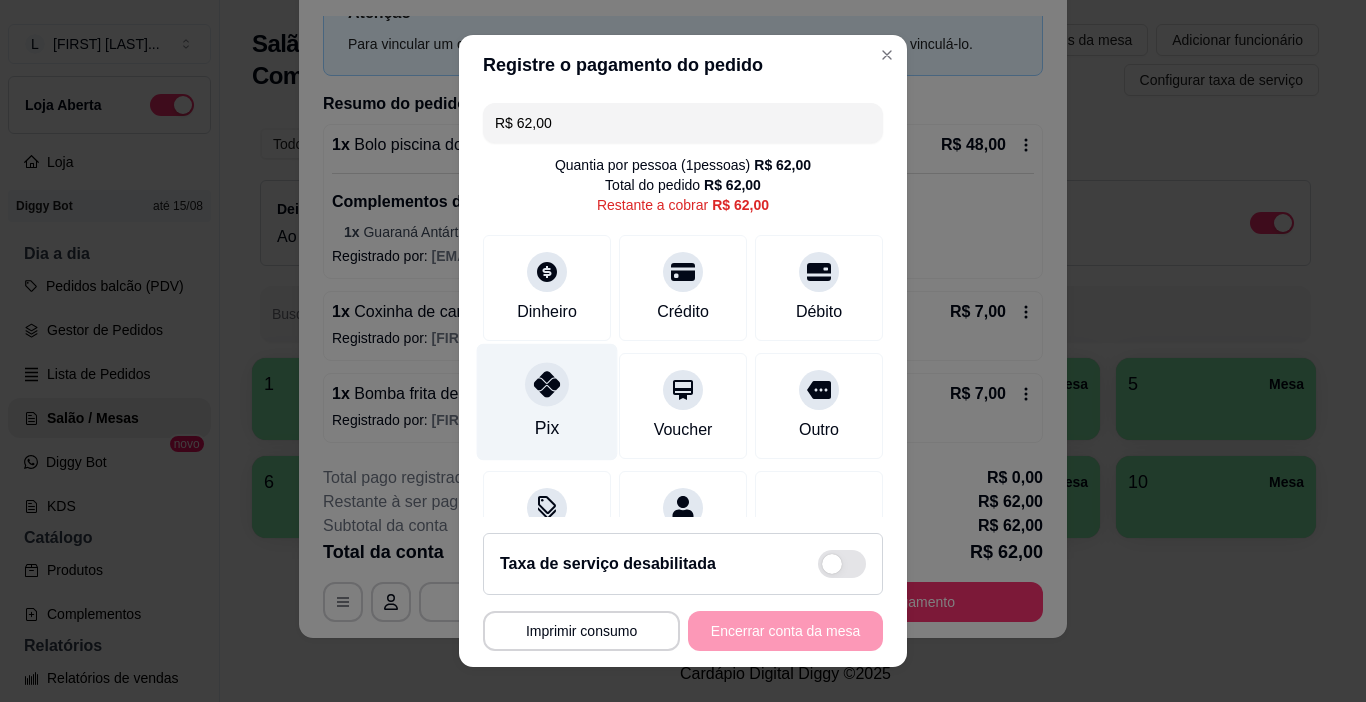 click on "Pix" at bounding box center (547, 402) 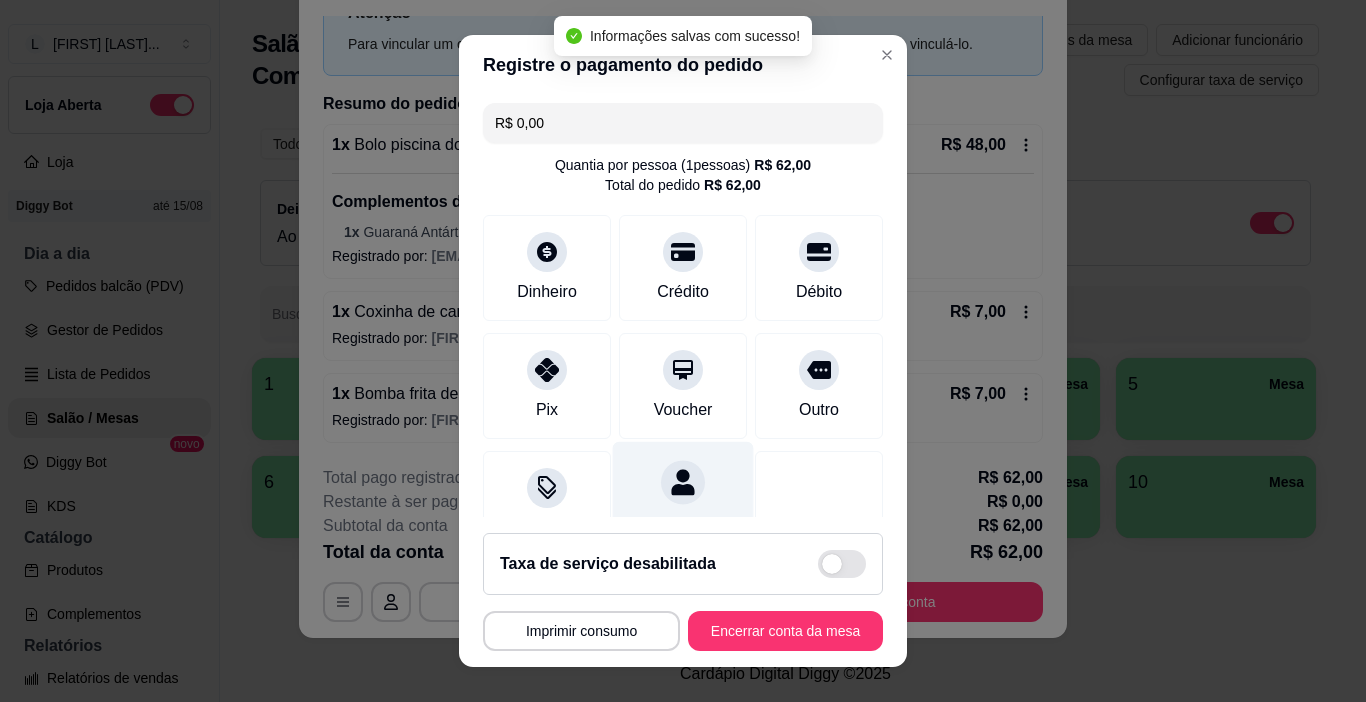 type on "R$ 0,00" 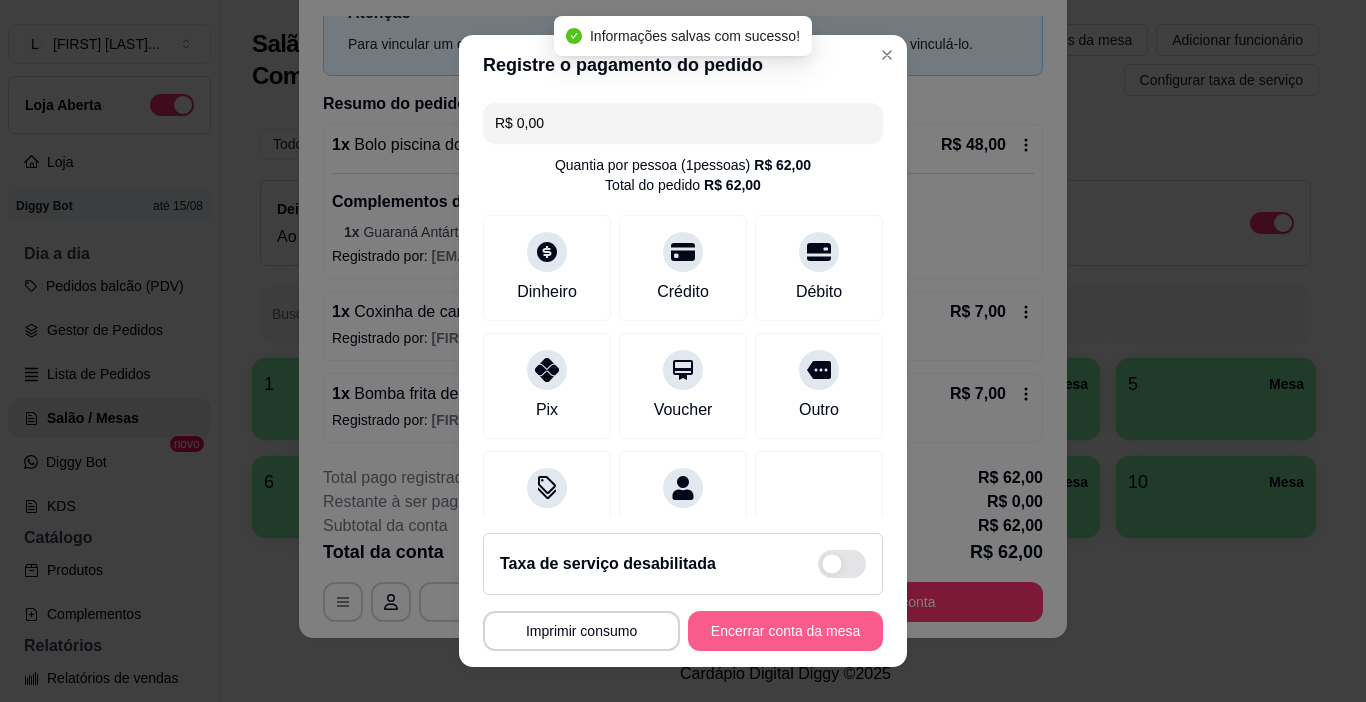 click on "Encerrar conta da mesa" at bounding box center (785, 631) 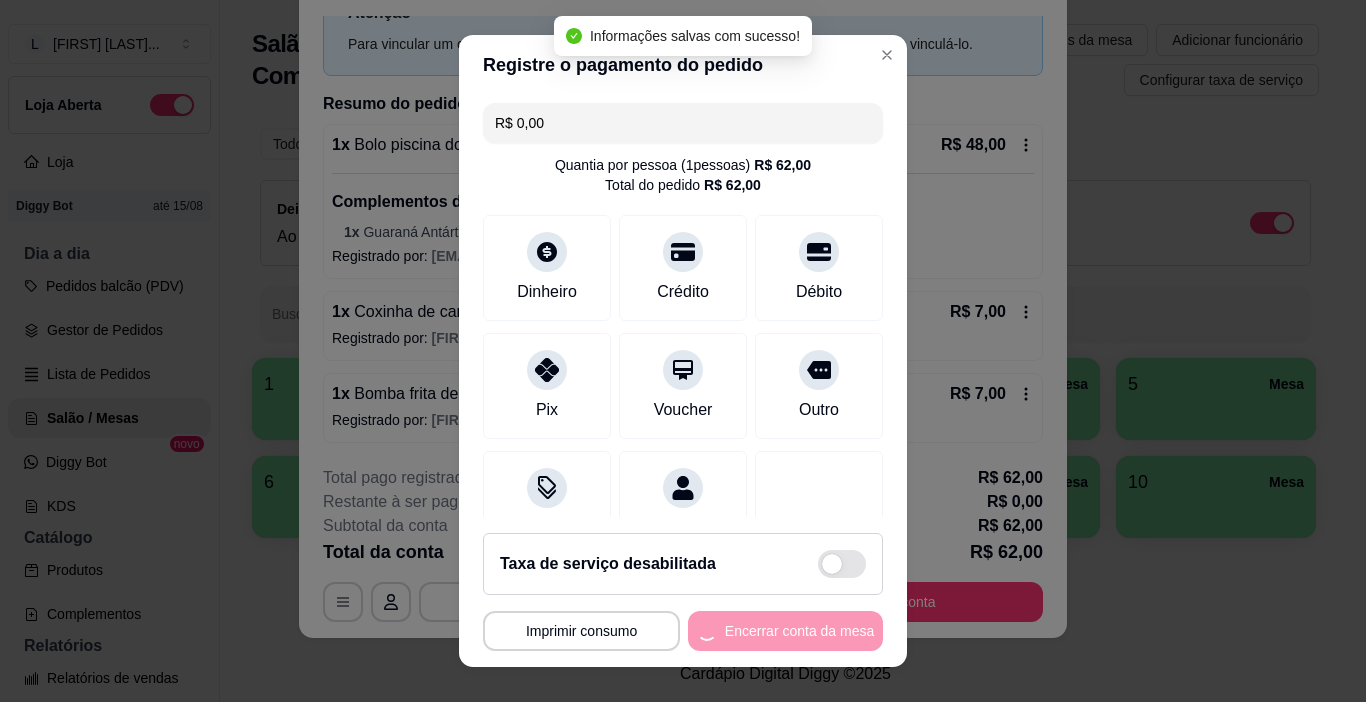 scroll, scrollTop: 0, scrollLeft: 0, axis: both 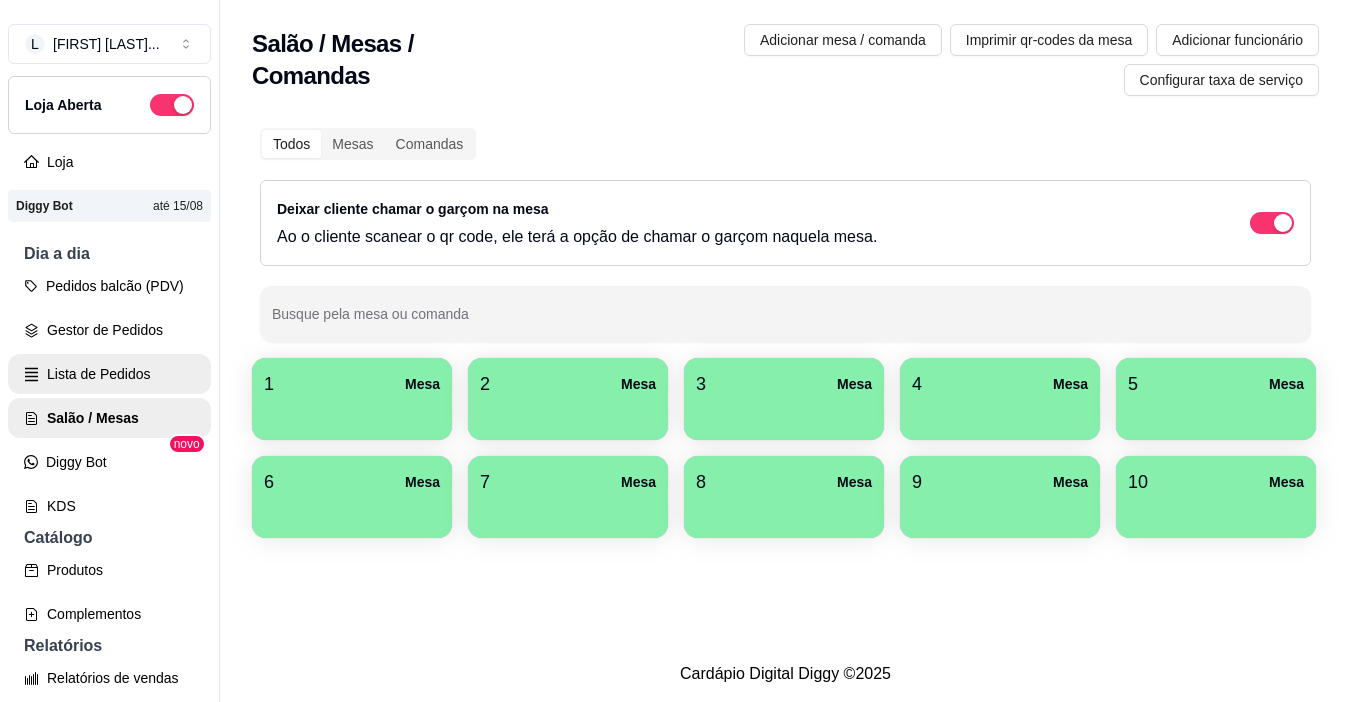 click on "Lista de Pedidos" at bounding box center (109, 374) 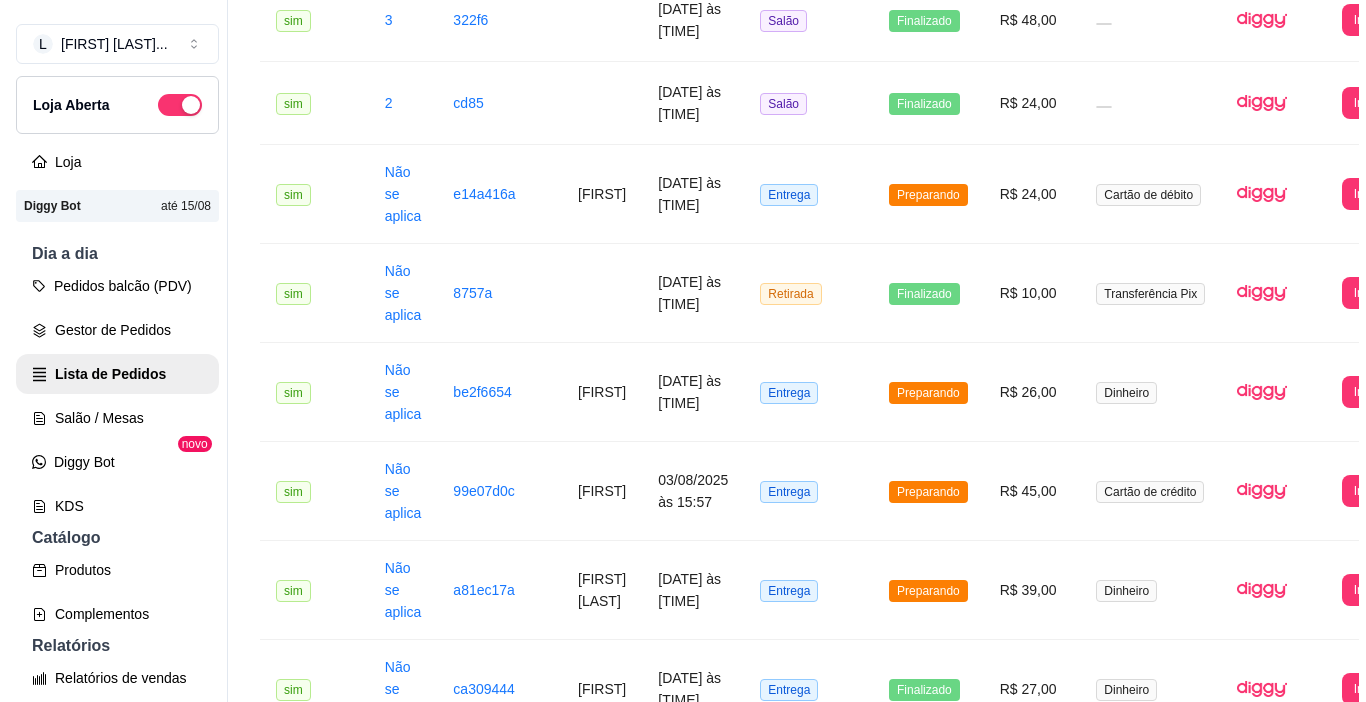 scroll, scrollTop: 1200, scrollLeft: 0, axis: vertical 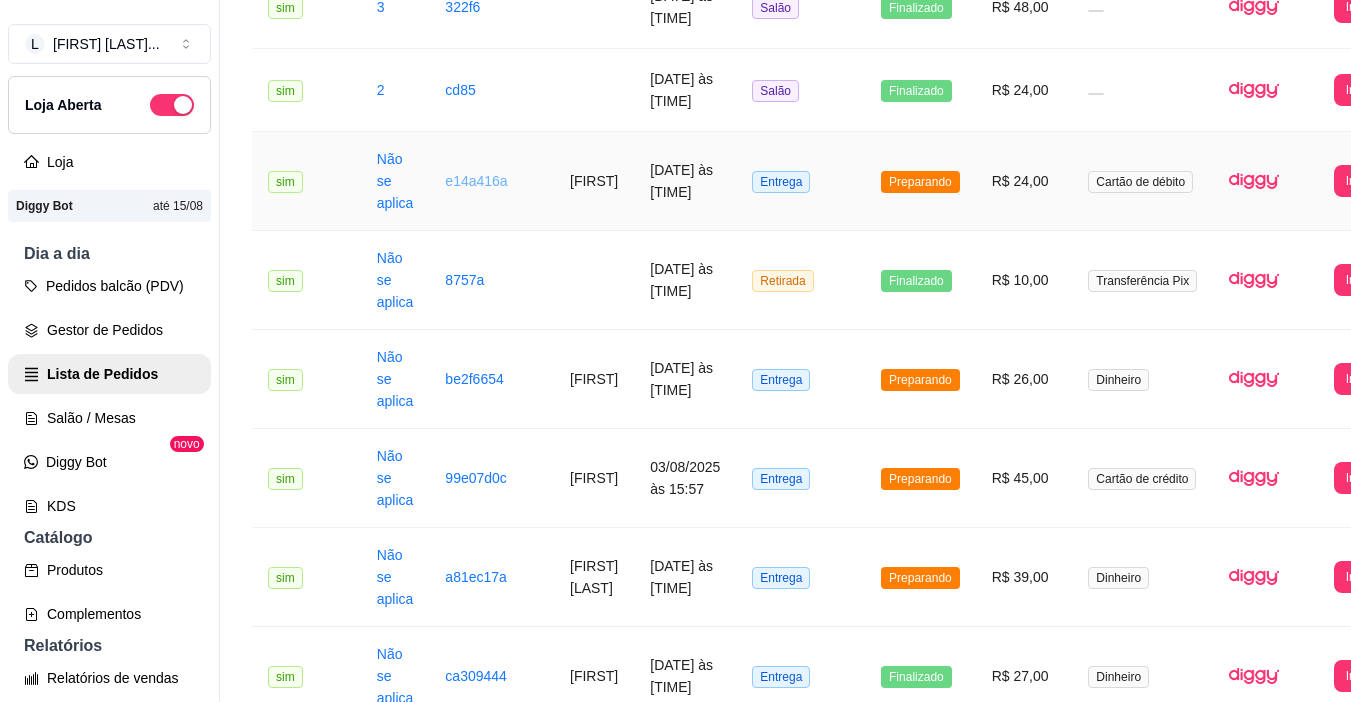 click on "e14a416a" at bounding box center (476, 181) 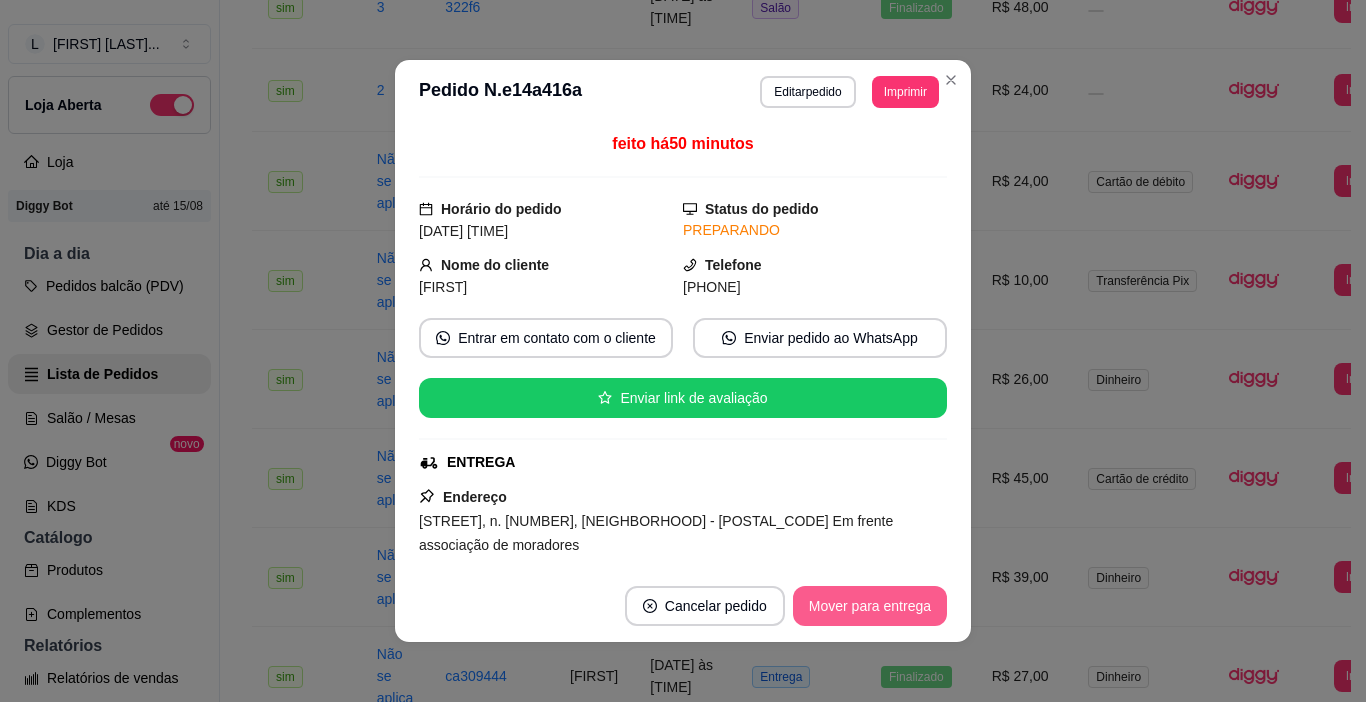 click on "Mover para entrega" at bounding box center [870, 606] 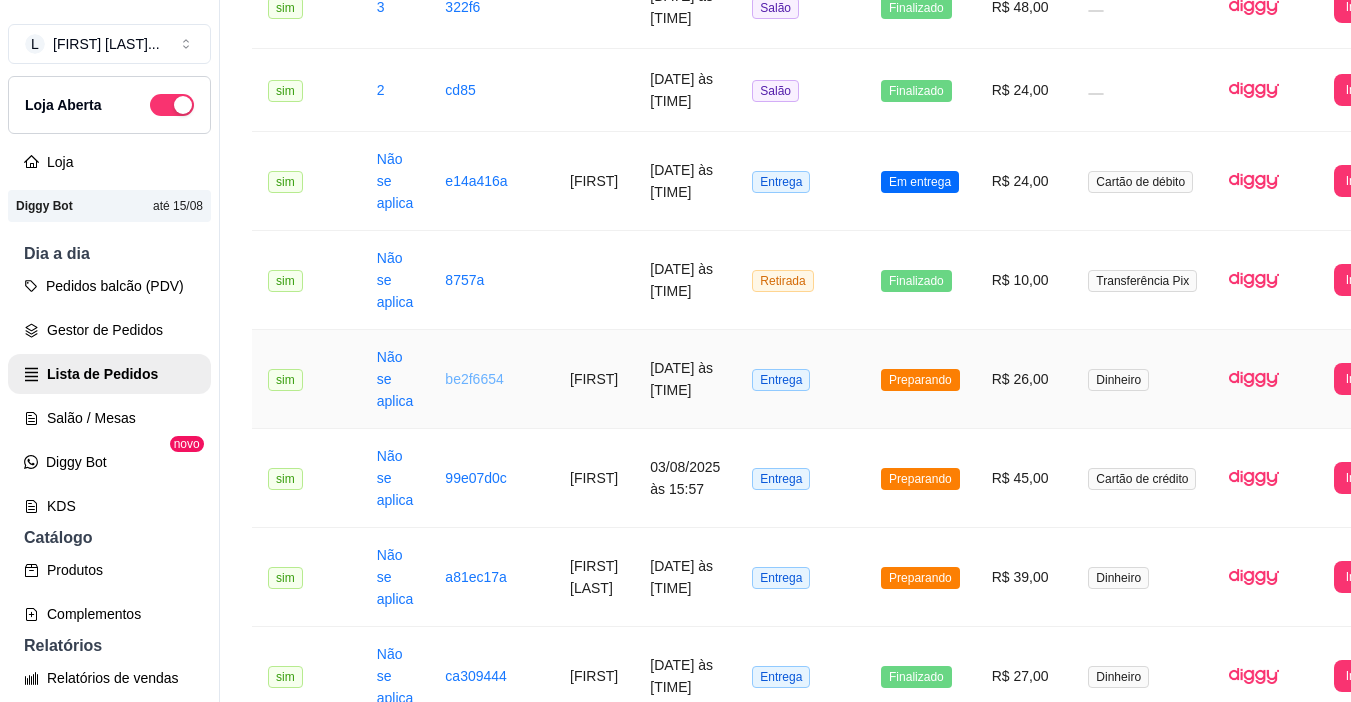 click on "be2f6654" at bounding box center [474, 379] 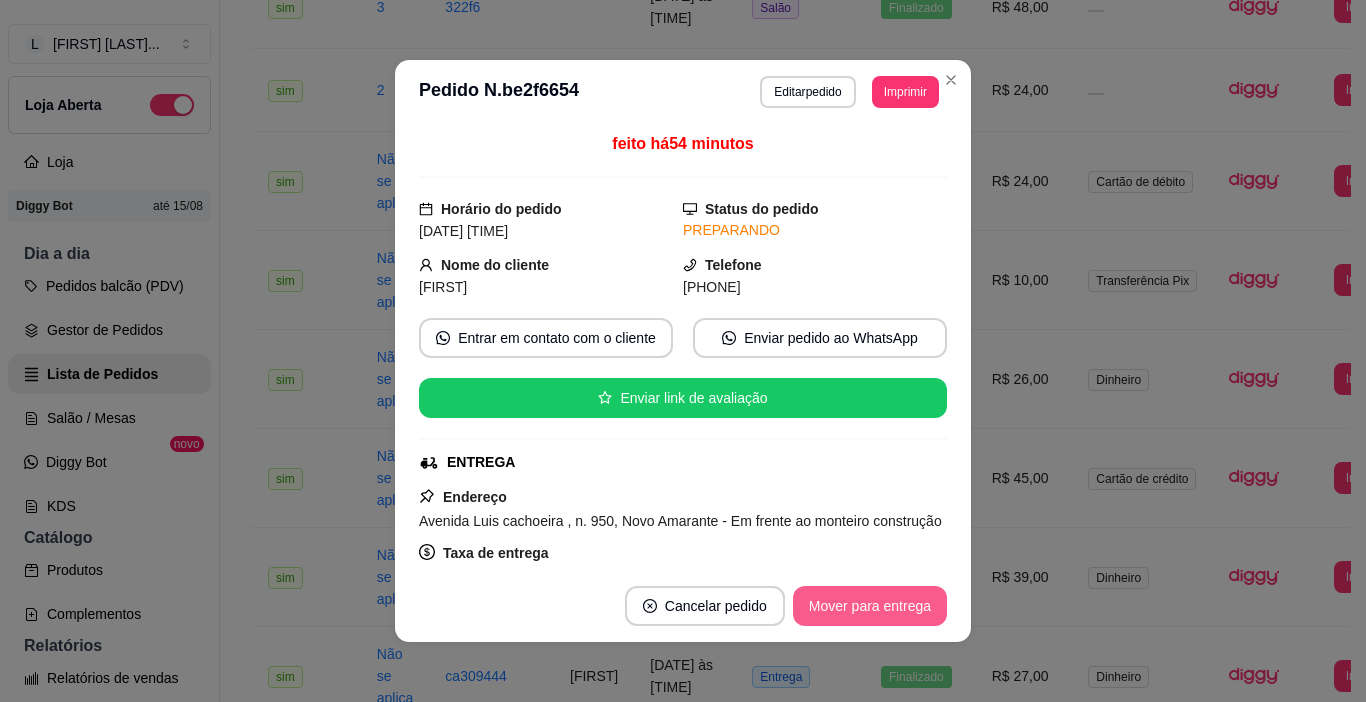 click on "Mover para entrega" at bounding box center (870, 606) 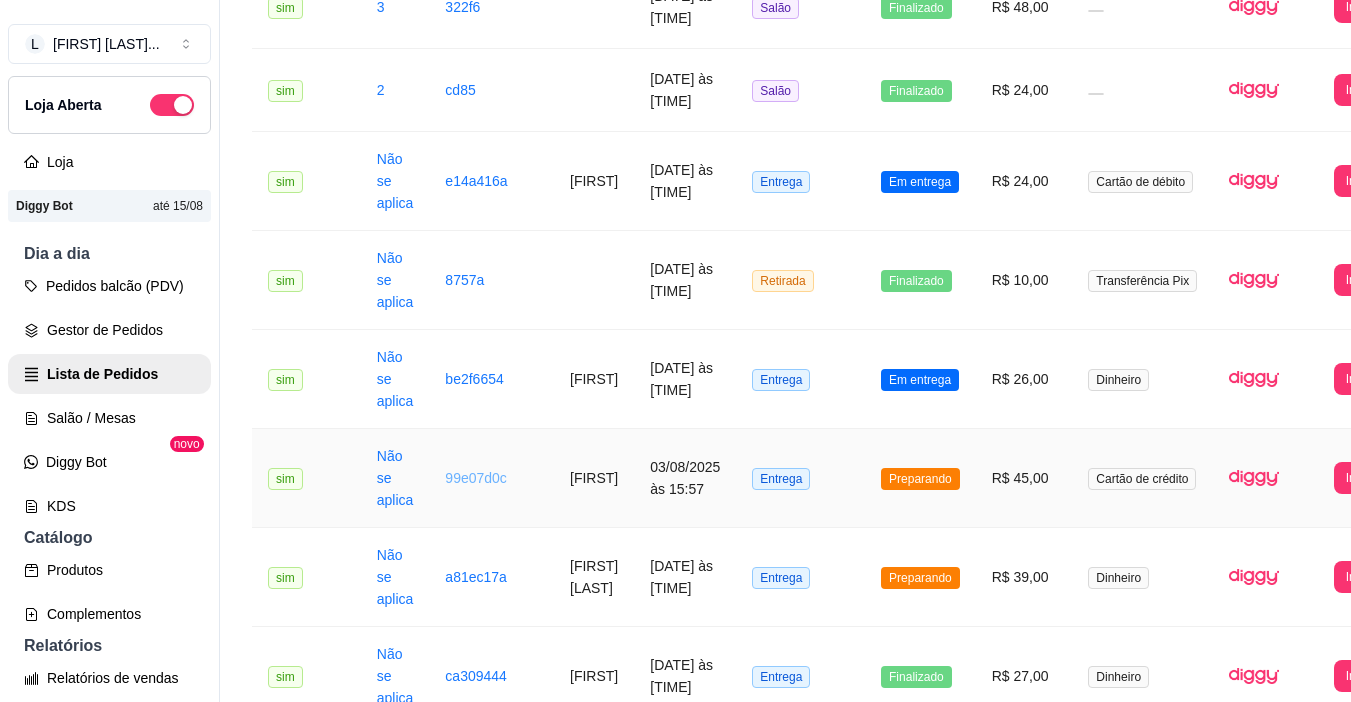 click on "99e07d0c" at bounding box center (476, 478) 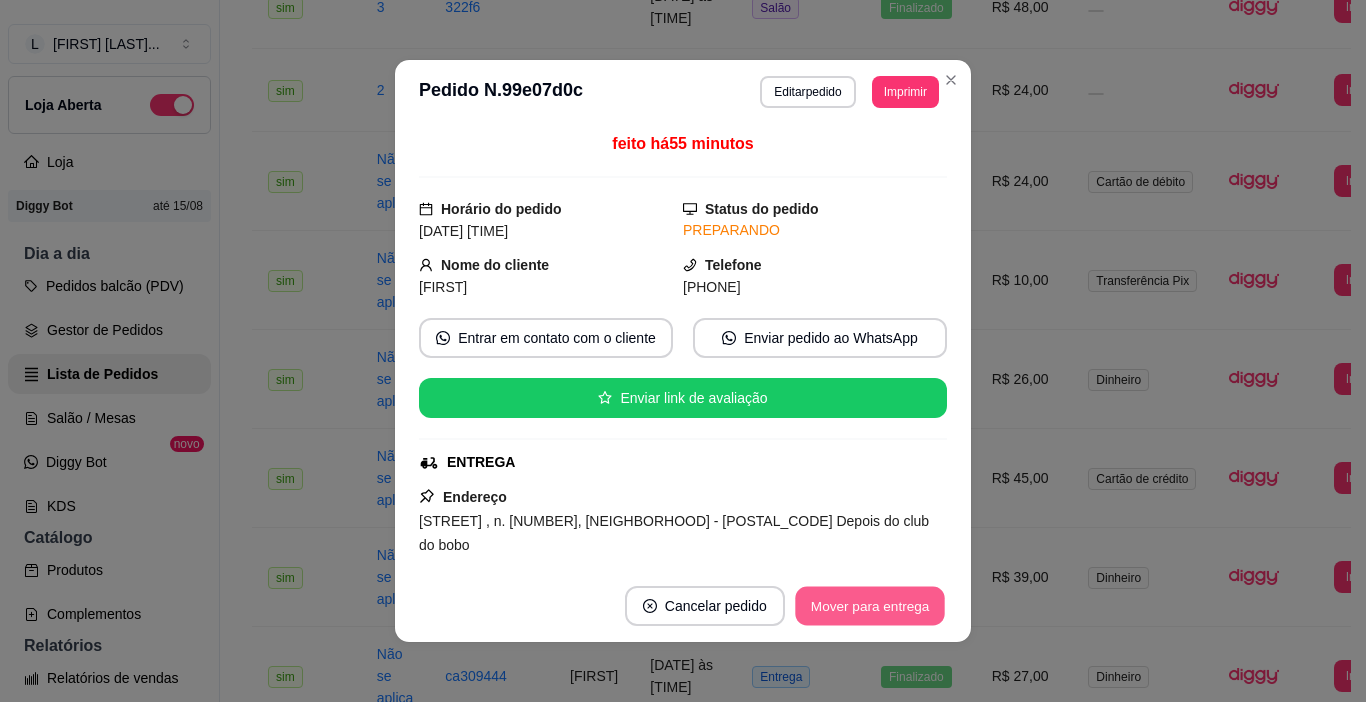 click on "Mover para entrega" at bounding box center [870, 606] 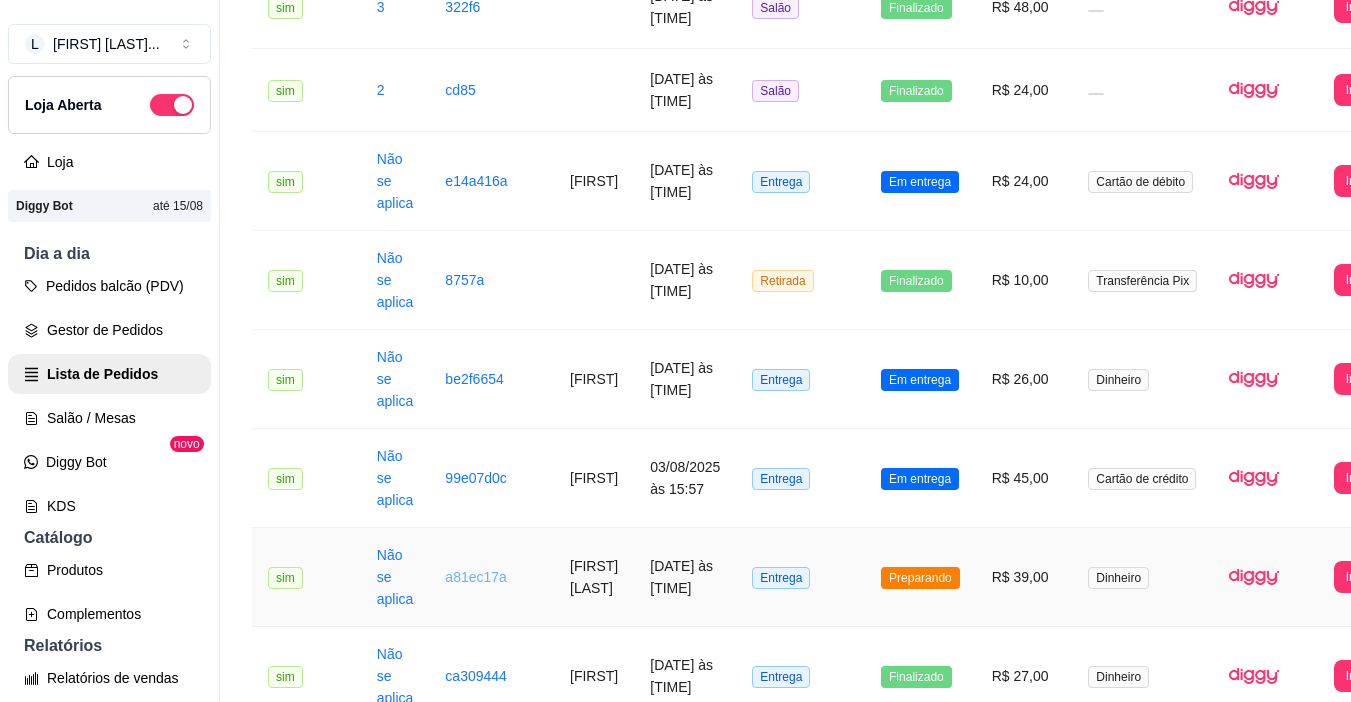 click on "a81ec17a" at bounding box center [476, 577] 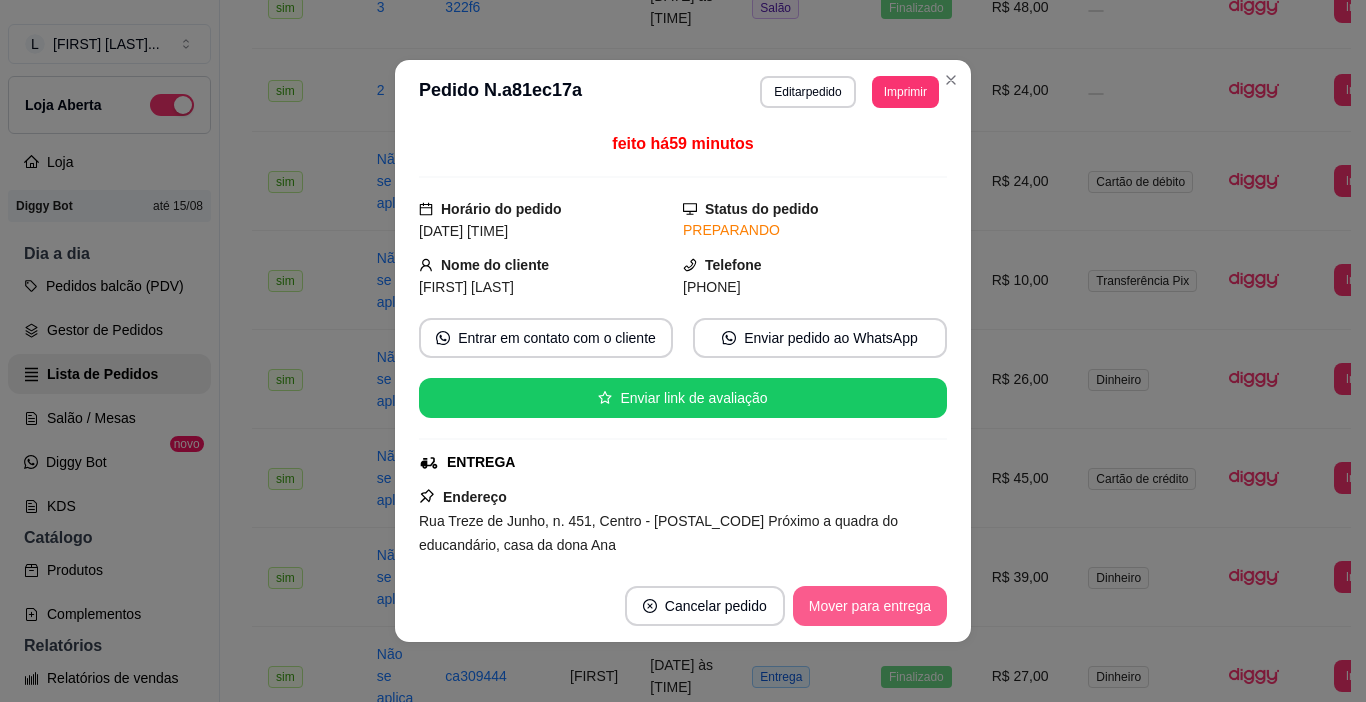 click on "Mover para entrega" at bounding box center [870, 606] 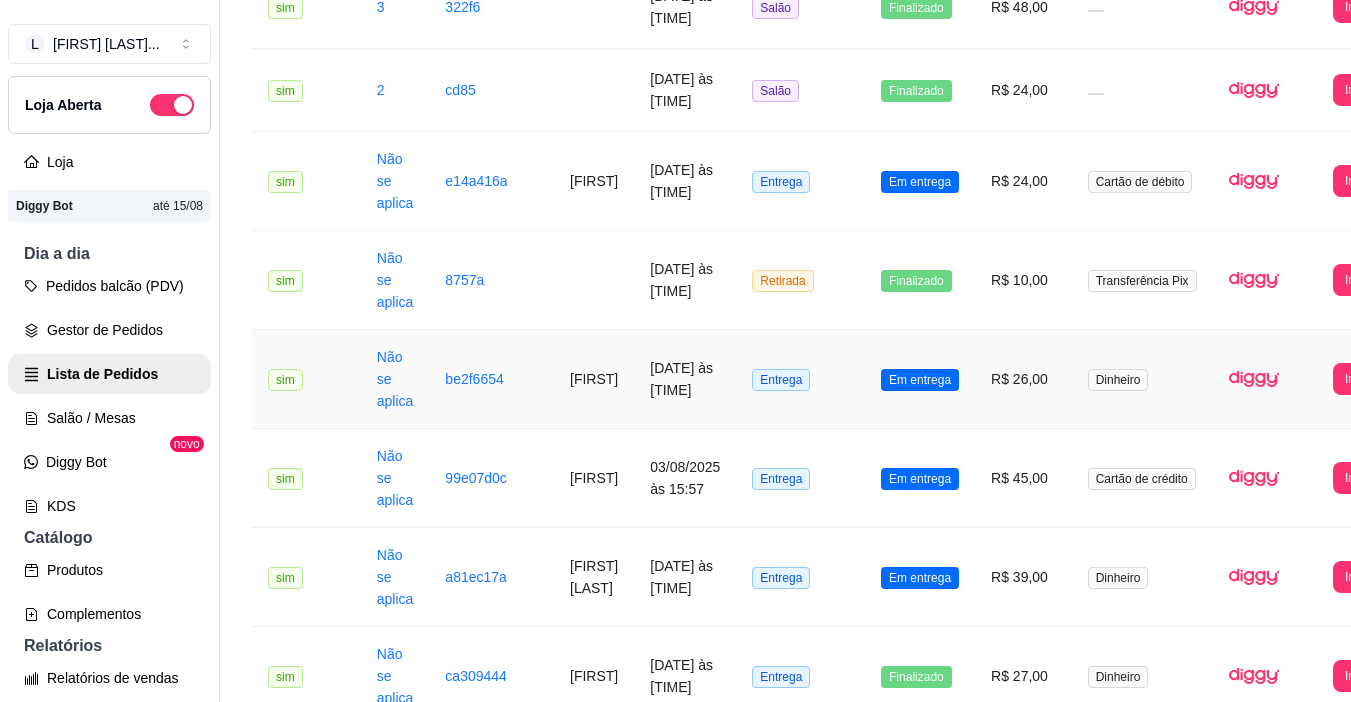 click on "[FIRST]" at bounding box center (594, 379) 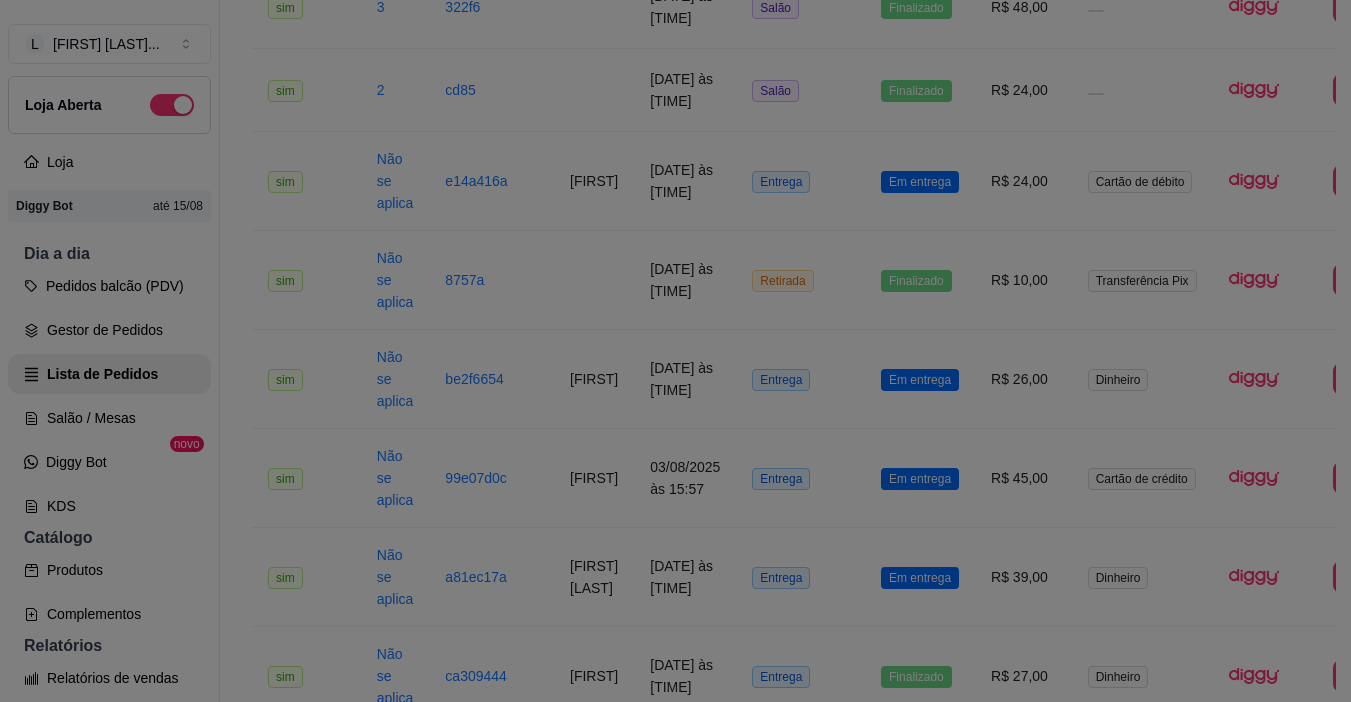 scroll, scrollTop: 200, scrollLeft: 0, axis: vertical 